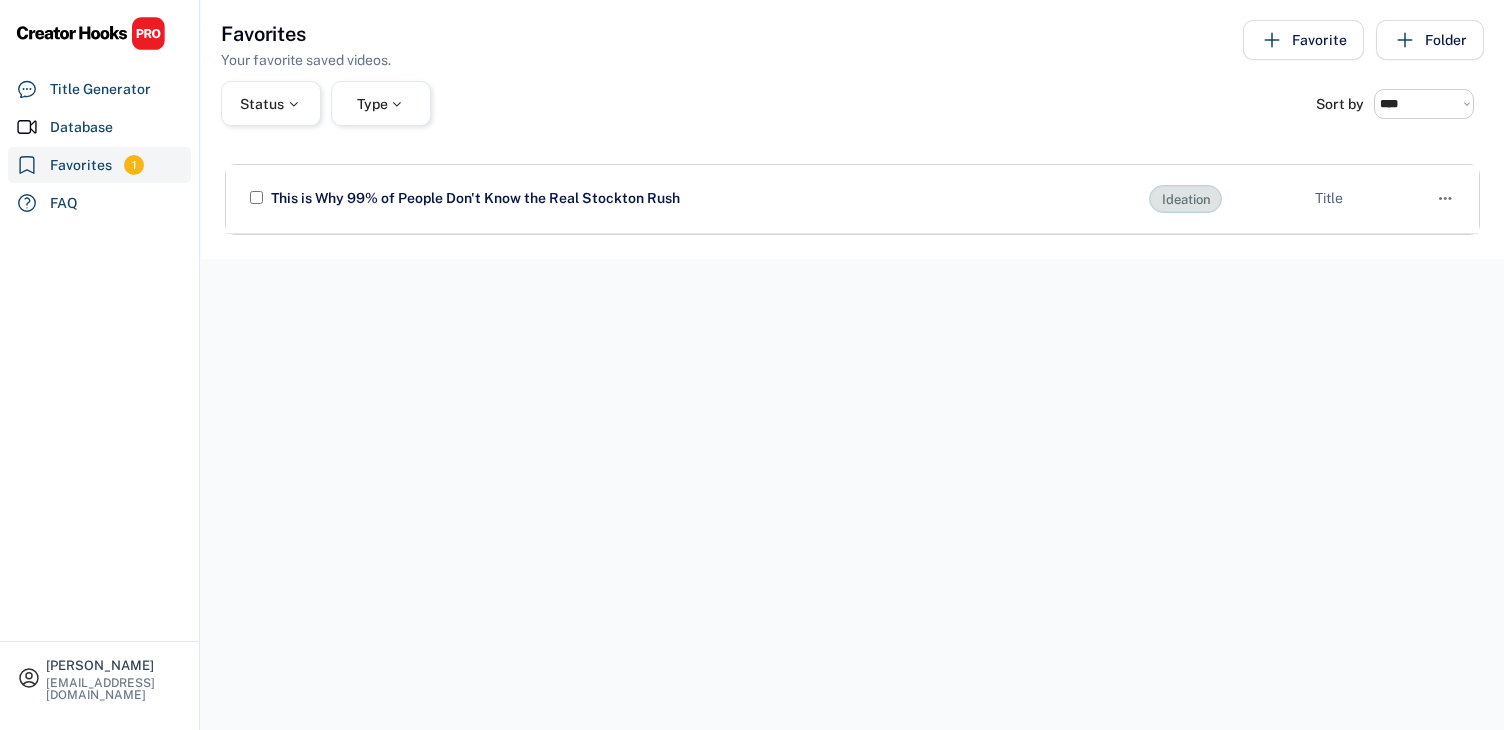 select on "******" 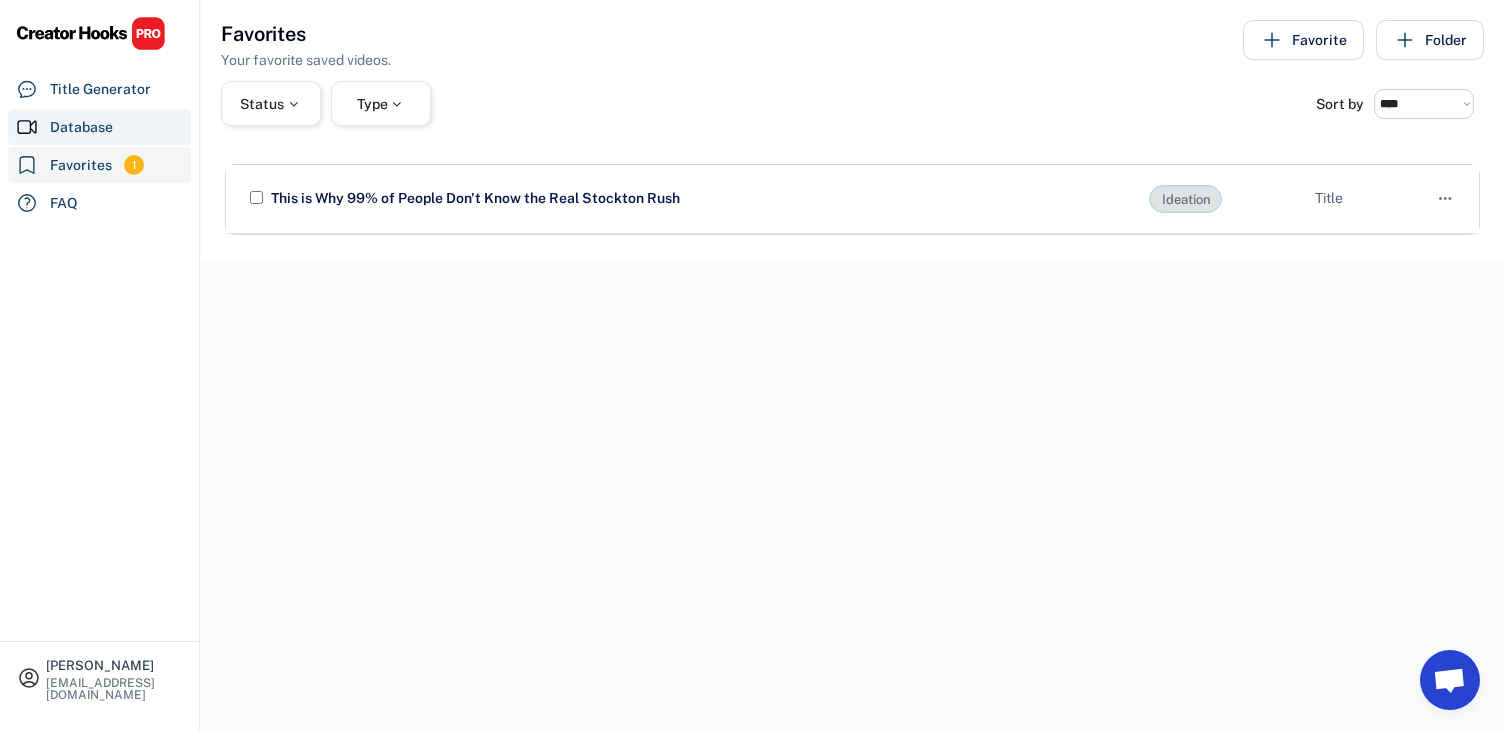 click on "Database" at bounding box center (99, 127) 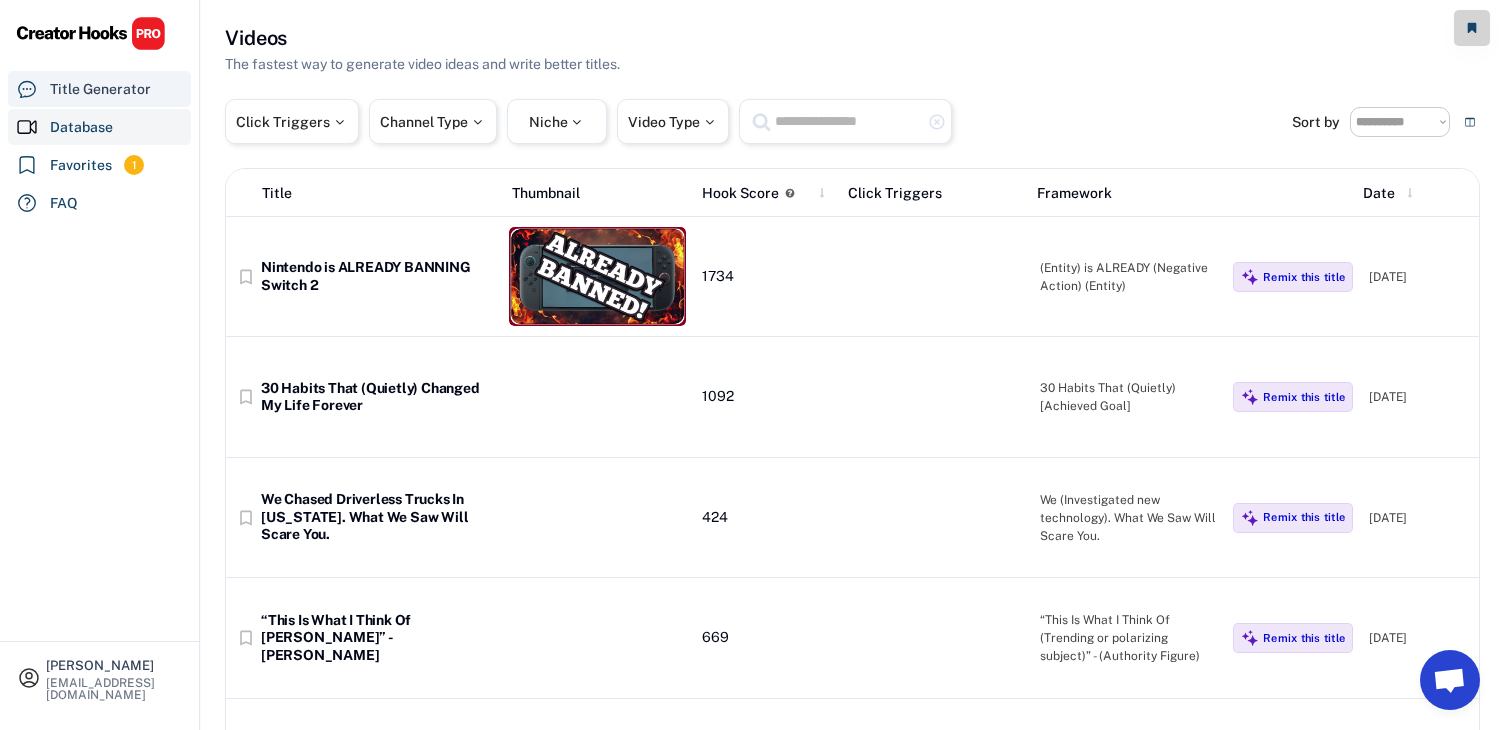 click on "Title Generator" at bounding box center [99, 89] 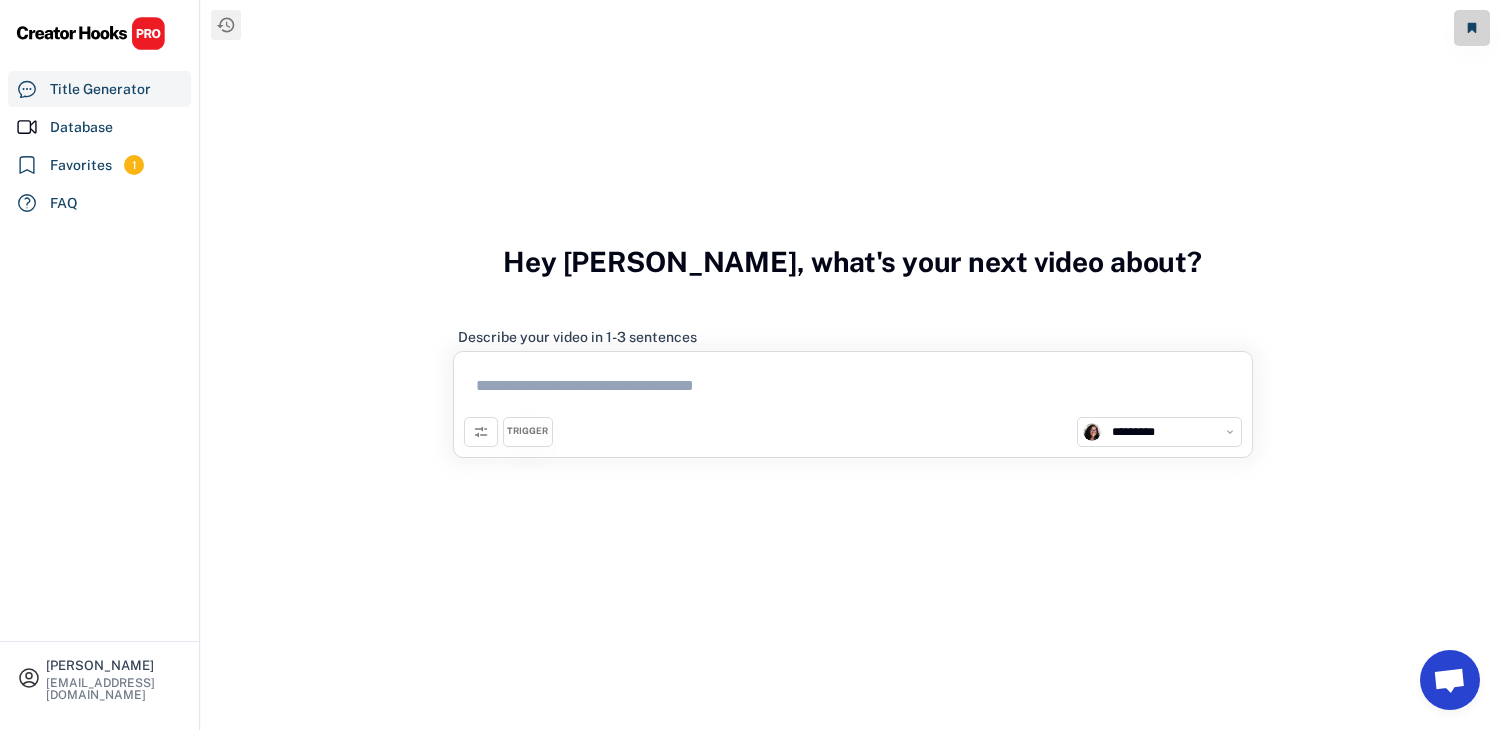 click at bounding box center [853, 389] 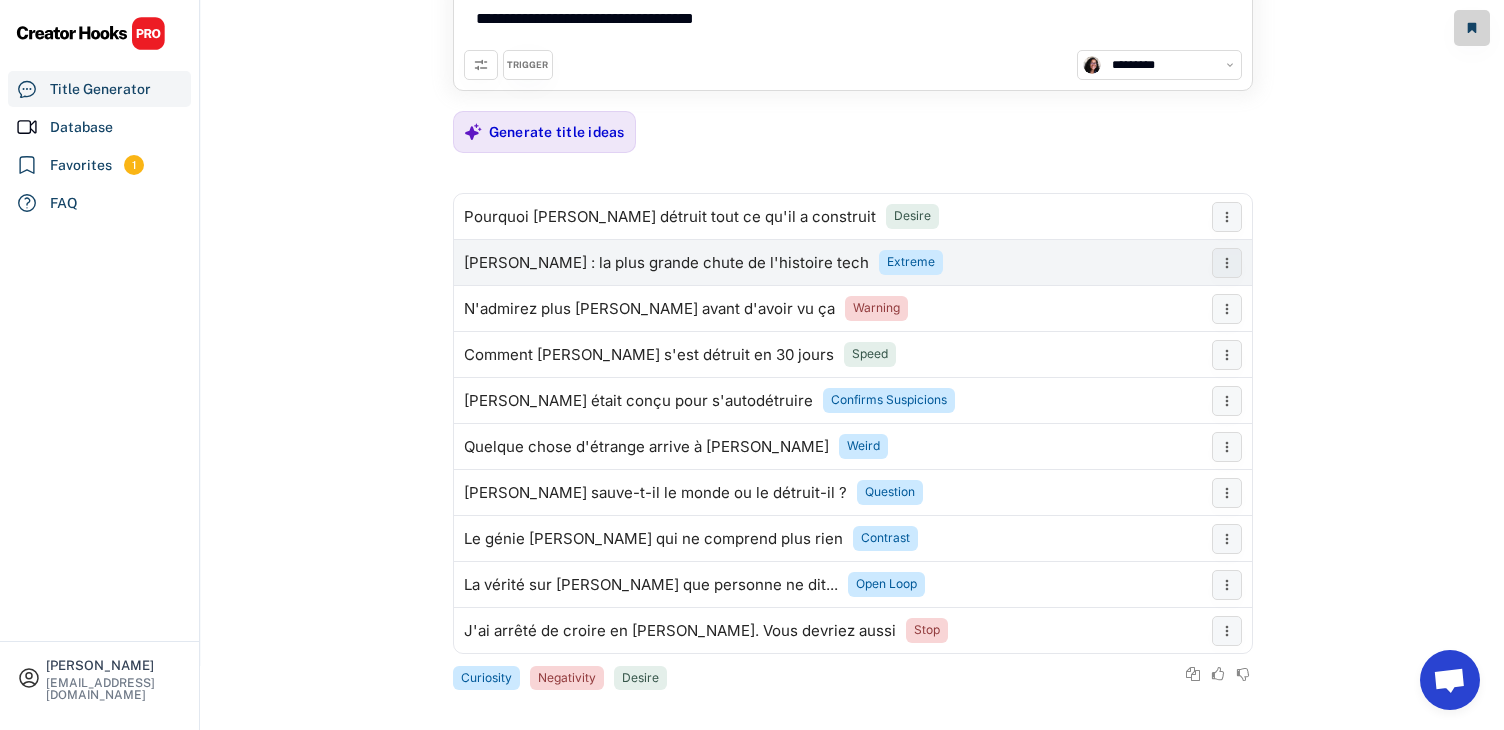 scroll, scrollTop: 113, scrollLeft: 0, axis: vertical 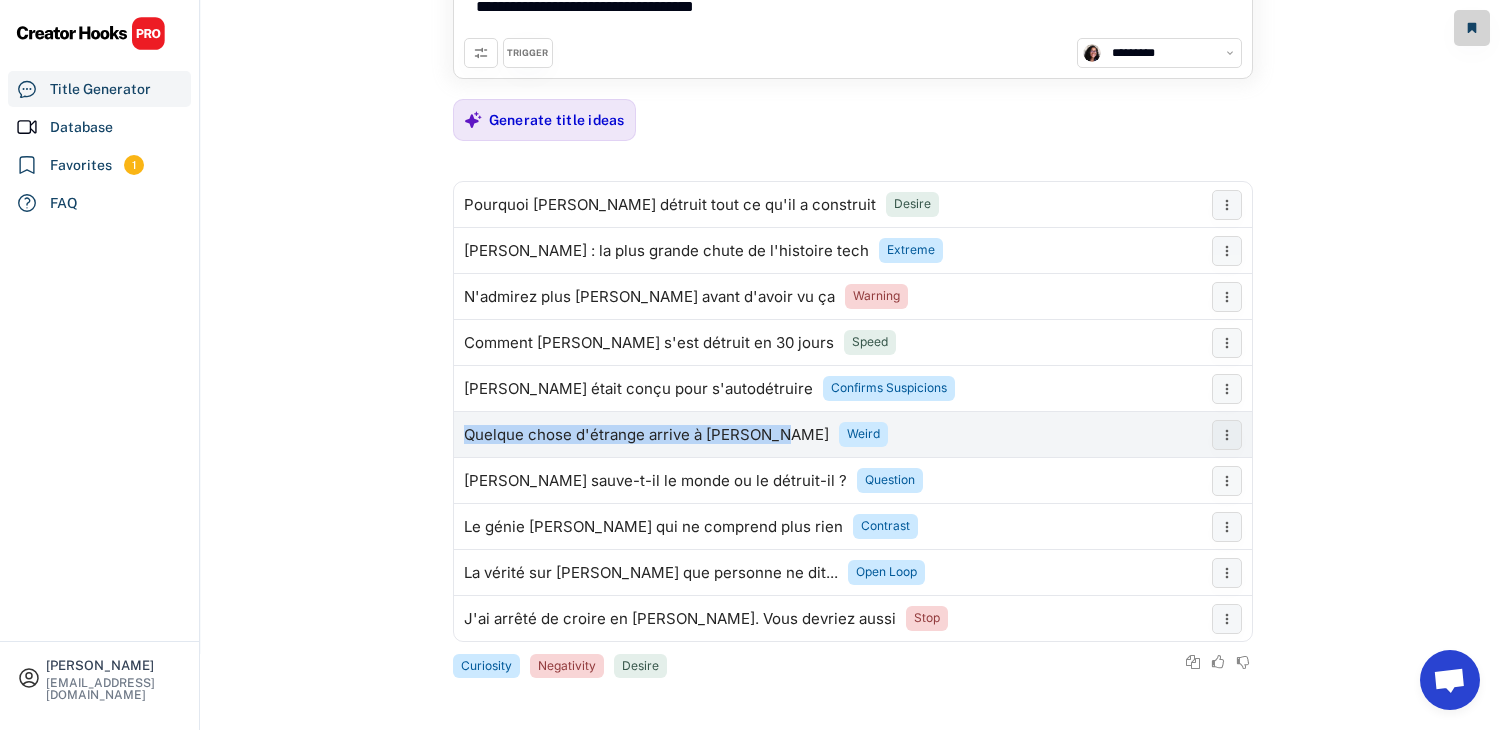 drag, startPoint x: 435, startPoint y: 428, endPoint x: 777, endPoint y: 432, distance: 342.02338 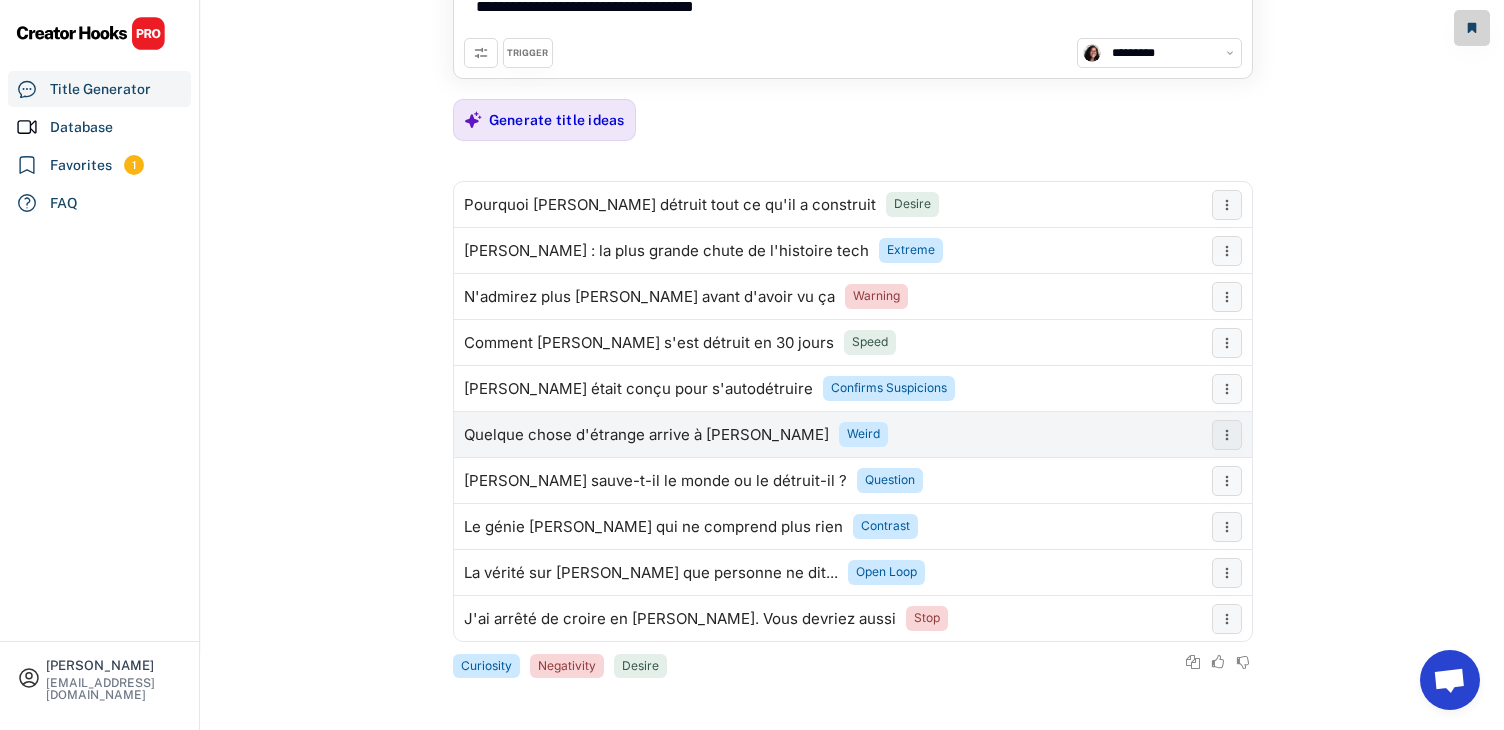 click on "Quelque chose d'étrange arrive à [PERSON_NAME]" at bounding box center (828, 435) 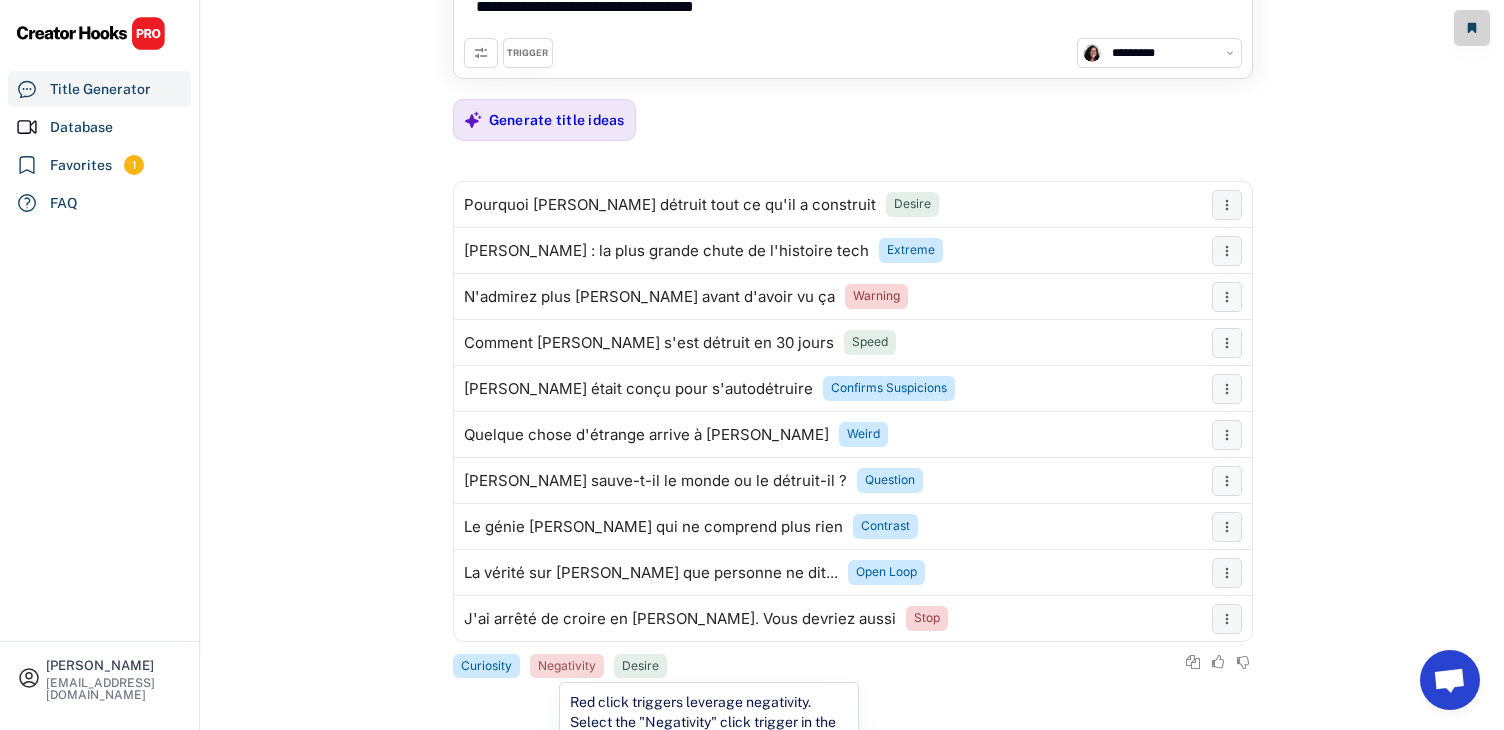 click on "Negativity" at bounding box center (567, 666) 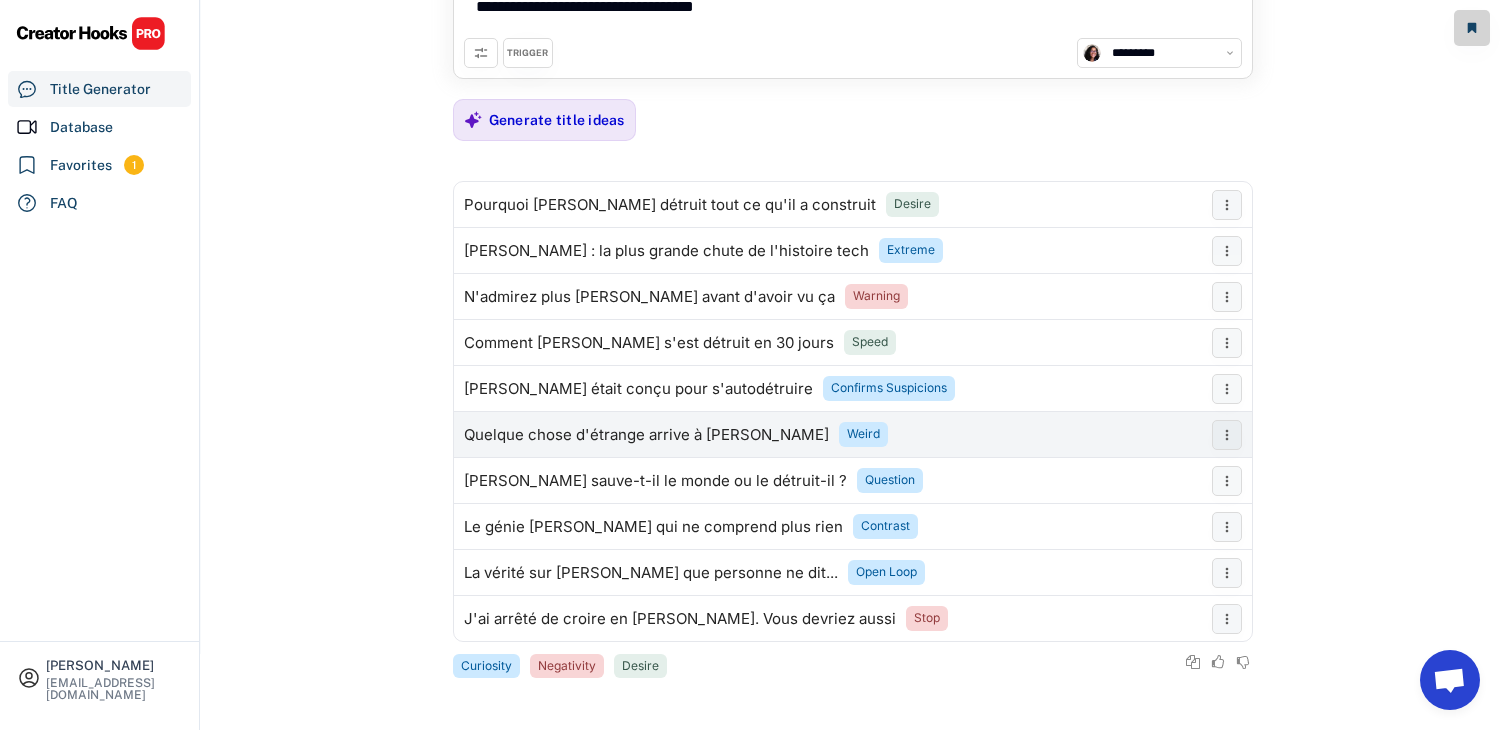 click on "Quelque chose d'étrange arrive à [PERSON_NAME]" at bounding box center (646, 435) 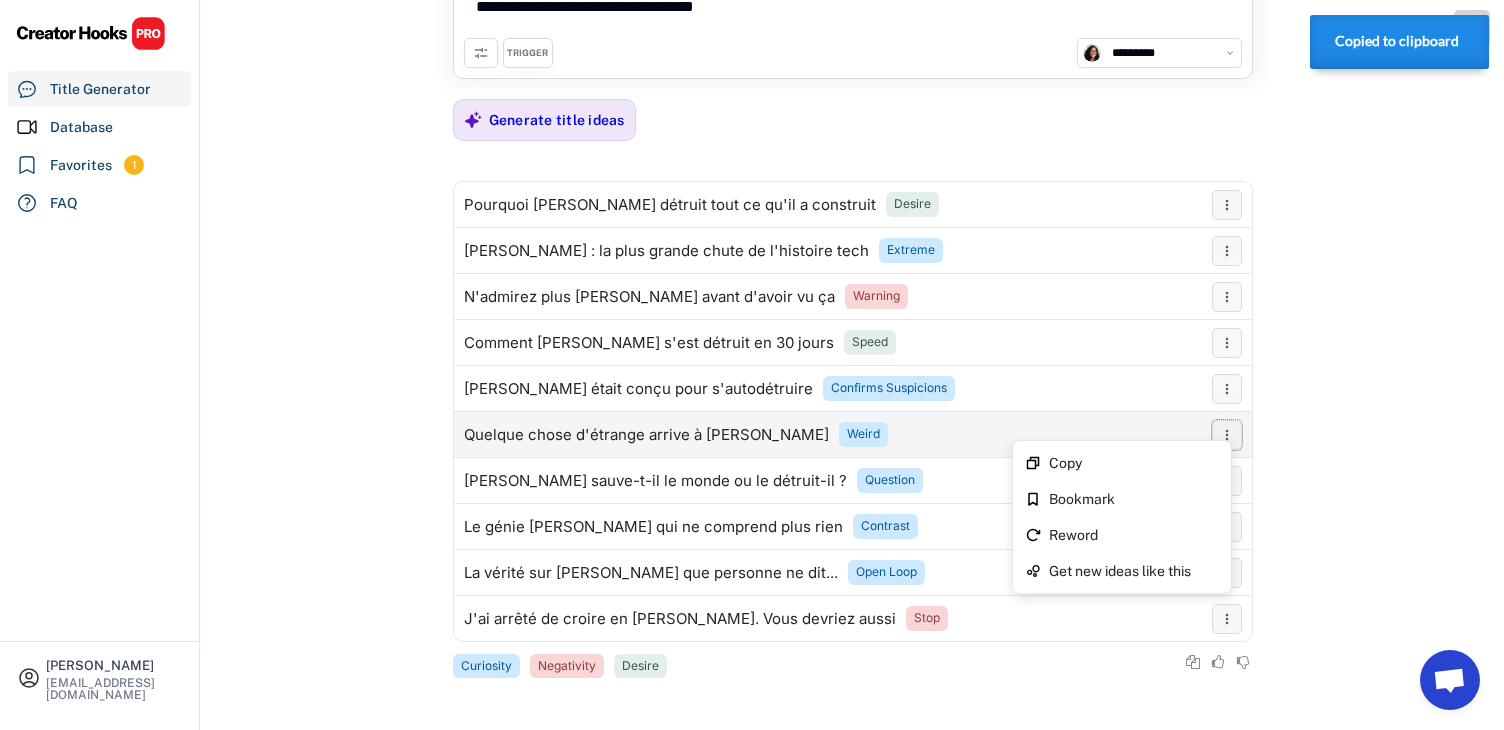 click 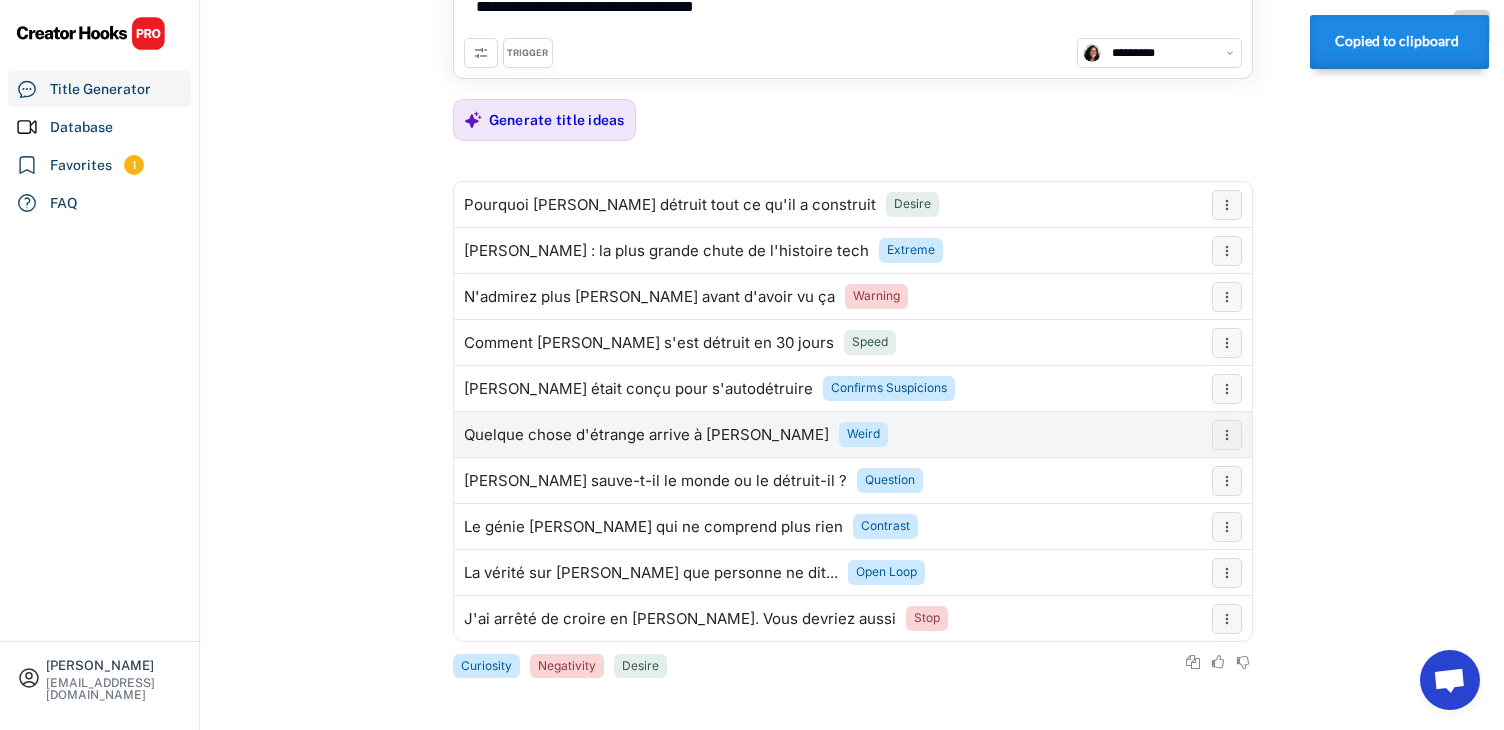 click 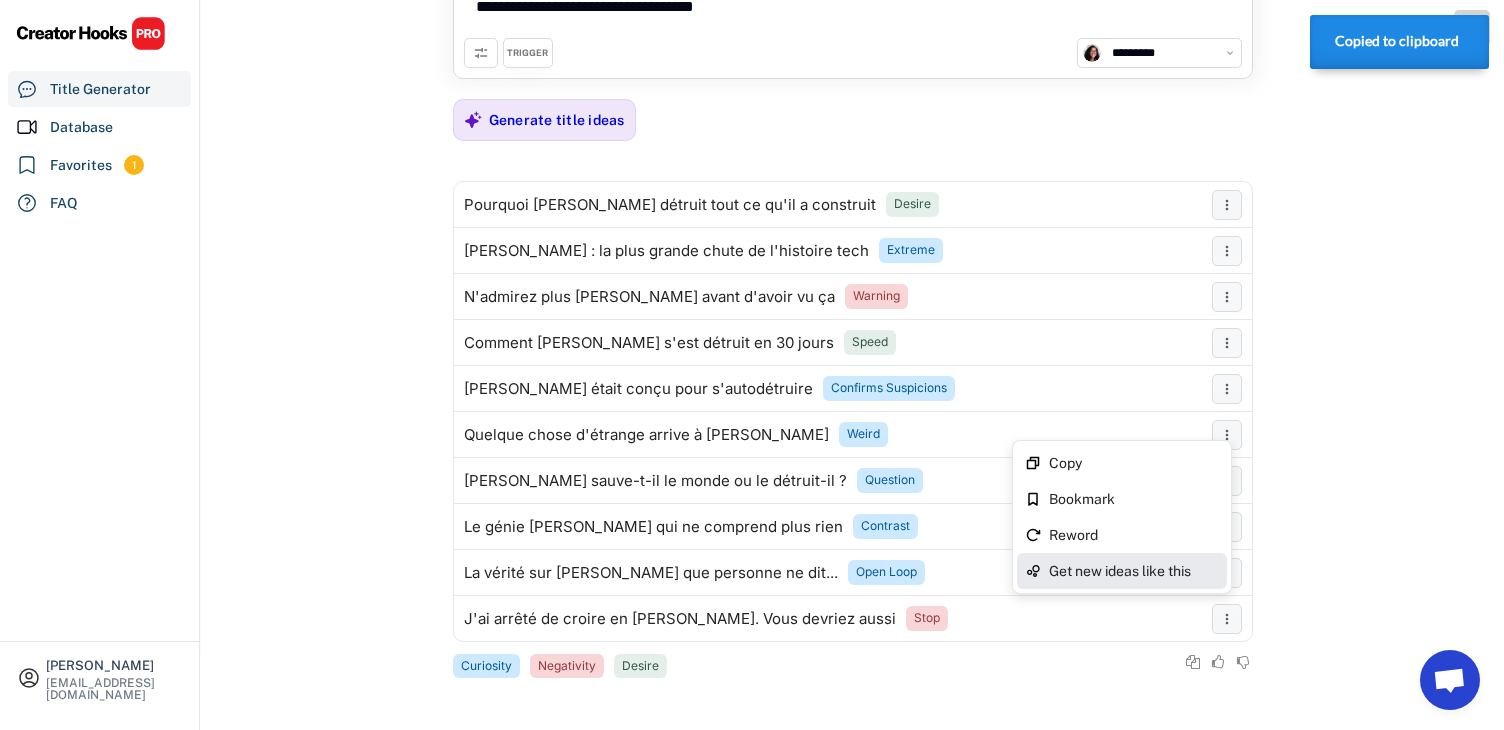 click on "Get new ideas like this" at bounding box center [1134, 571] 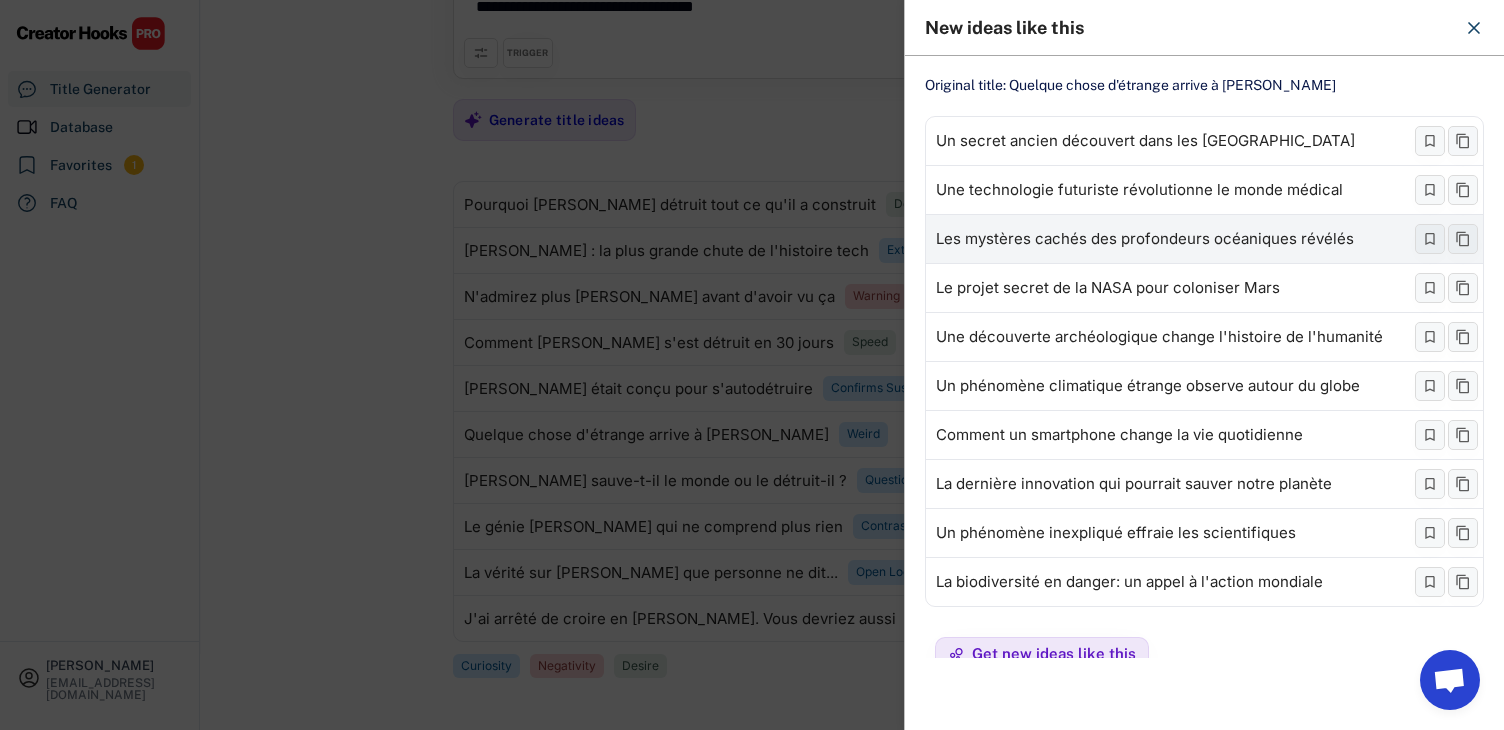 scroll, scrollTop: 80, scrollLeft: 0, axis: vertical 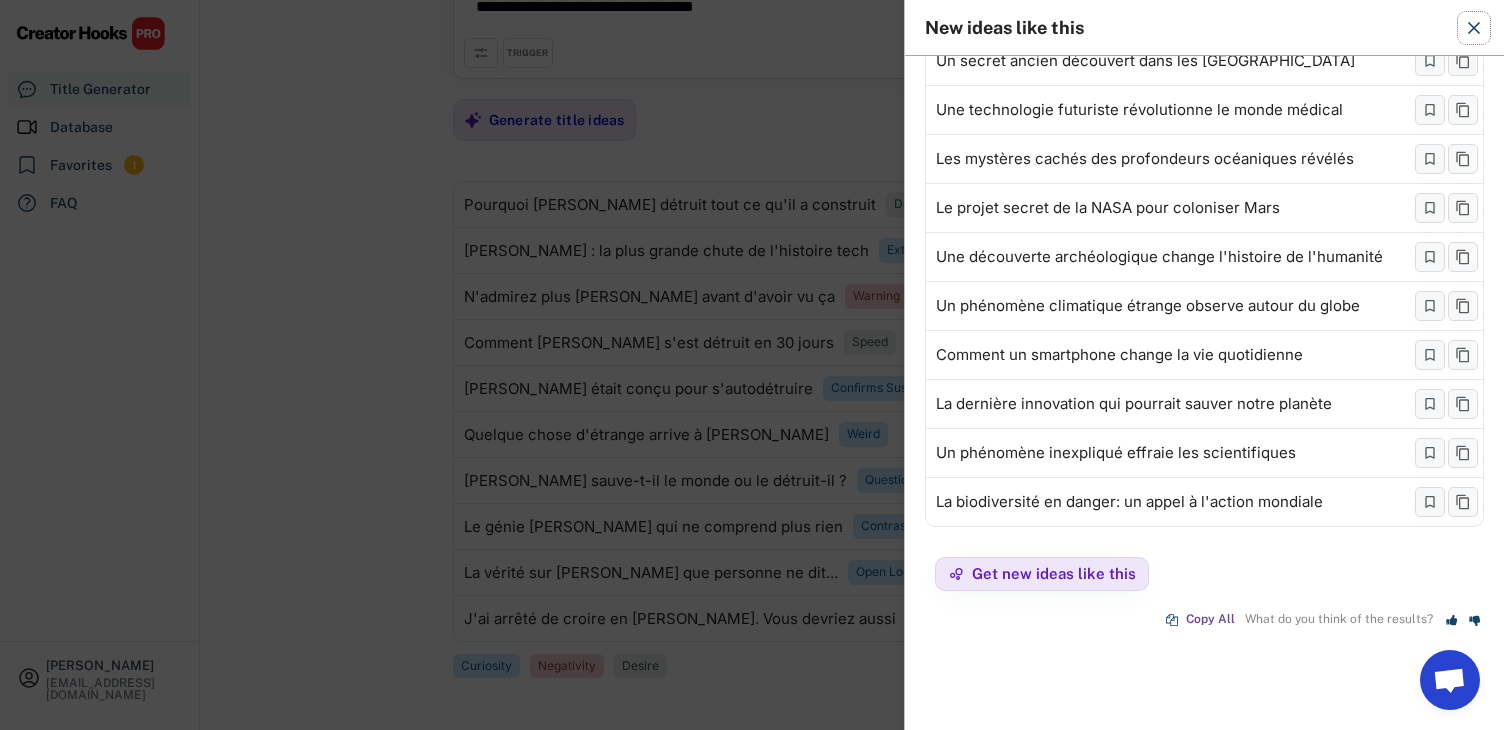 click 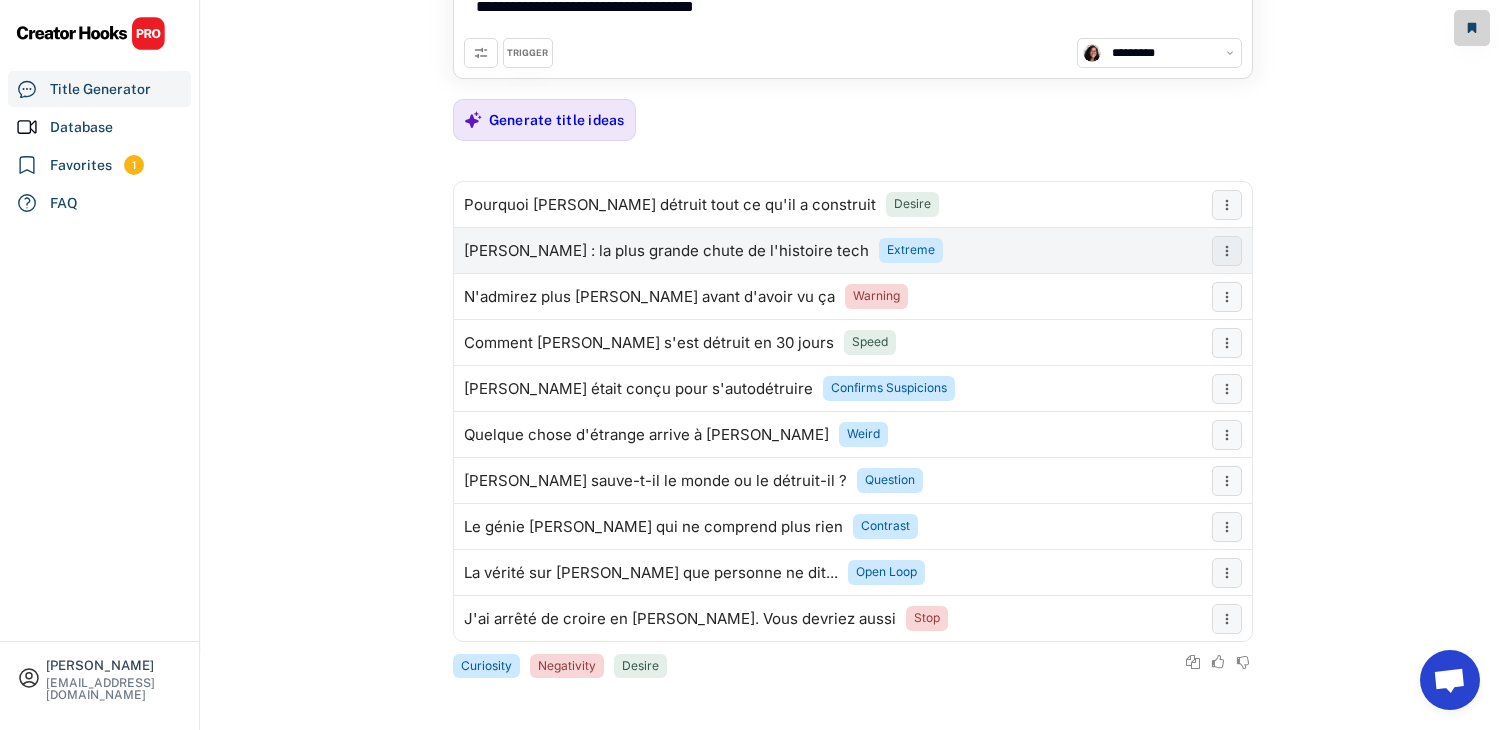 scroll, scrollTop: 0, scrollLeft: 0, axis: both 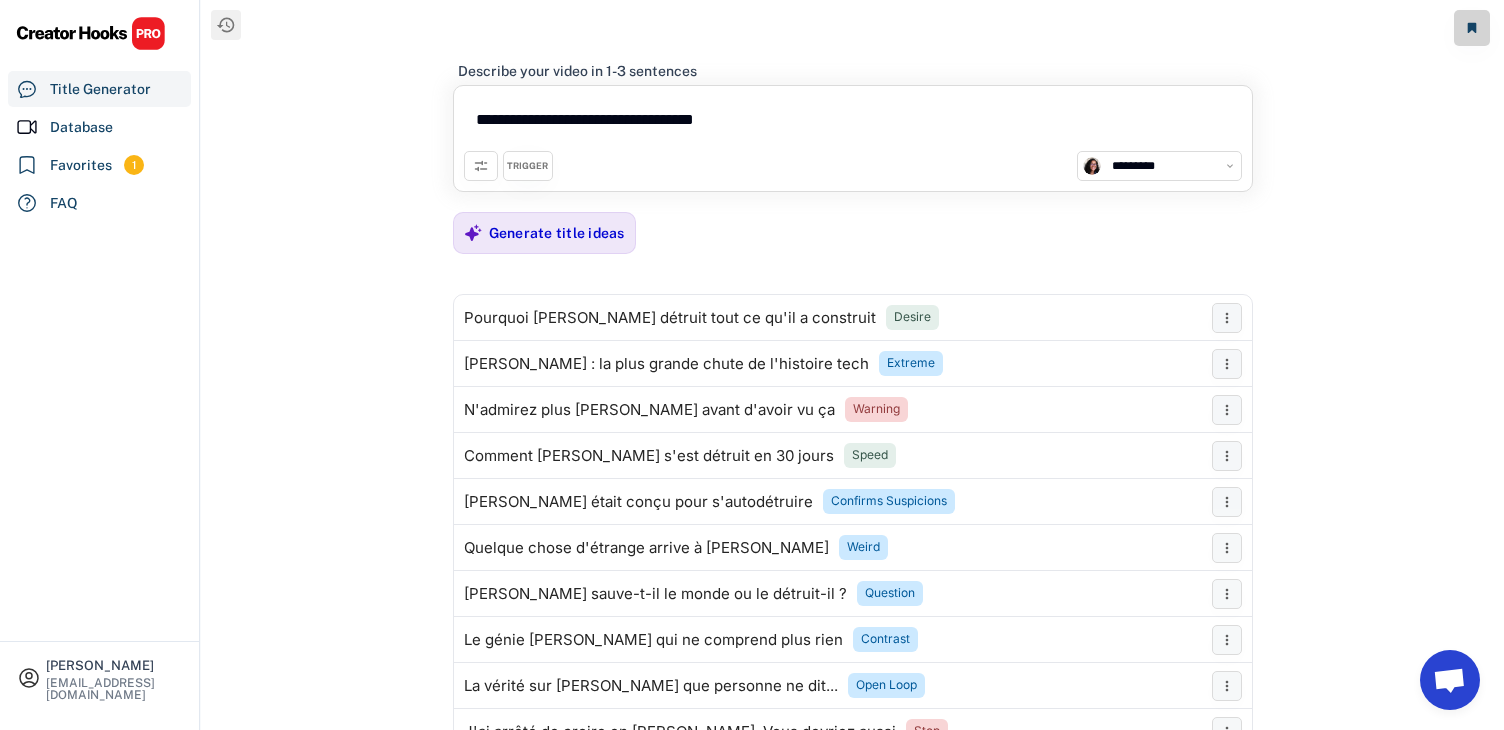 drag, startPoint x: 814, startPoint y: 121, endPoint x: 557, endPoint y: 128, distance: 257.0953 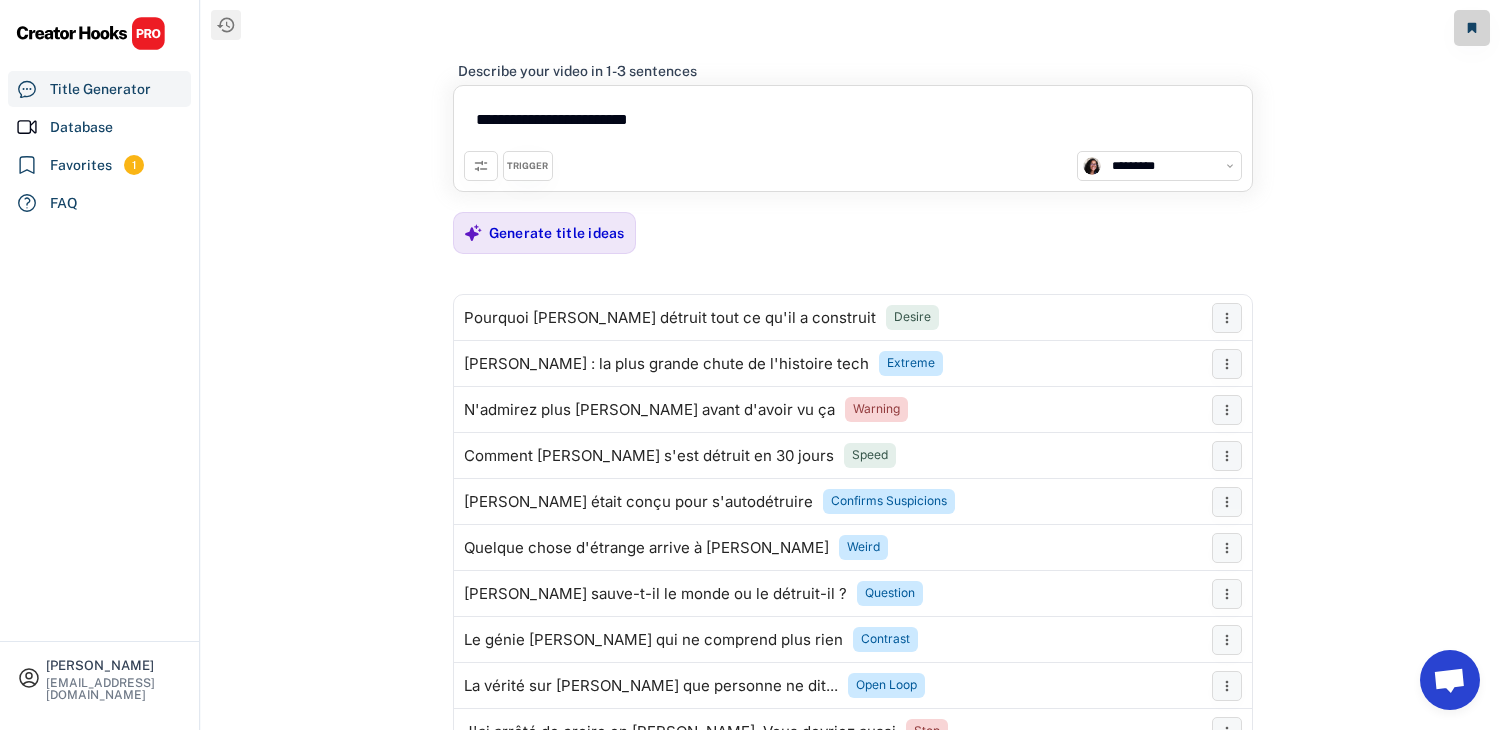 drag, startPoint x: 690, startPoint y: 120, endPoint x: 557, endPoint y: 120, distance: 133 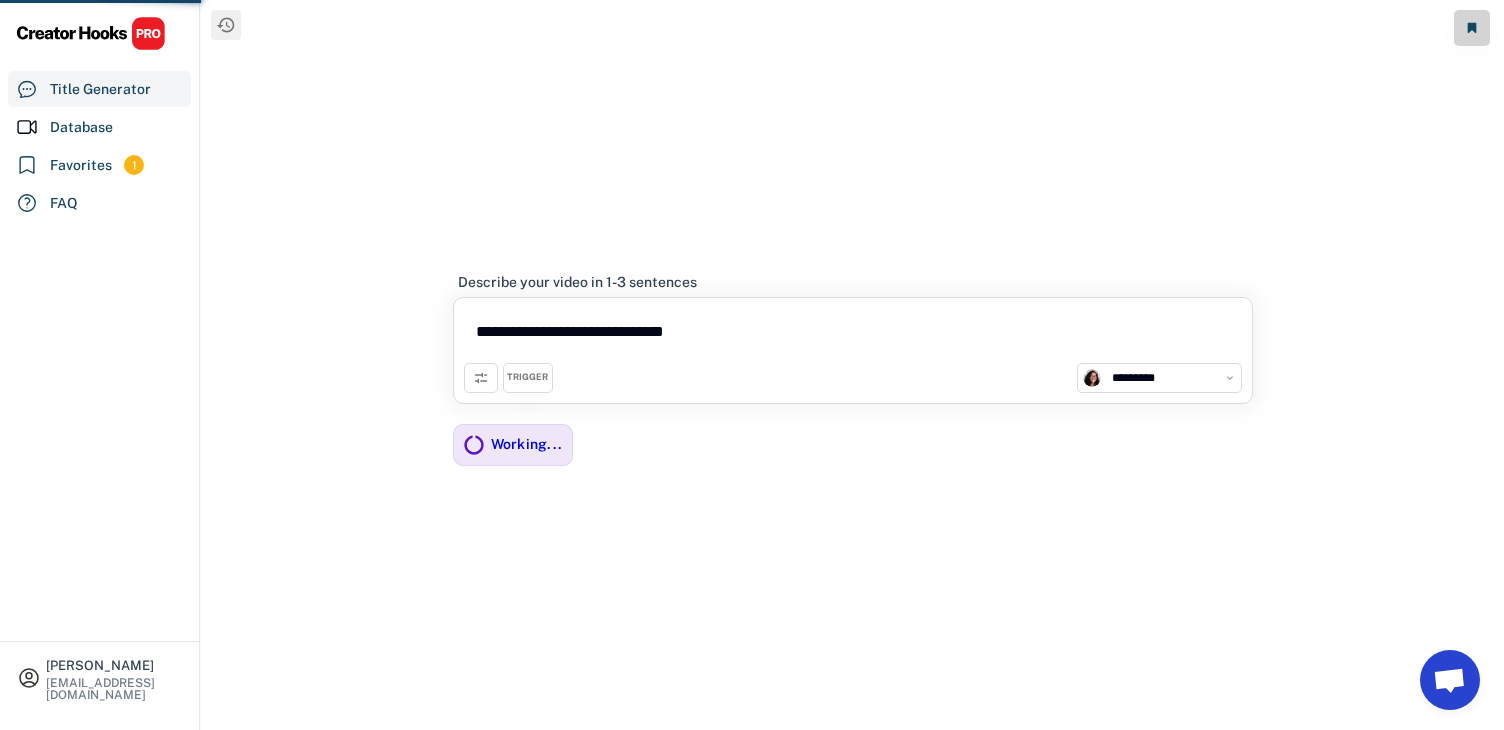 type on "**********" 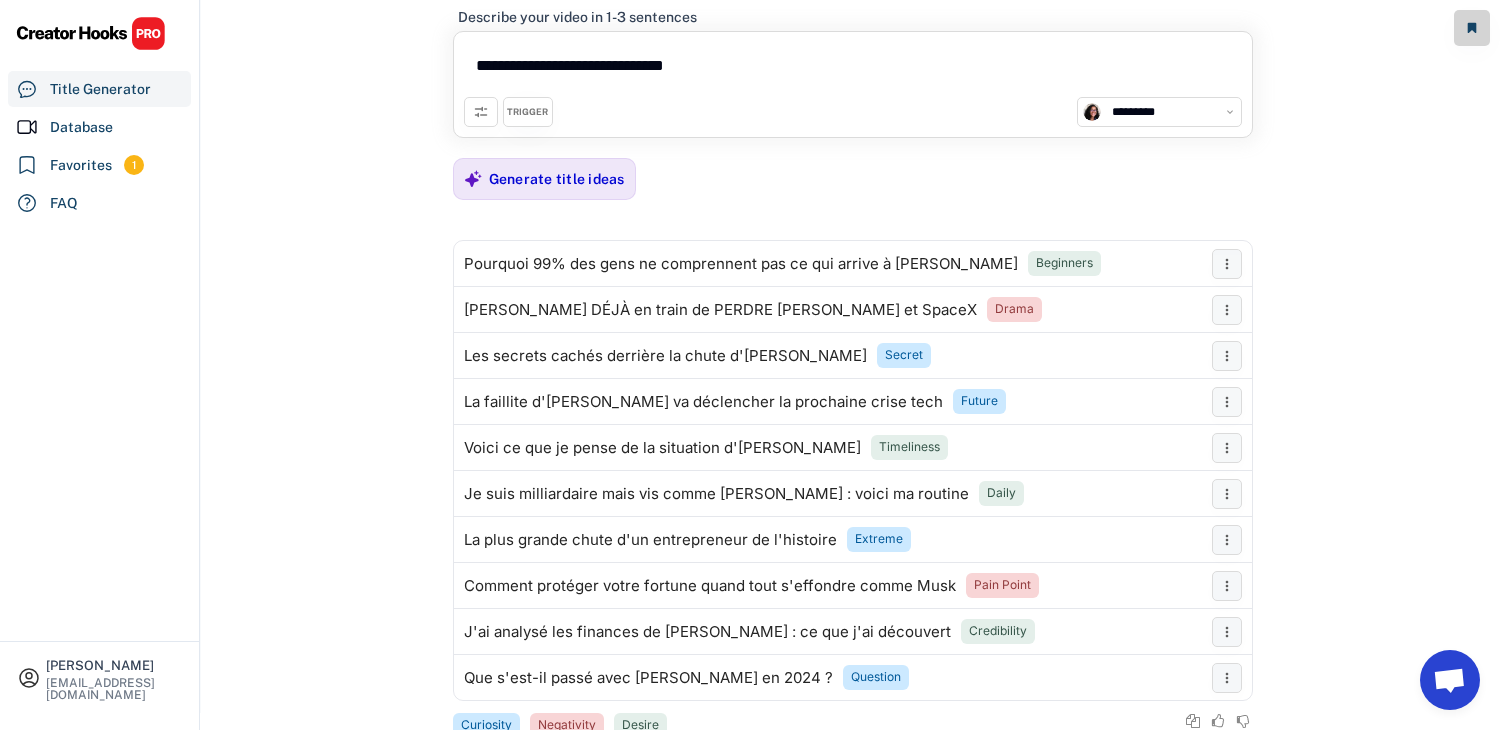 scroll, scrollTop: 113, scrollLeft: 0, axis: vertical 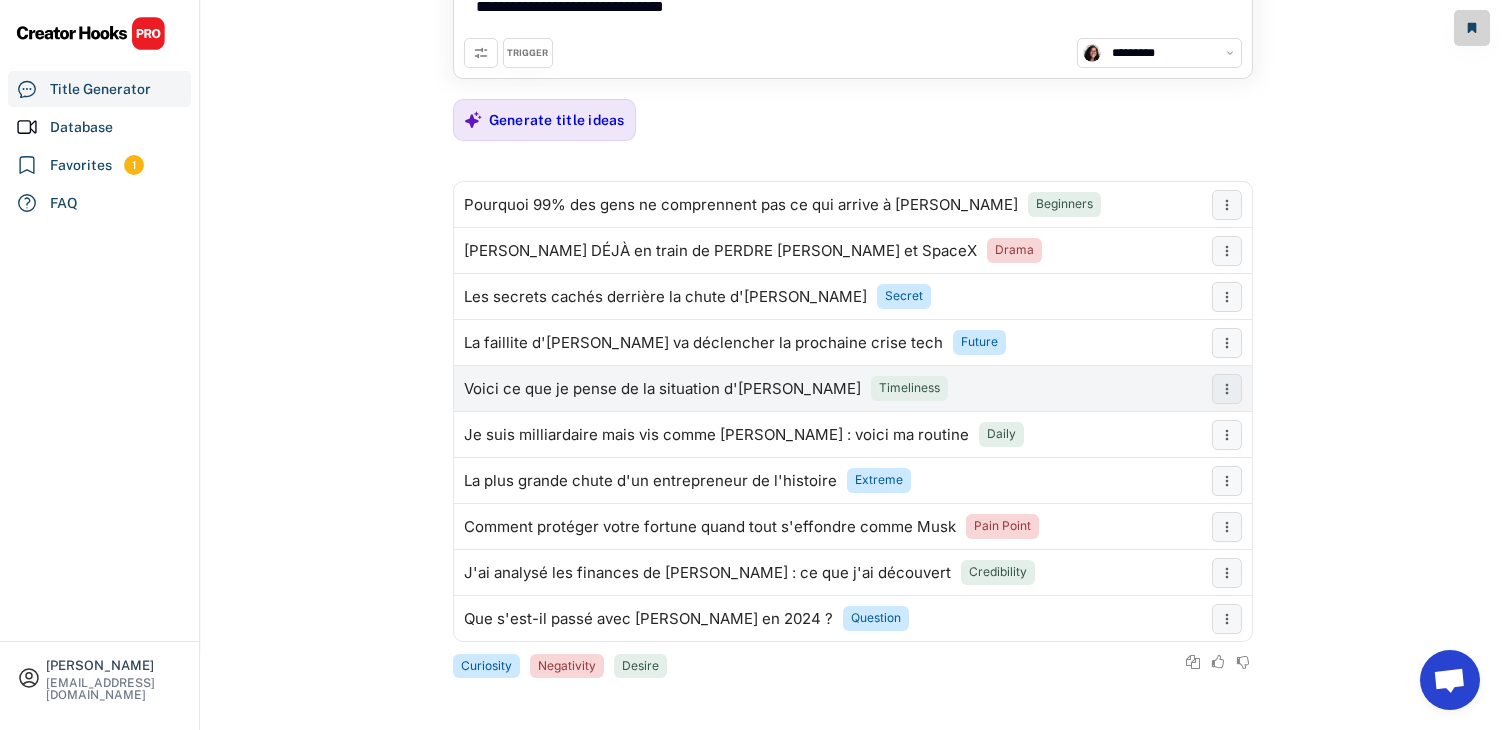 click on "Voici ce que je pense de la situation d'[PERSON_NAME]" at bounding box center [662, 389] 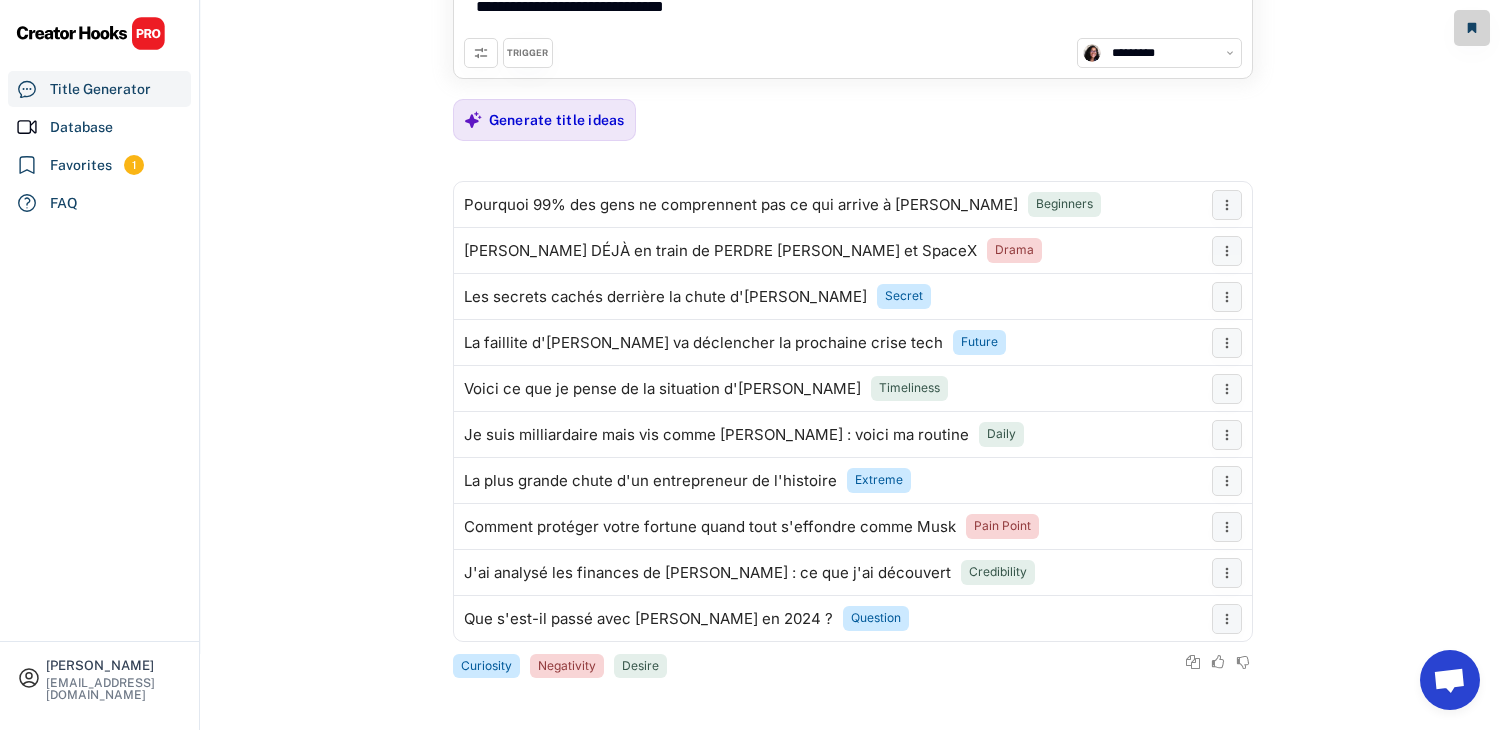 click on "**********" at bounding box center (853, 303) 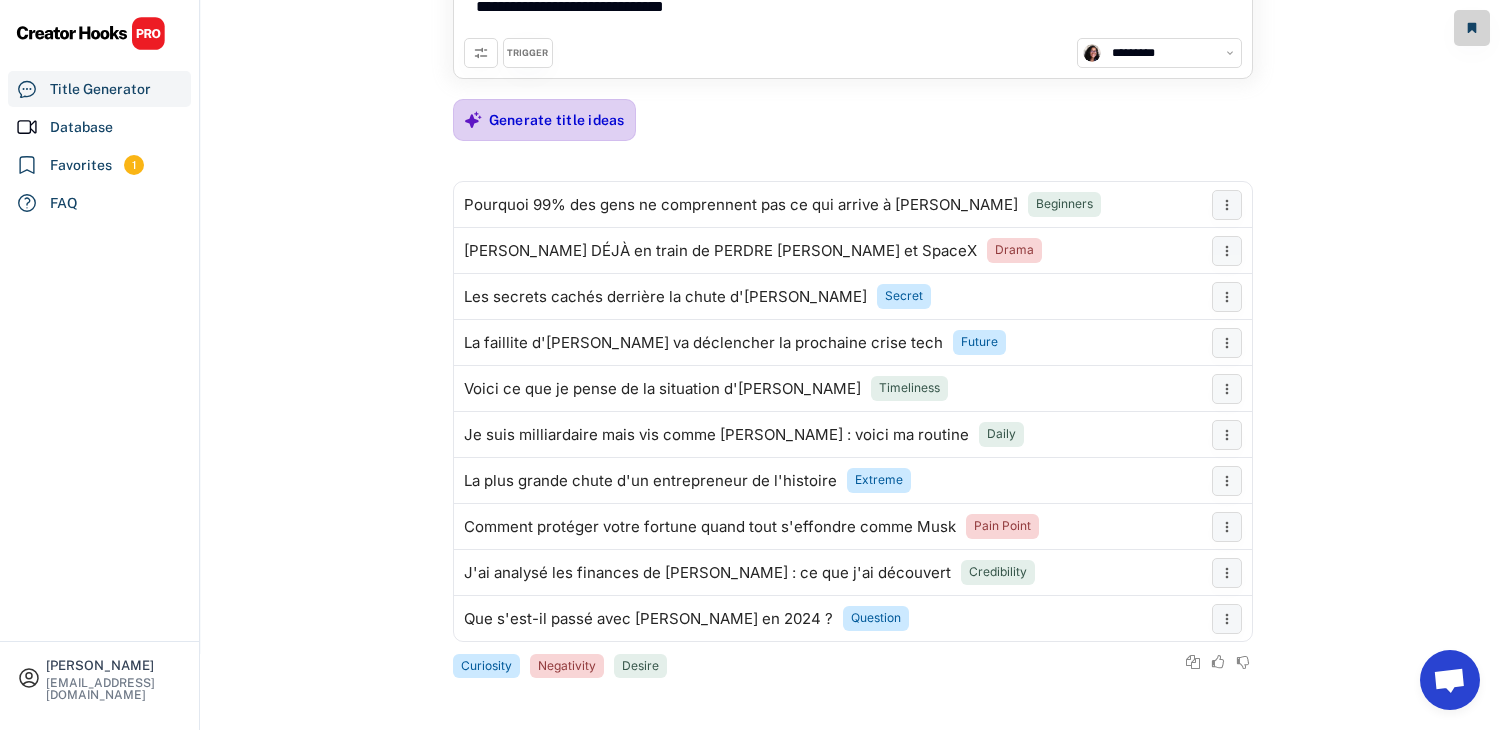 click on "Generate title ideas" at bounding box center (557, 120) 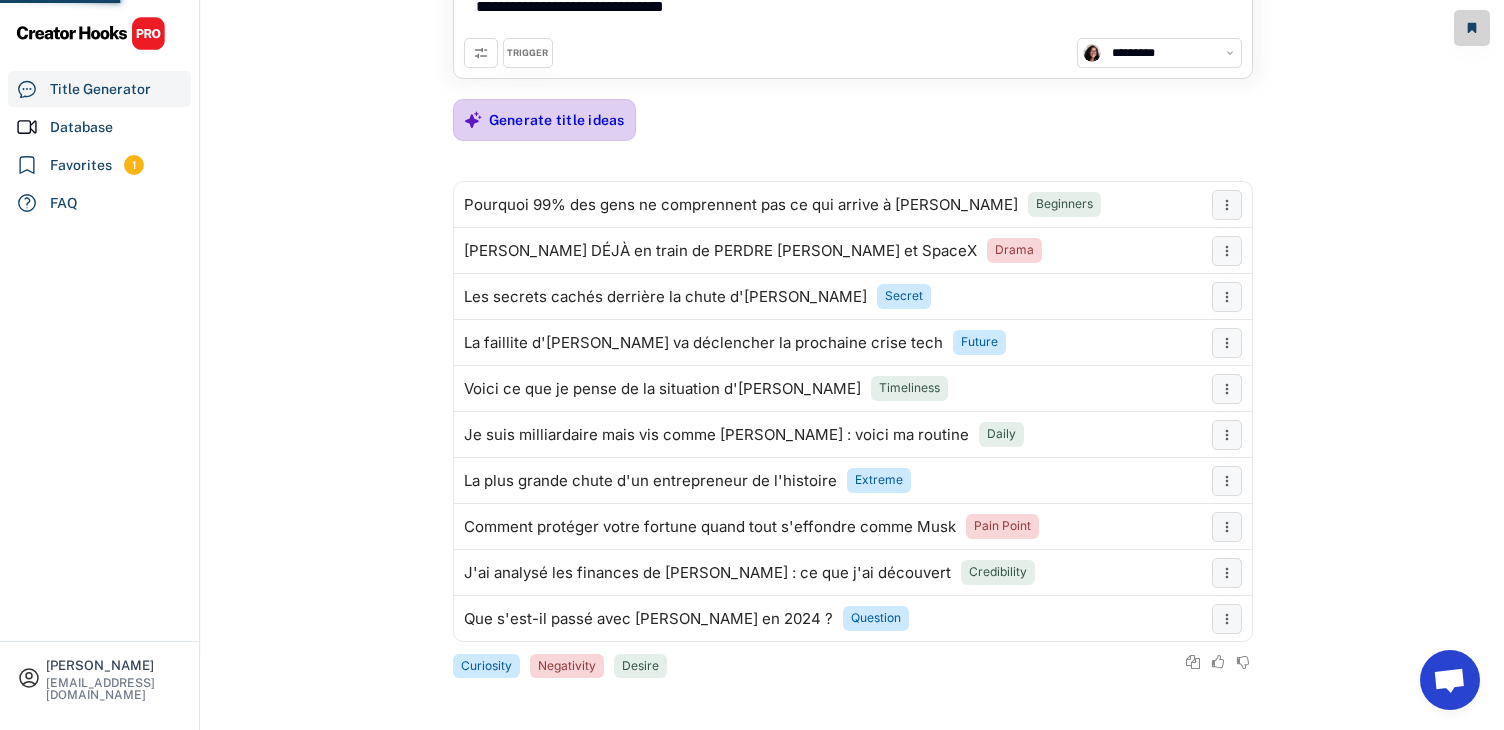 scroll, scrollTop: 37, scrollLeft: 0, axis: vertical 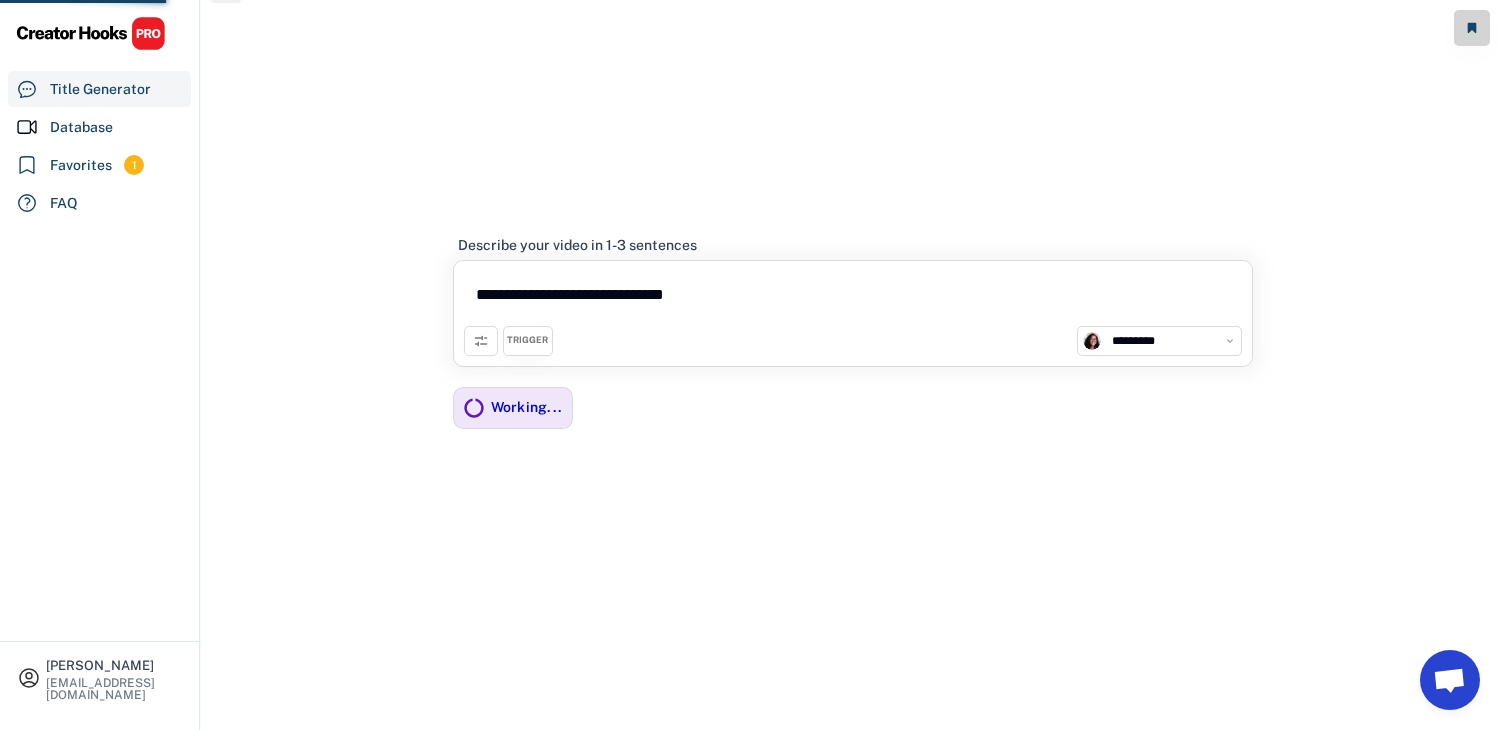 click at bounding box center (481, 341) 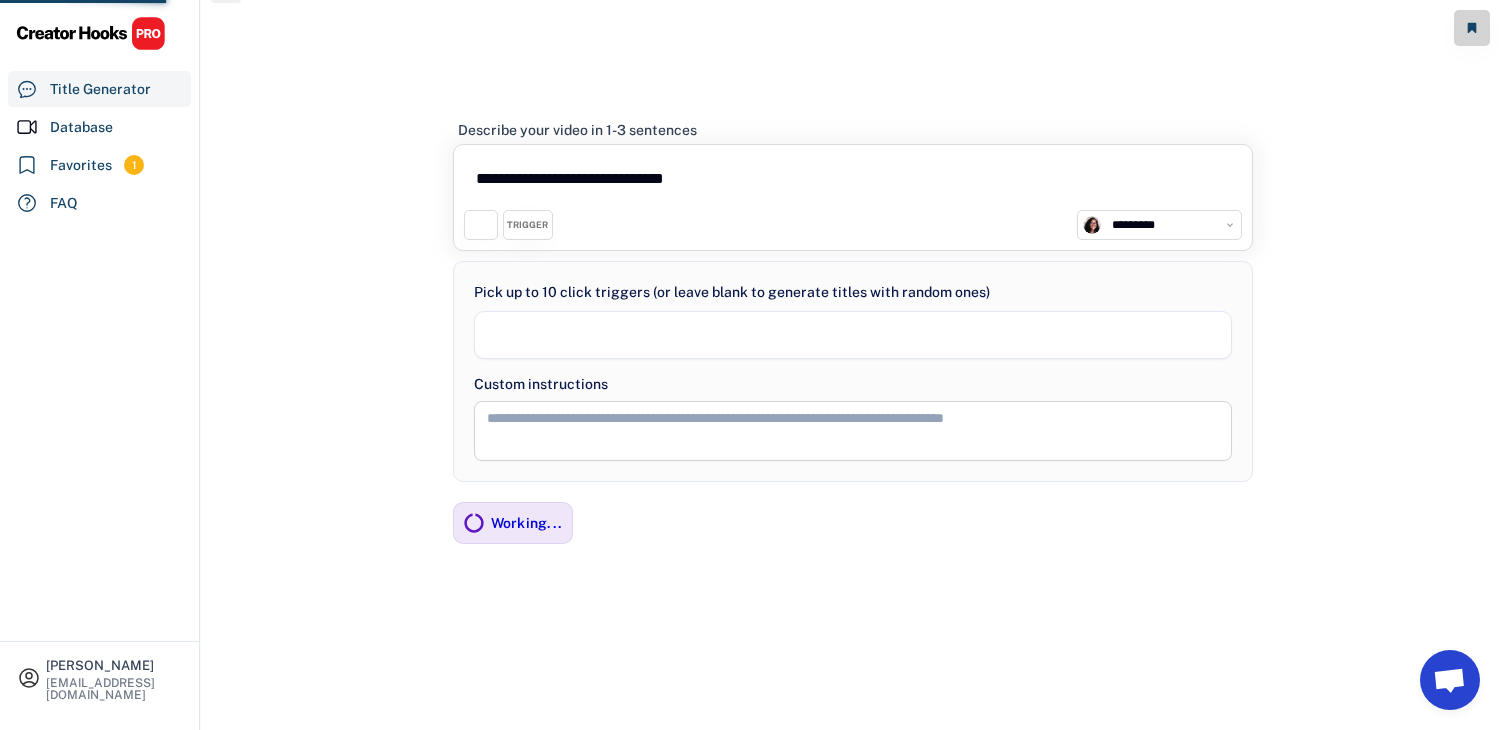 select 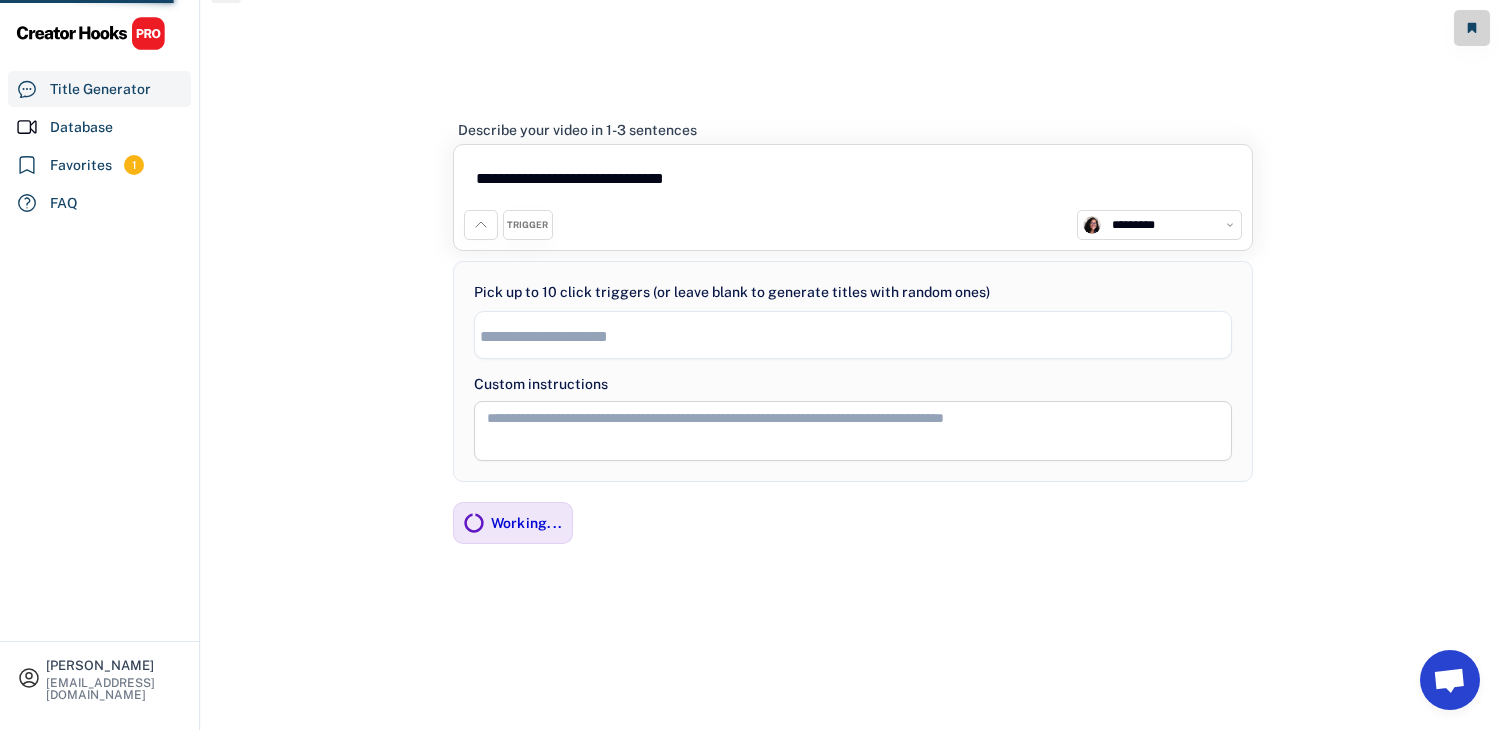 click at bounding box center [853, 431] 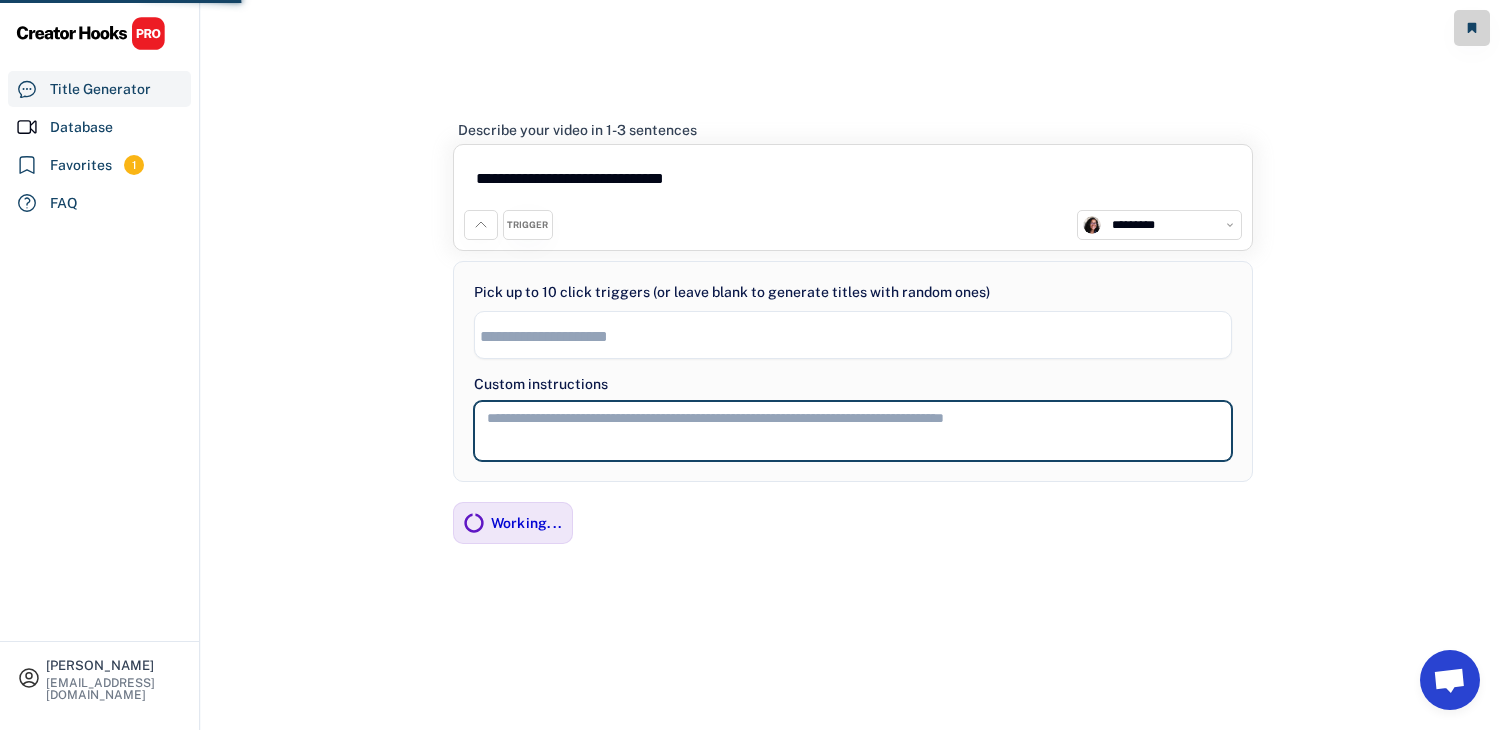 click on "**********" at bounding box center (852, 346) 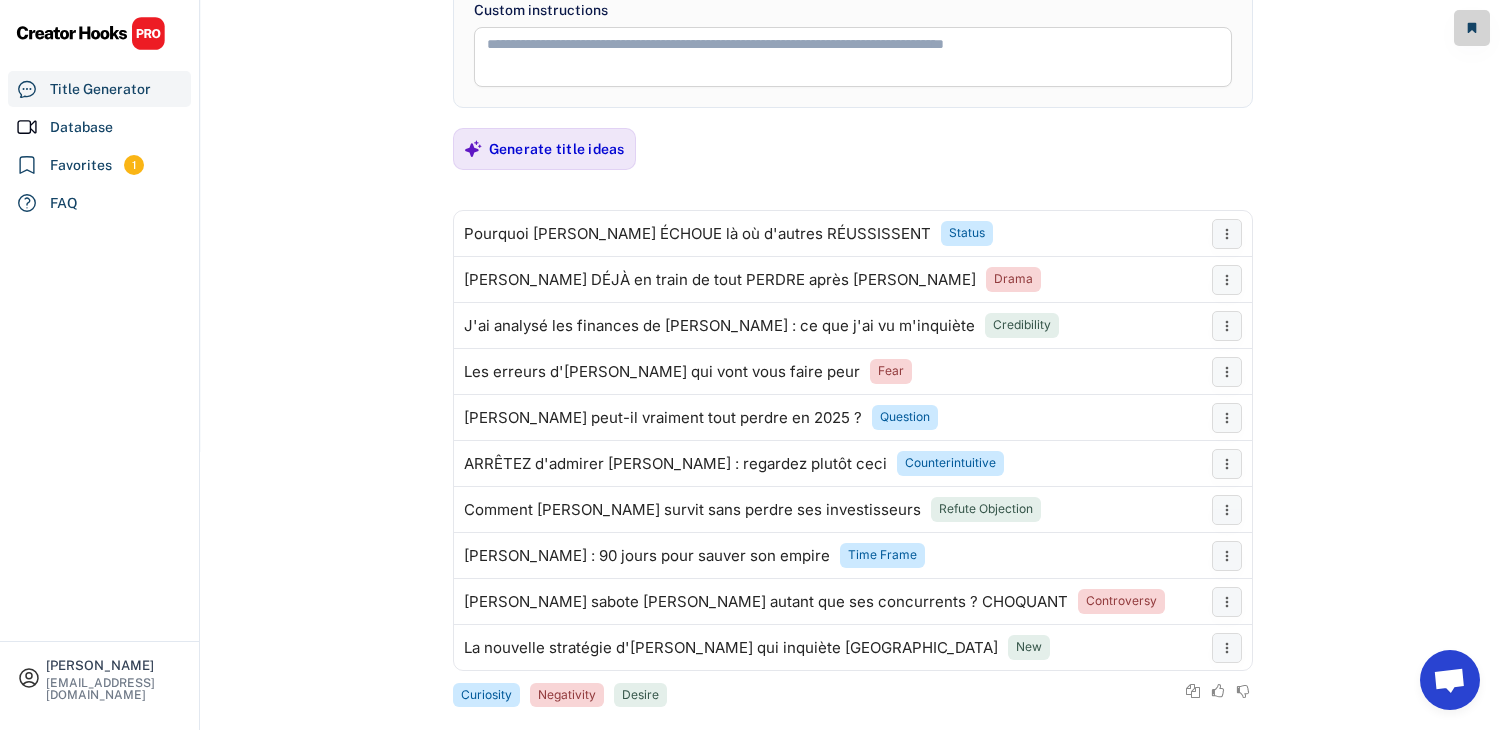 scroll, scrollTop: 344, scrollLeft: 0, axis: vertical 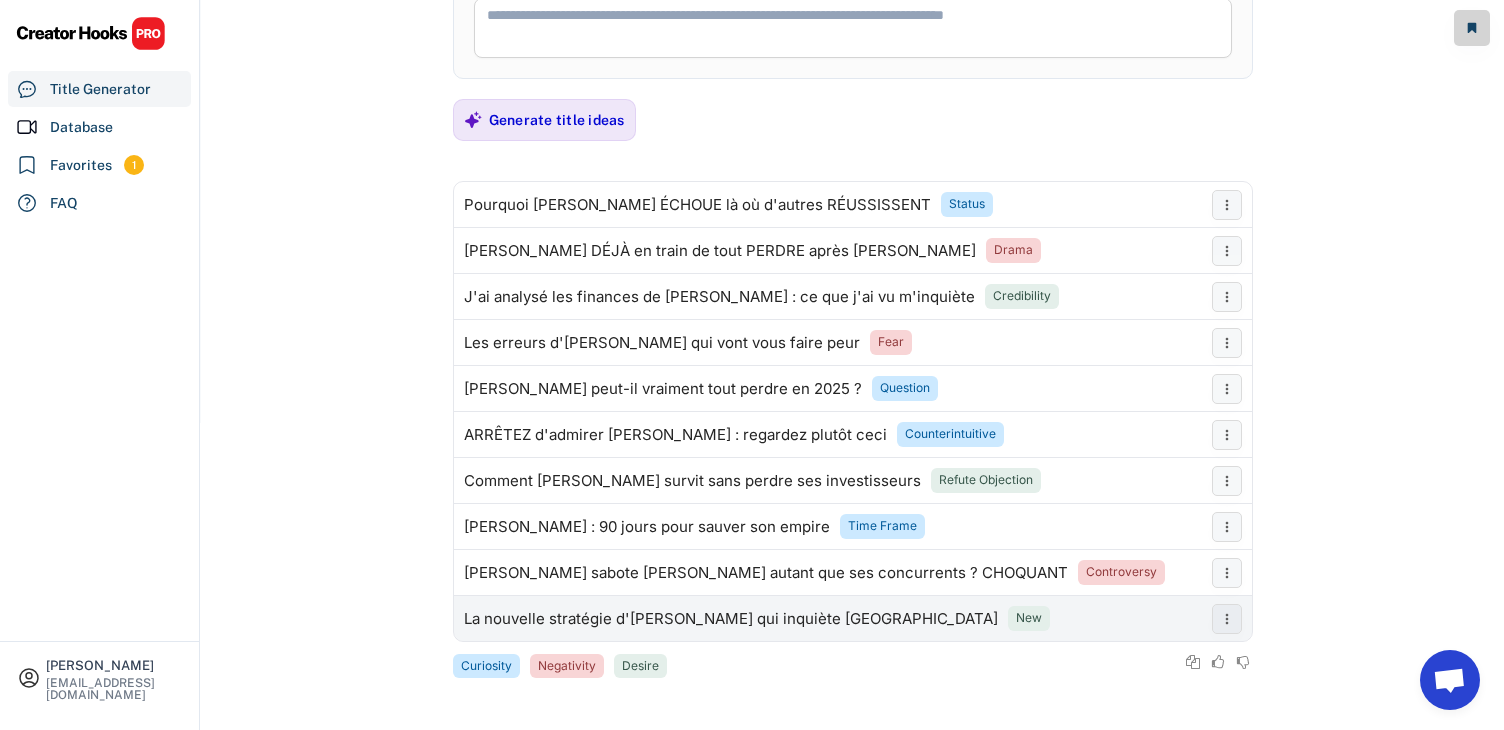 click on "La nouvelle stratégie d'[PERSON_NAME] qui inquiète [GEOGRAPHIC_DATA]" at bounding box center (731, 619) 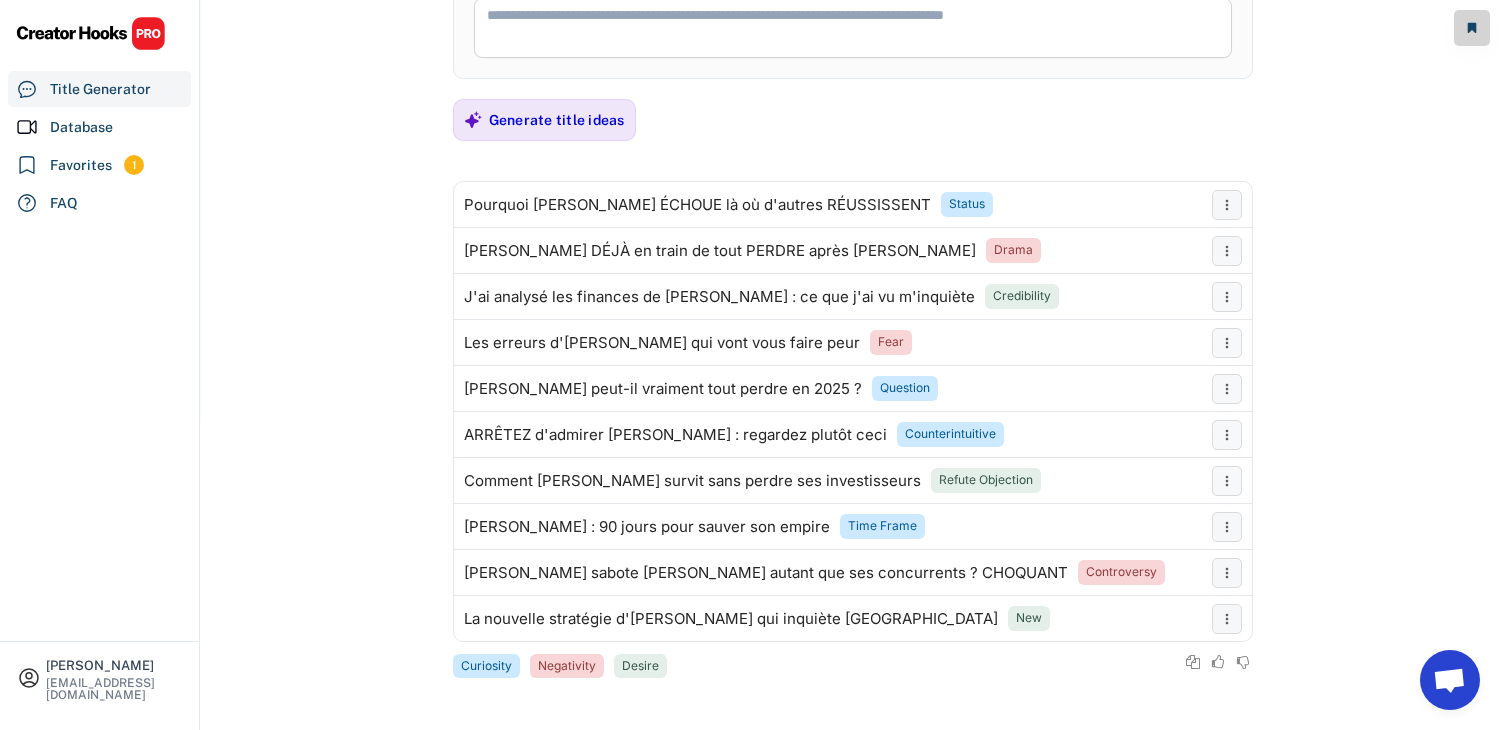 click on "Curiosity" at bounding box center [486, 666] 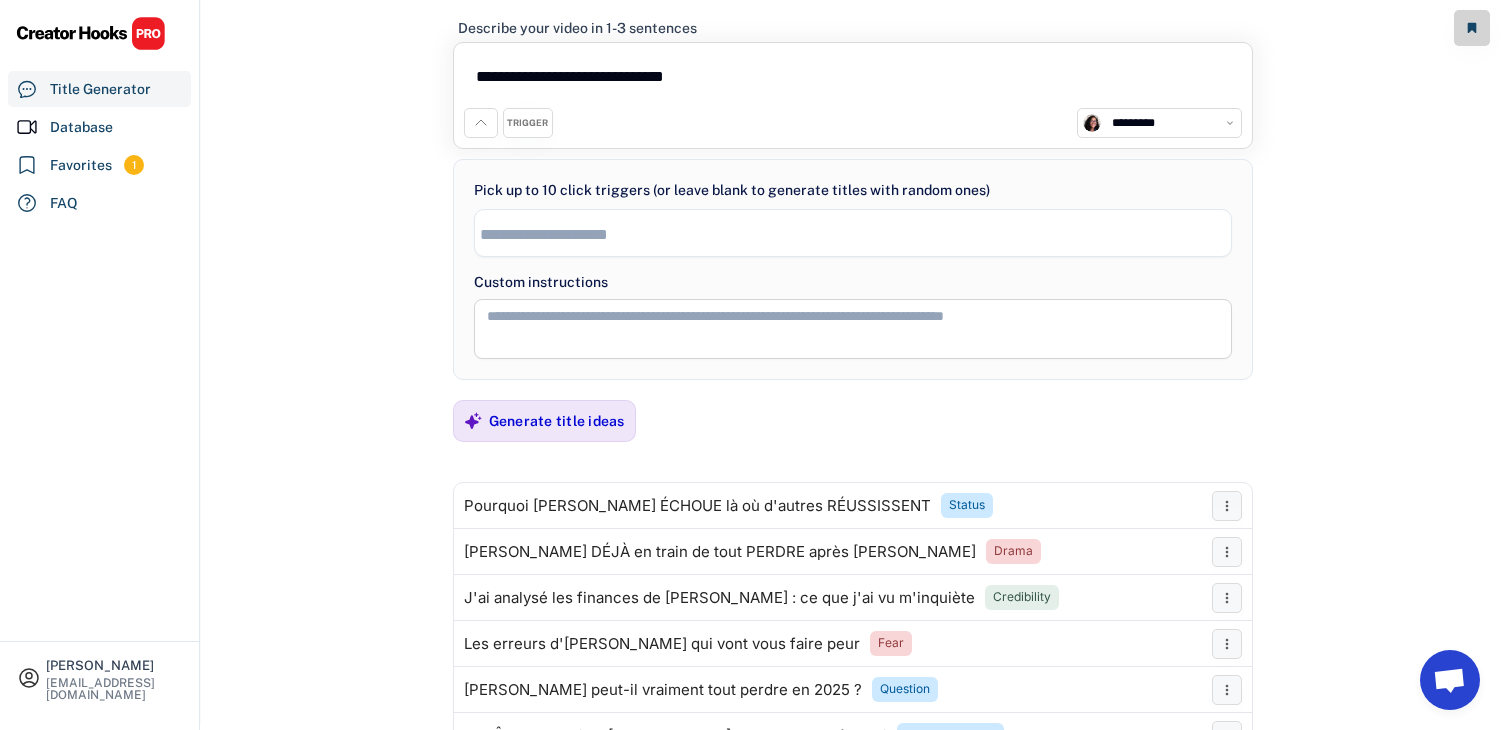 scroll, scrollTop: 34, scrollLeft: 0, axis: vertical 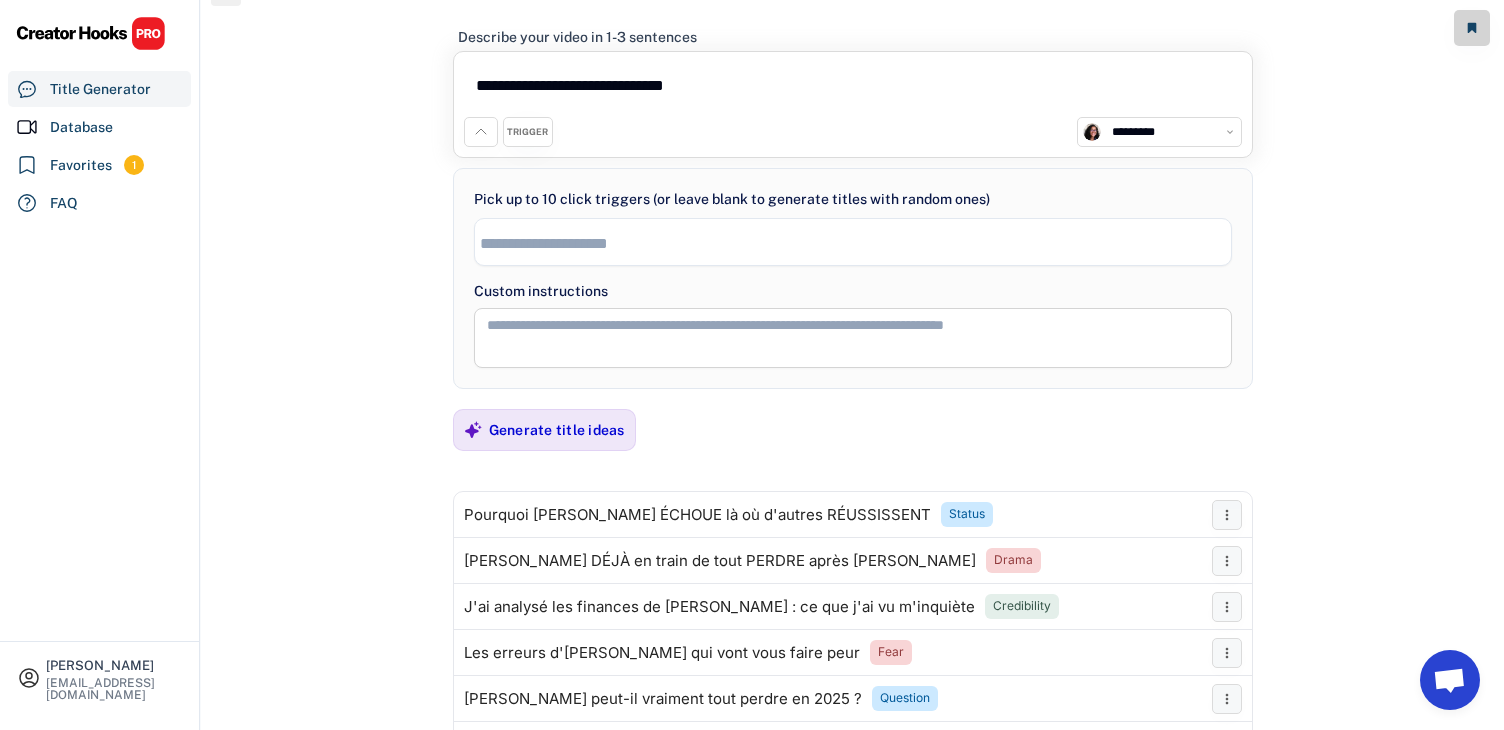 click 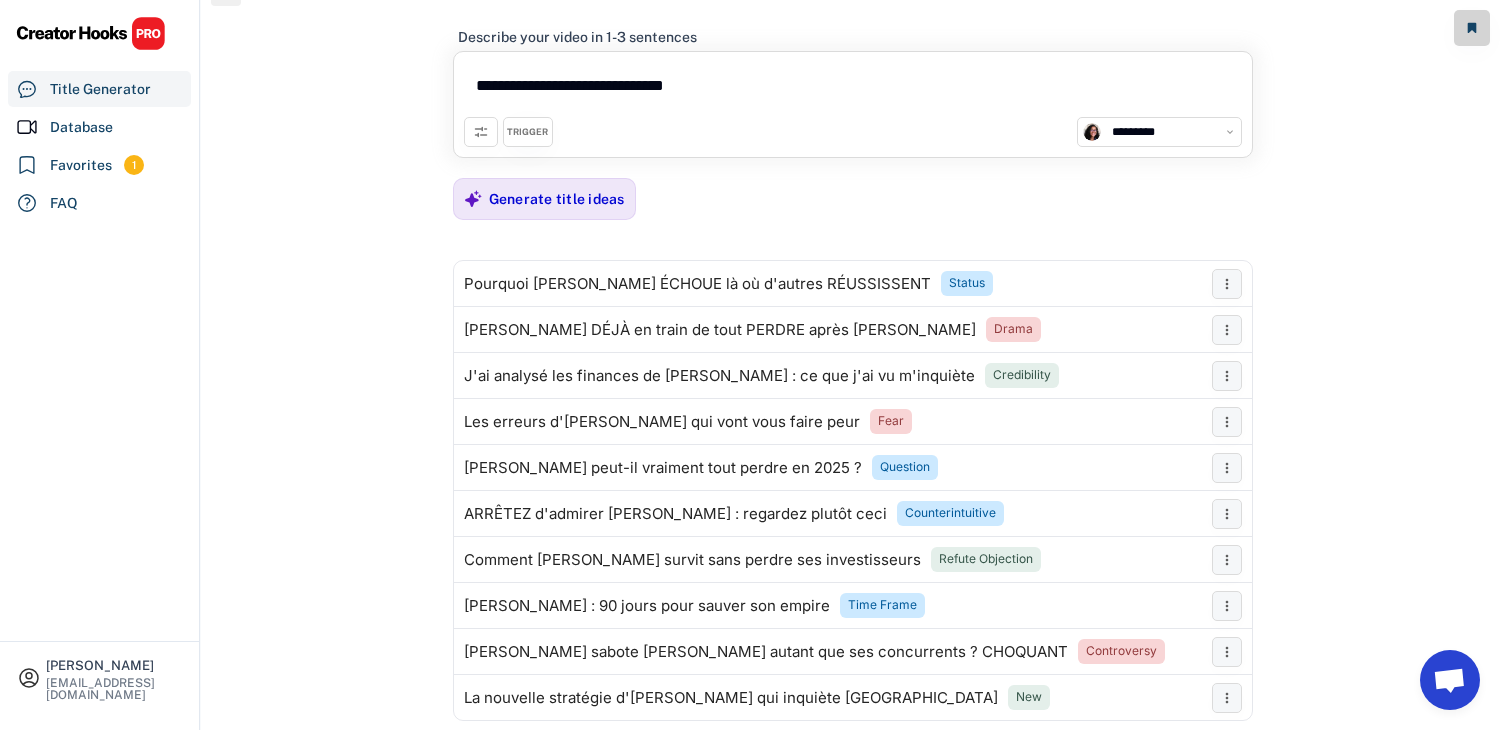 click on "TRIGGER" at bounding box center [527, 132] 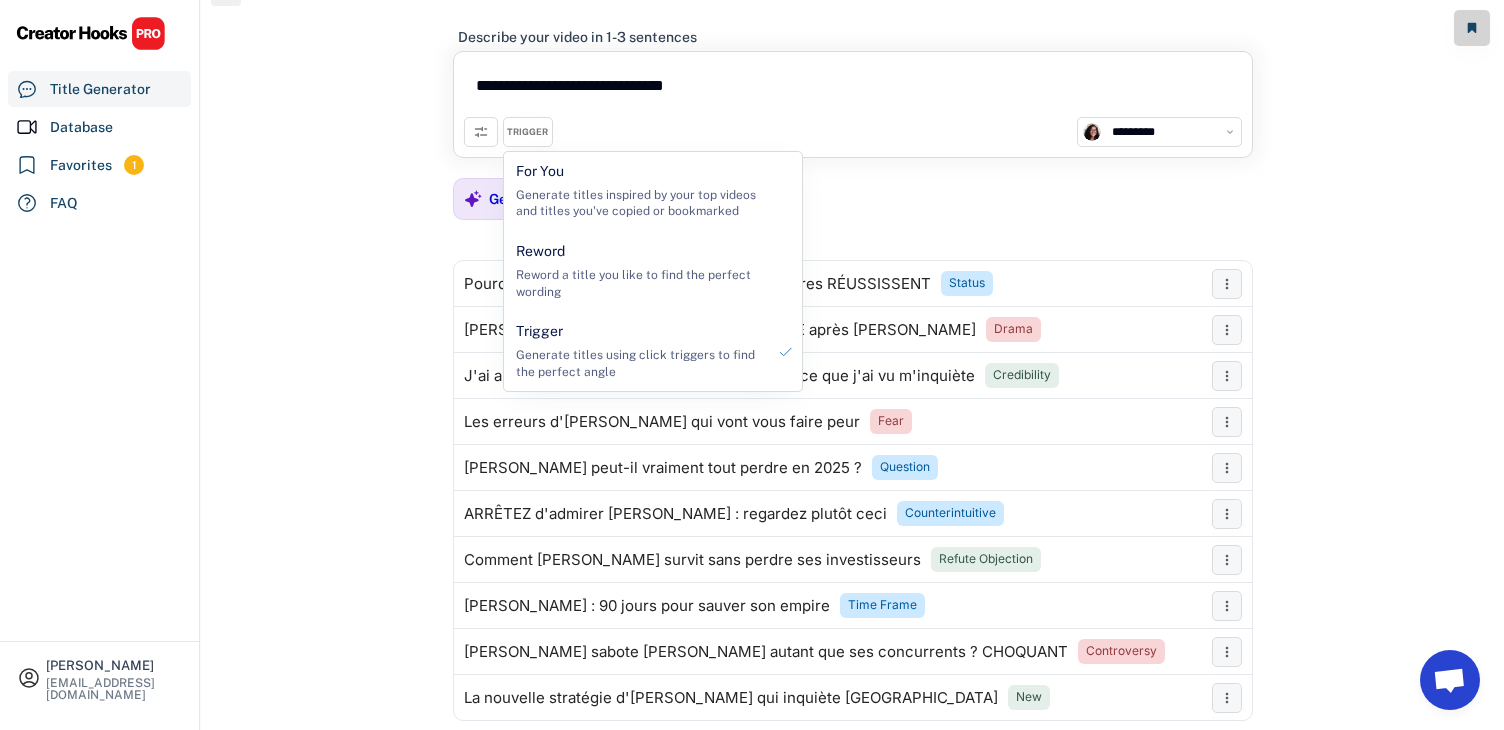 click on "**********" at bounding box center (853, 132) 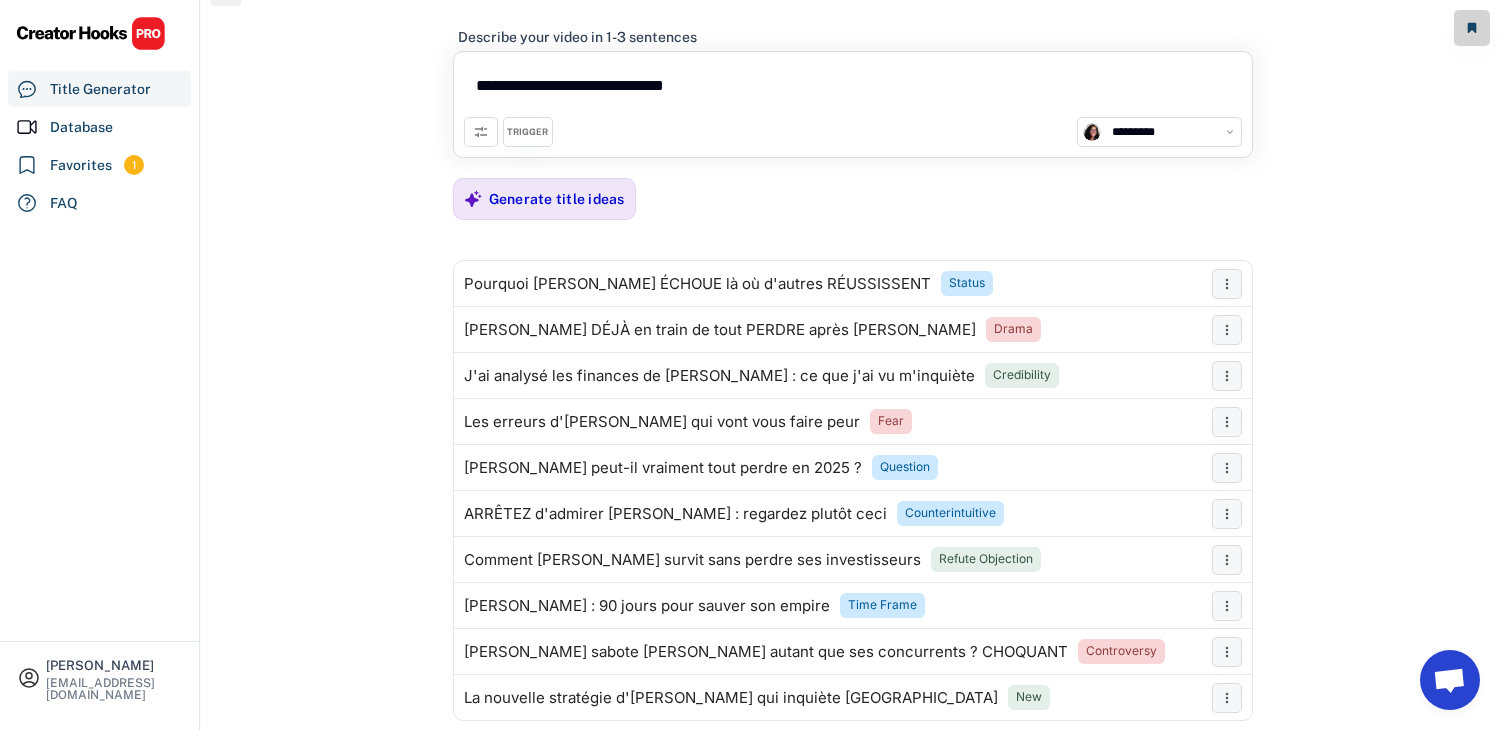 click 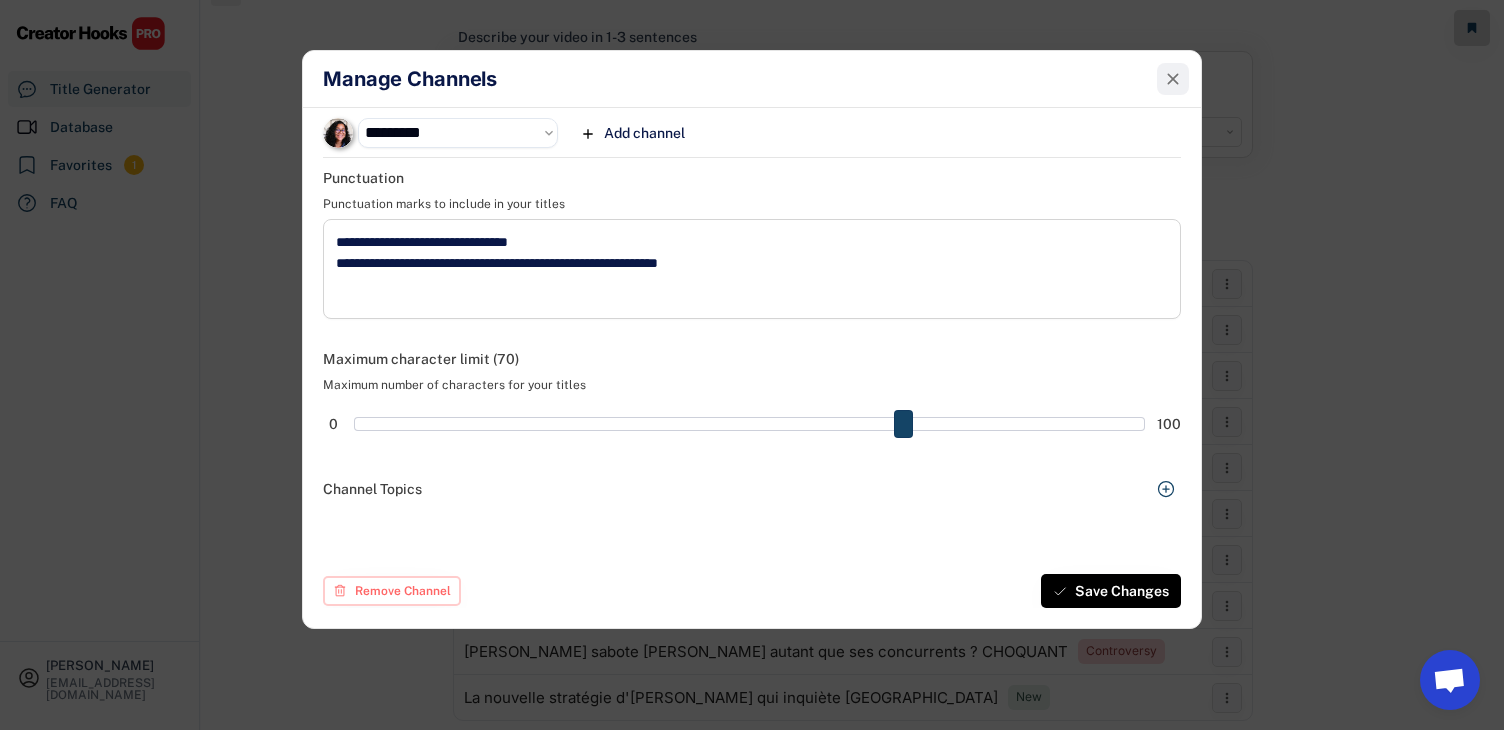 click 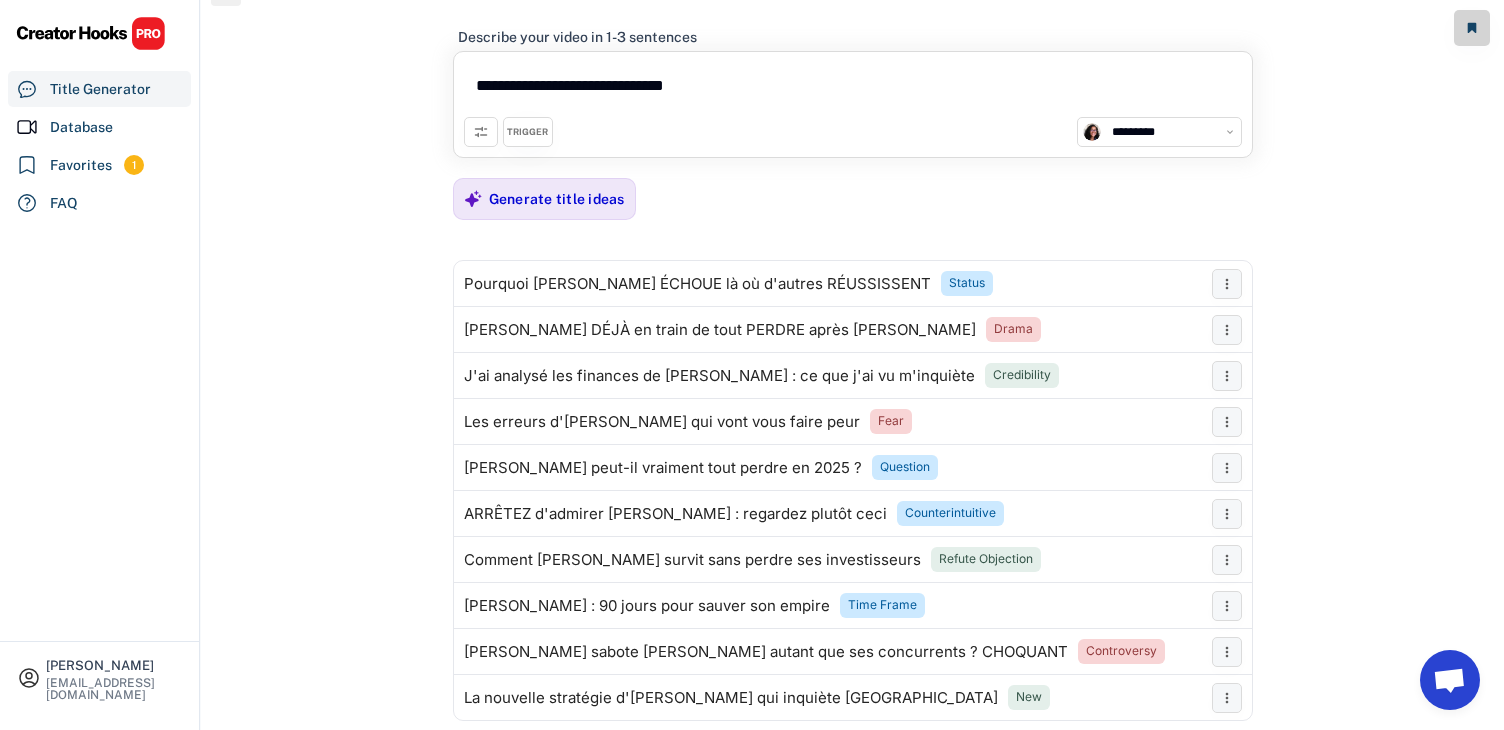 drag, startPoint x: 721, startPoint y: 84, endPoint x: 474, endPoint y: 84, distance: 247 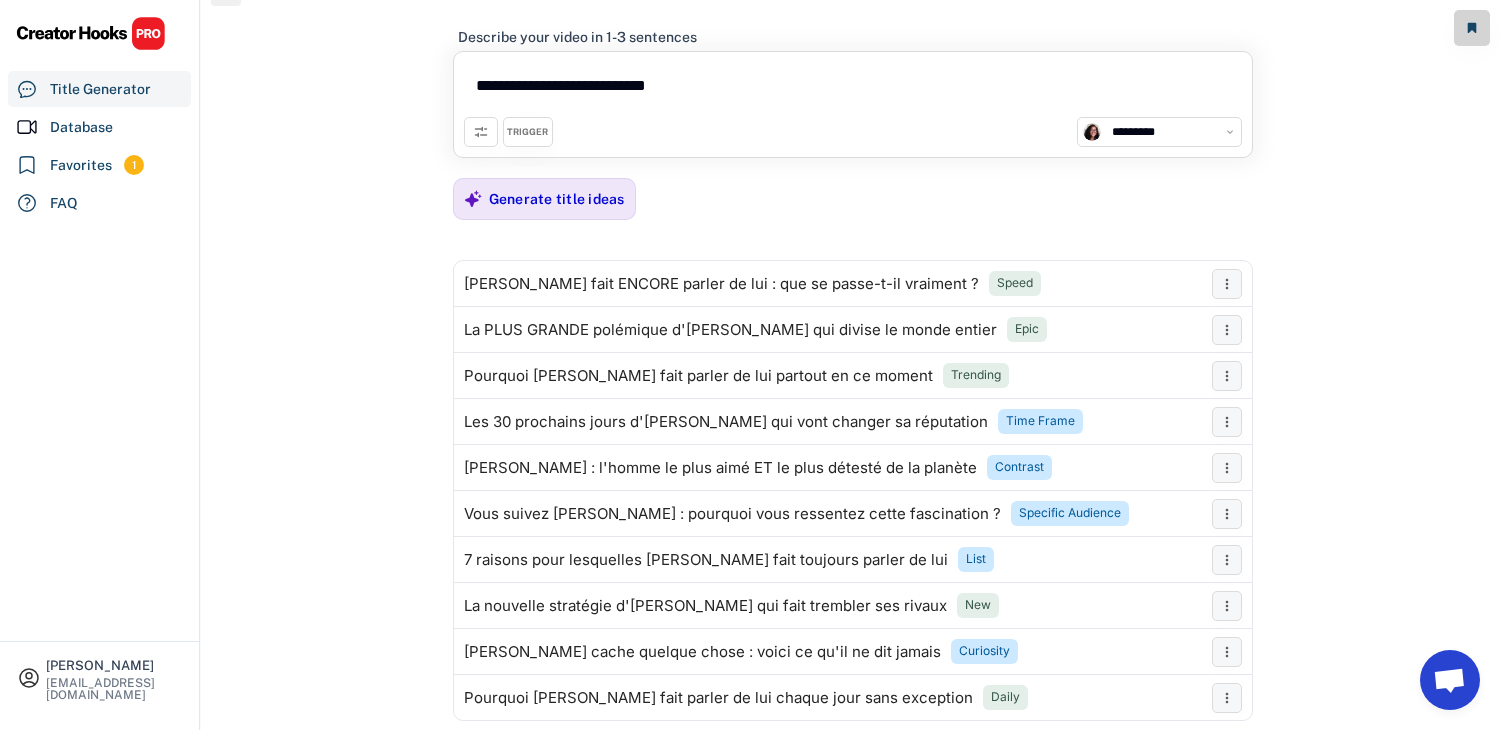 drag, startPoint x: 795, startPoint y: 96, endPoint x: 397, endPoint y: 96, distance: 398 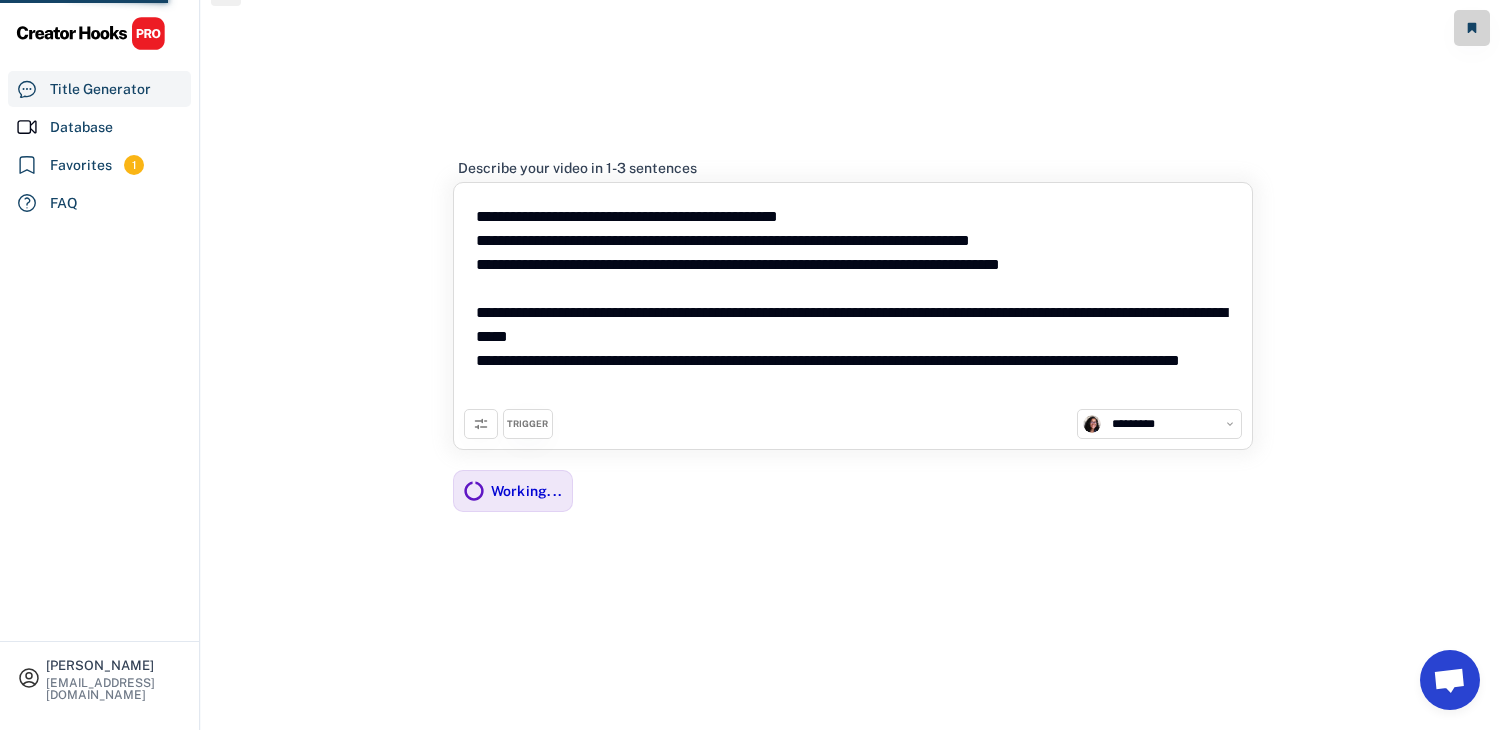 type on "**********" 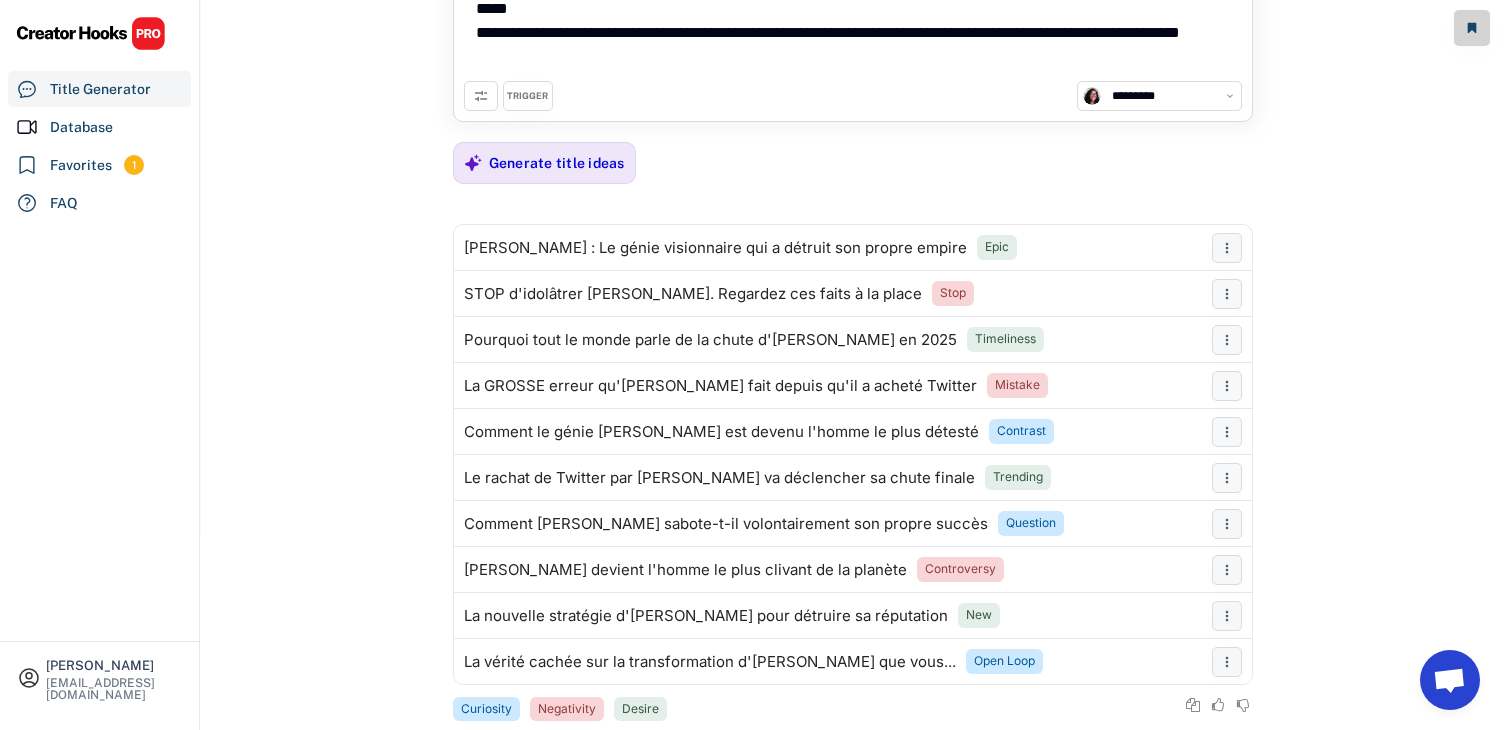 scroll, scrollTop: 274, scrollLeft: 0, axis: vertical 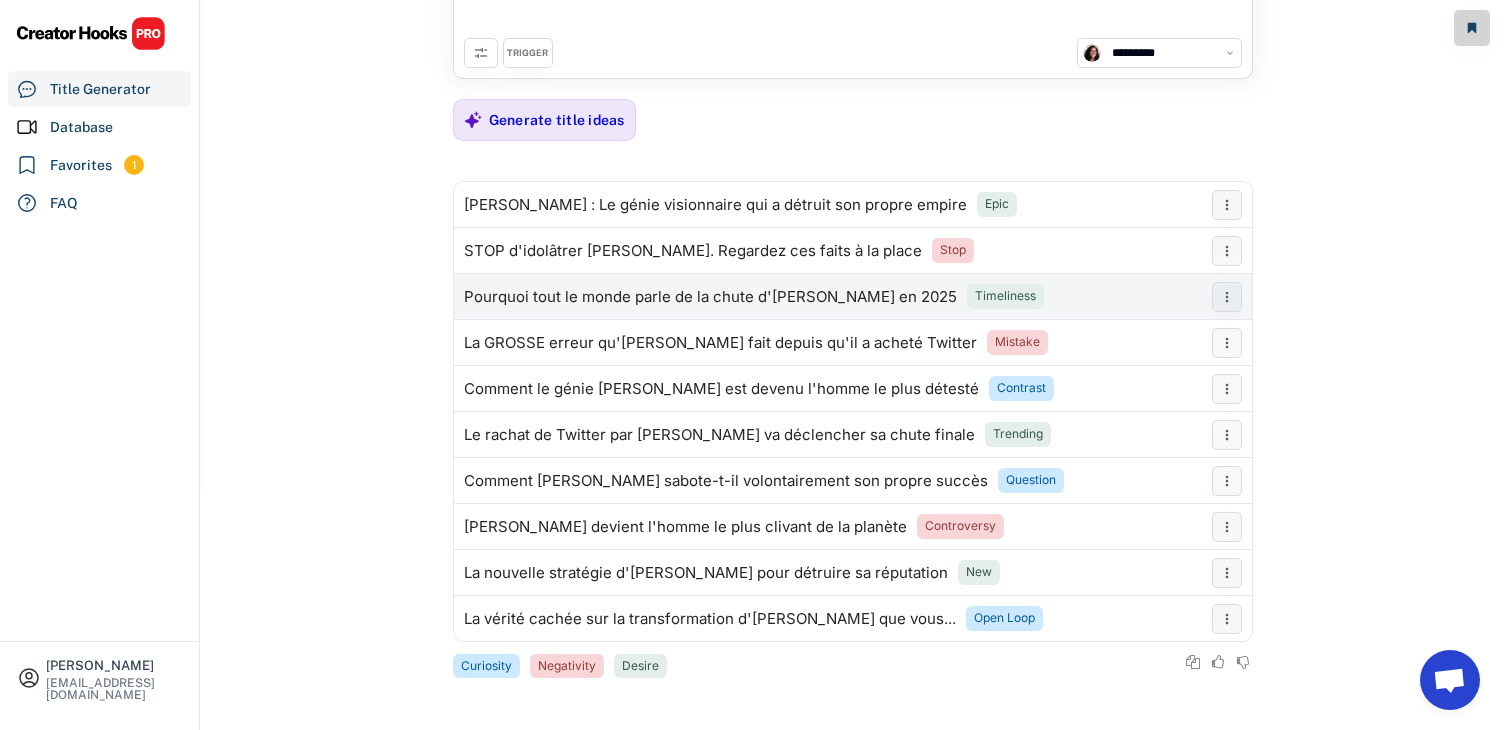 click on "Pourquoi tout le monde parle de la chute d'[PERSON_NAME] en 2025" at bounding box center [710, 297] 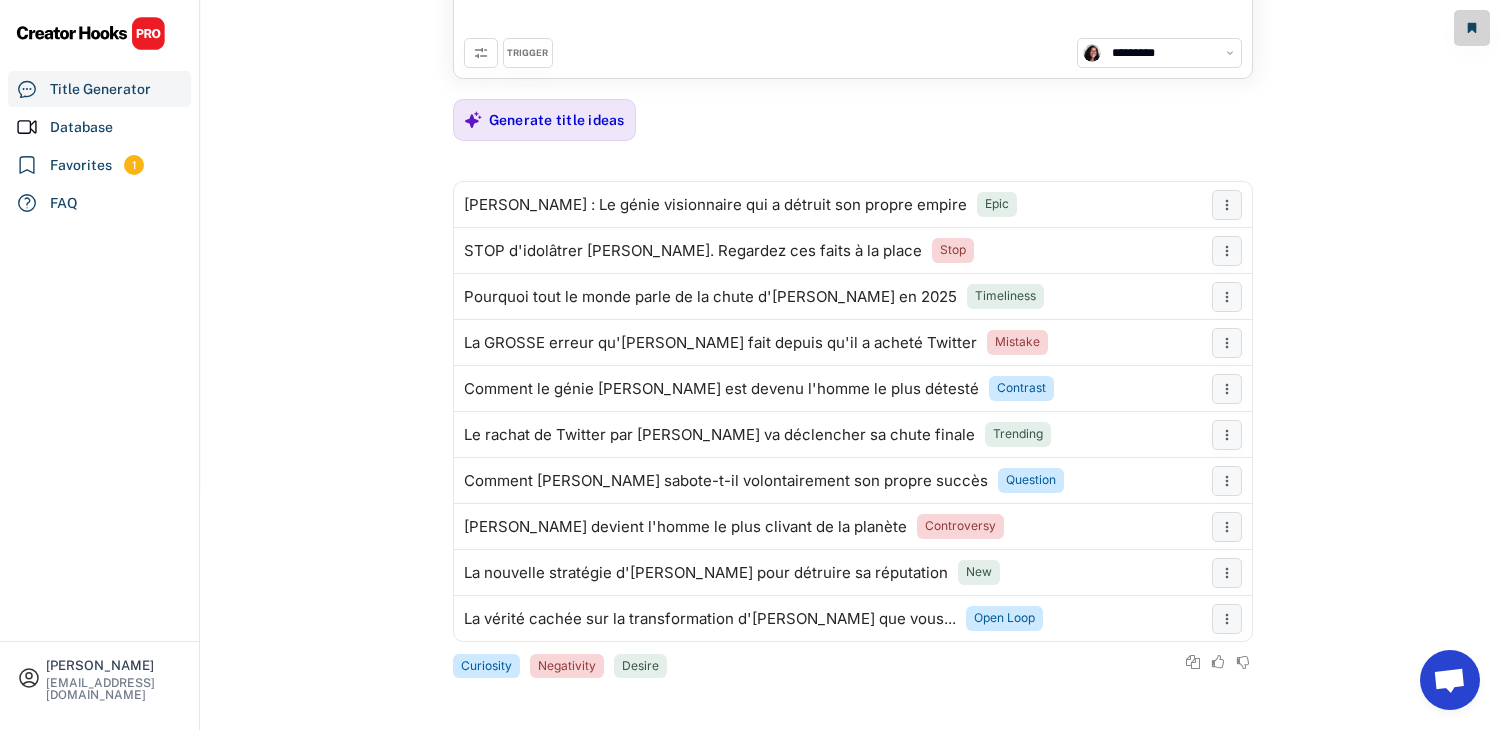 click on "**********" at bounding box center [853, 223] 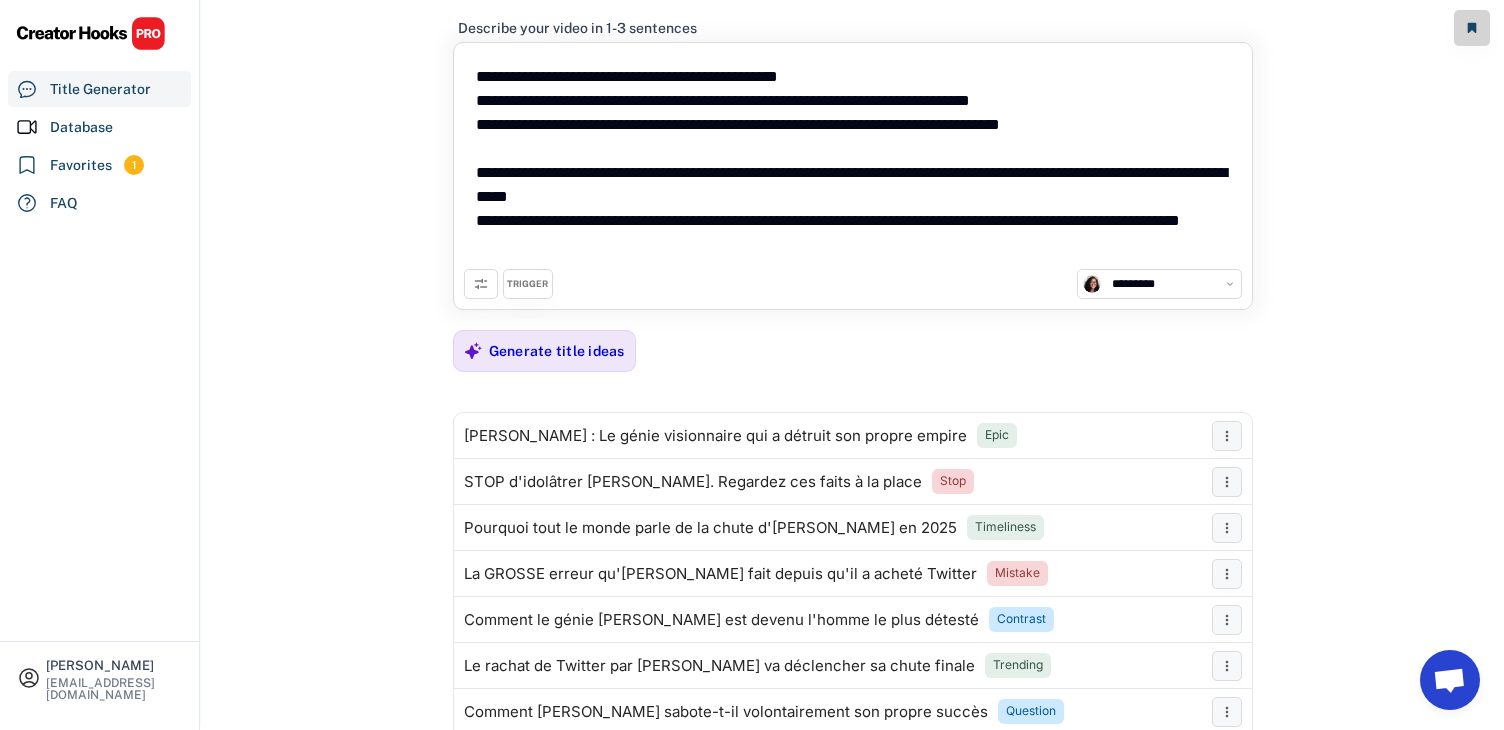 scroll, scrollTop: 10, scrollLeft: 0, axis: vertical 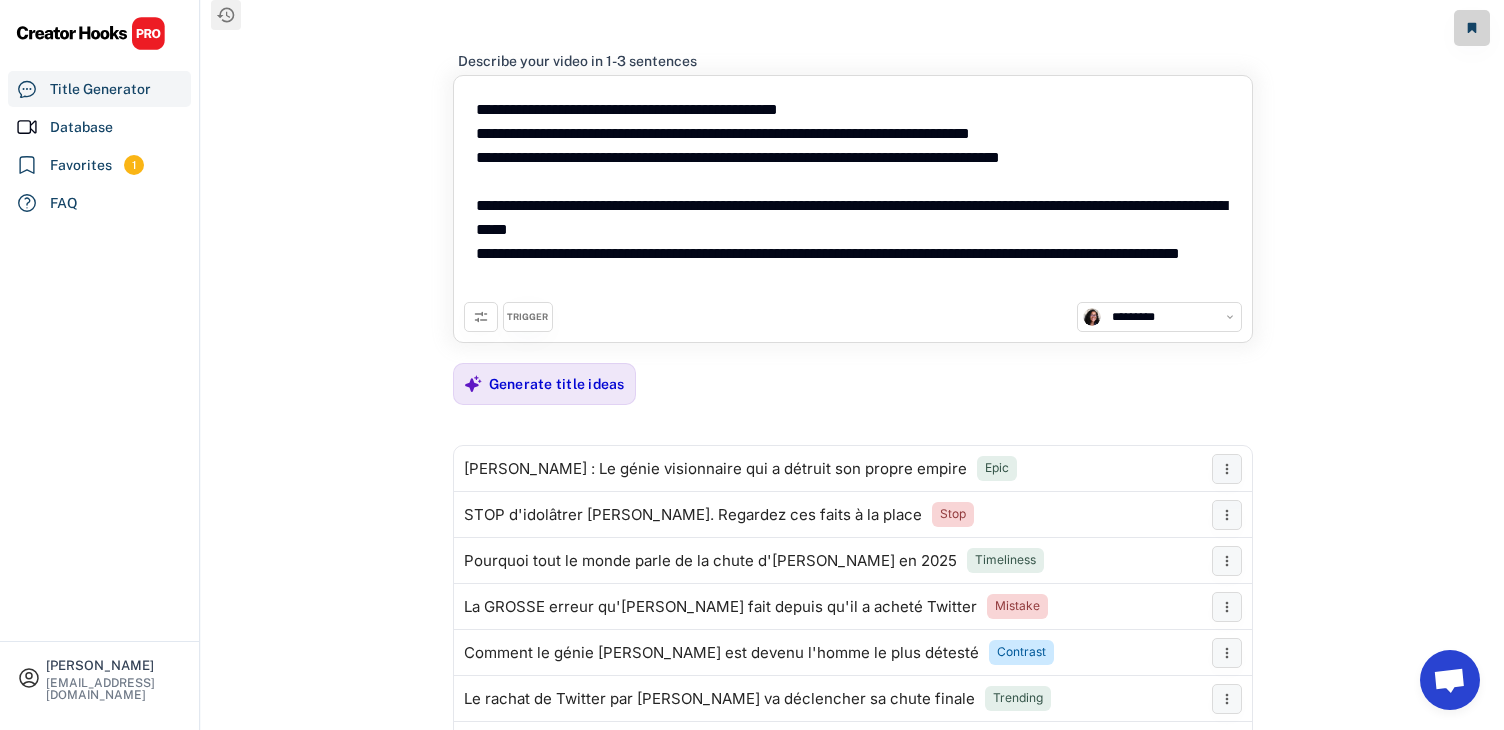 drag, startPoint x: 620, startPoint y: 262, endPoint x: 384, endPoint y: 69, distance: 304.86884 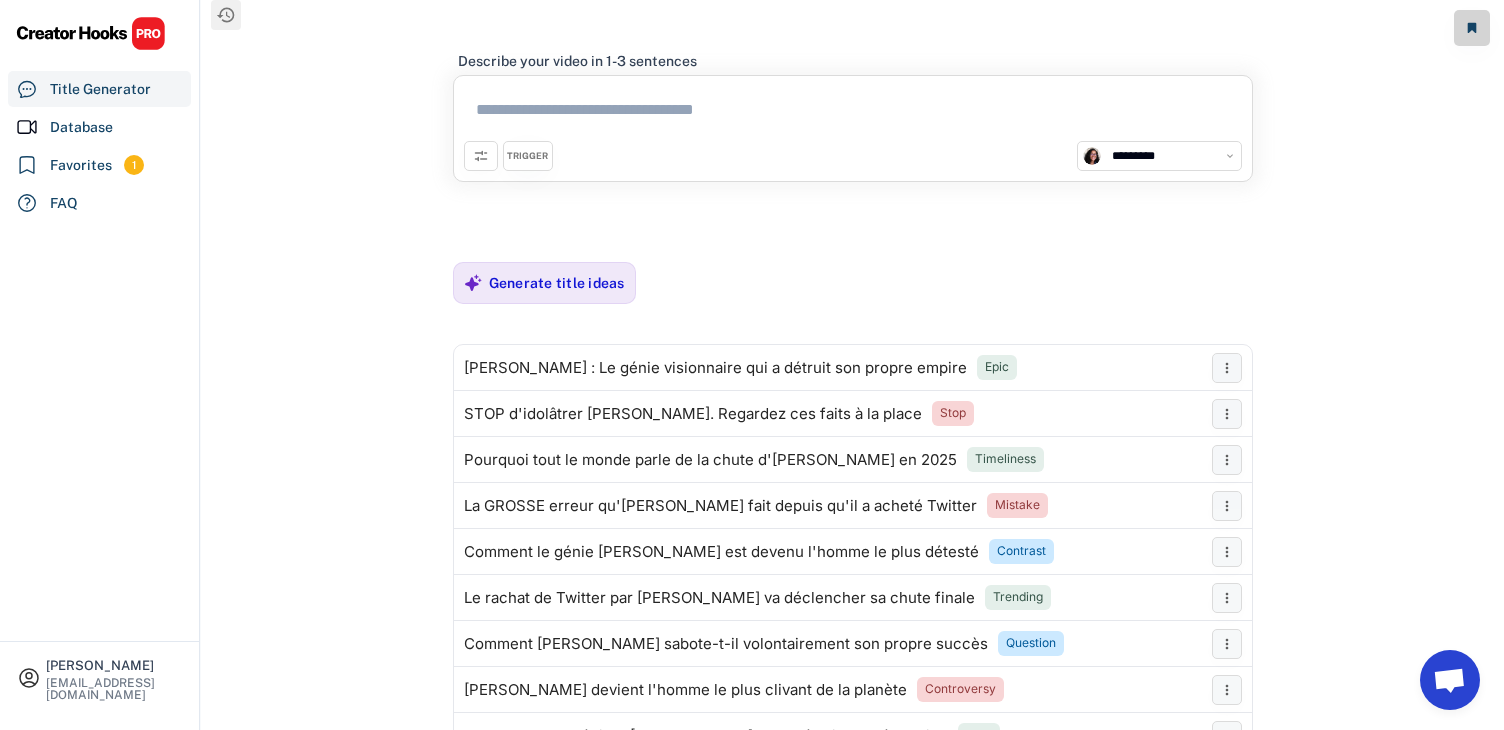 paste on "**********" 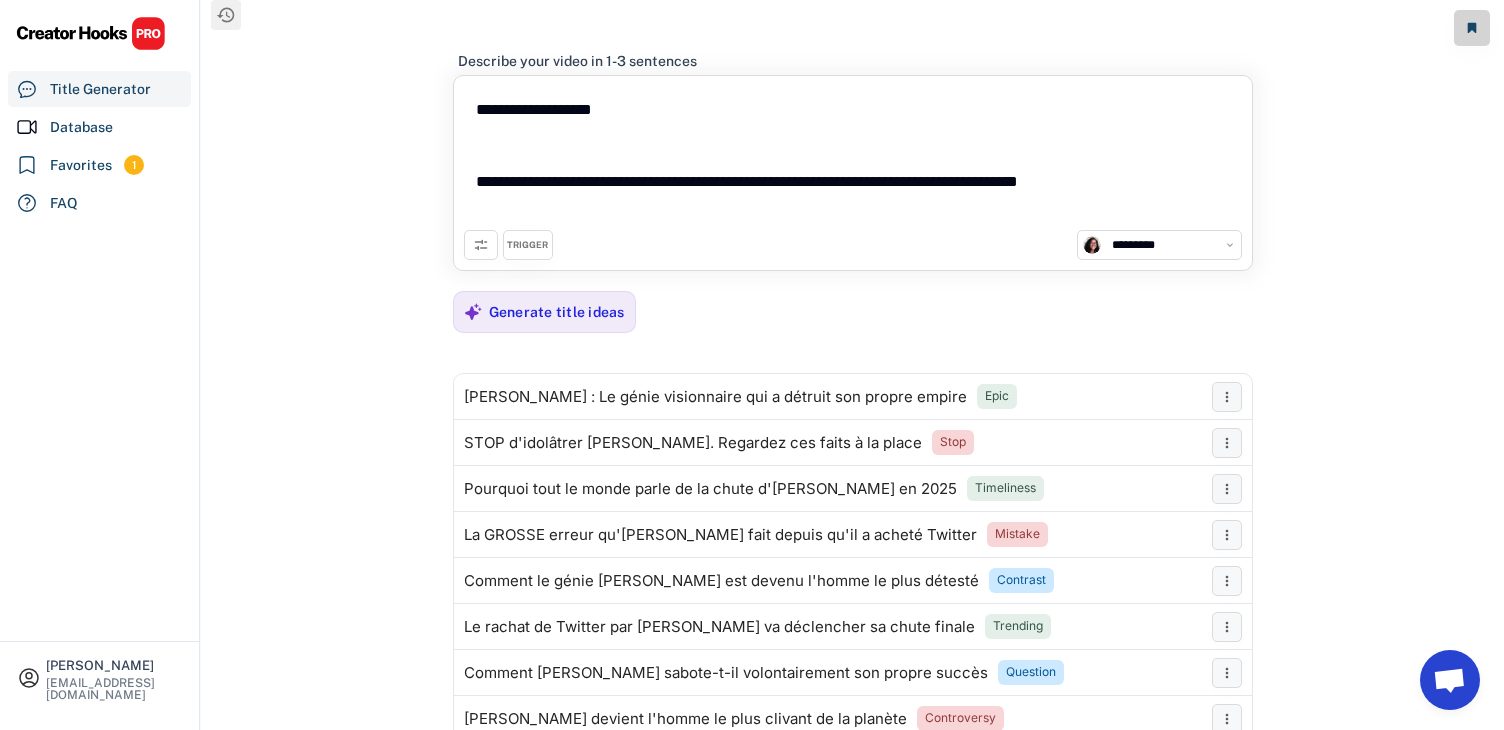 drag, startPoint x: 638, startPoint y: 183, endPoint x: 638, endPoint y: 117, distance: 66 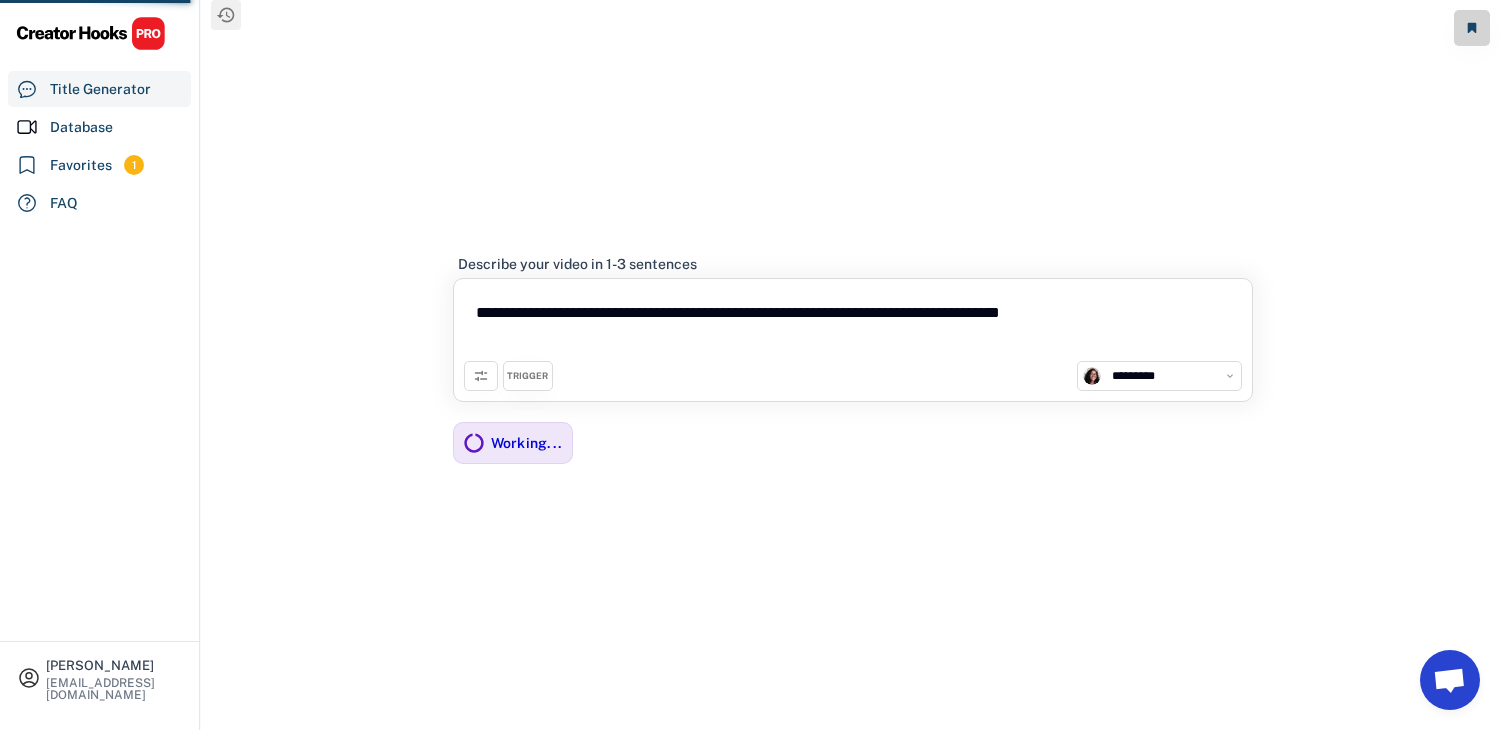 type on "**********" 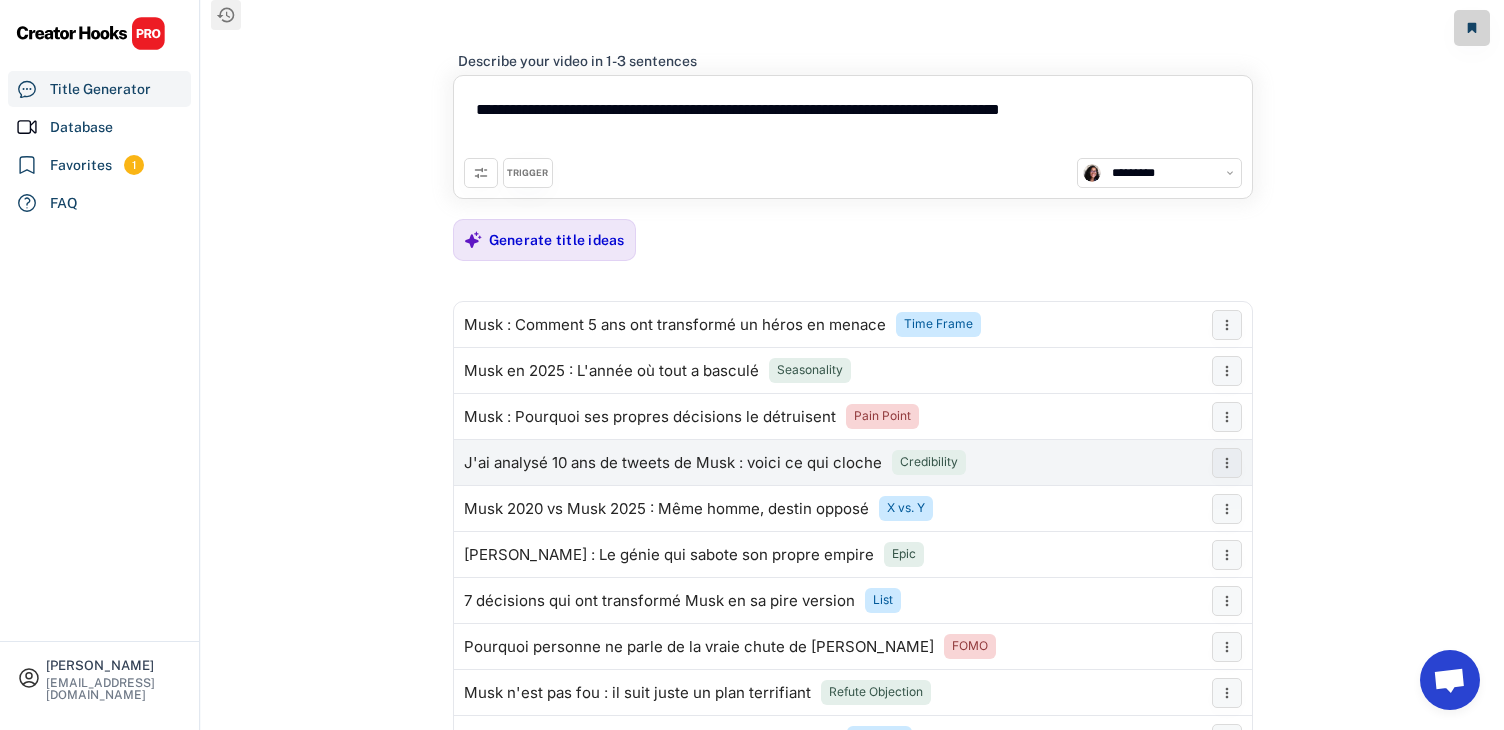 click on "J'ai analysé 10 ans de tweets de Musk : voici ce qui cloche" at bounding box center (673, 463) 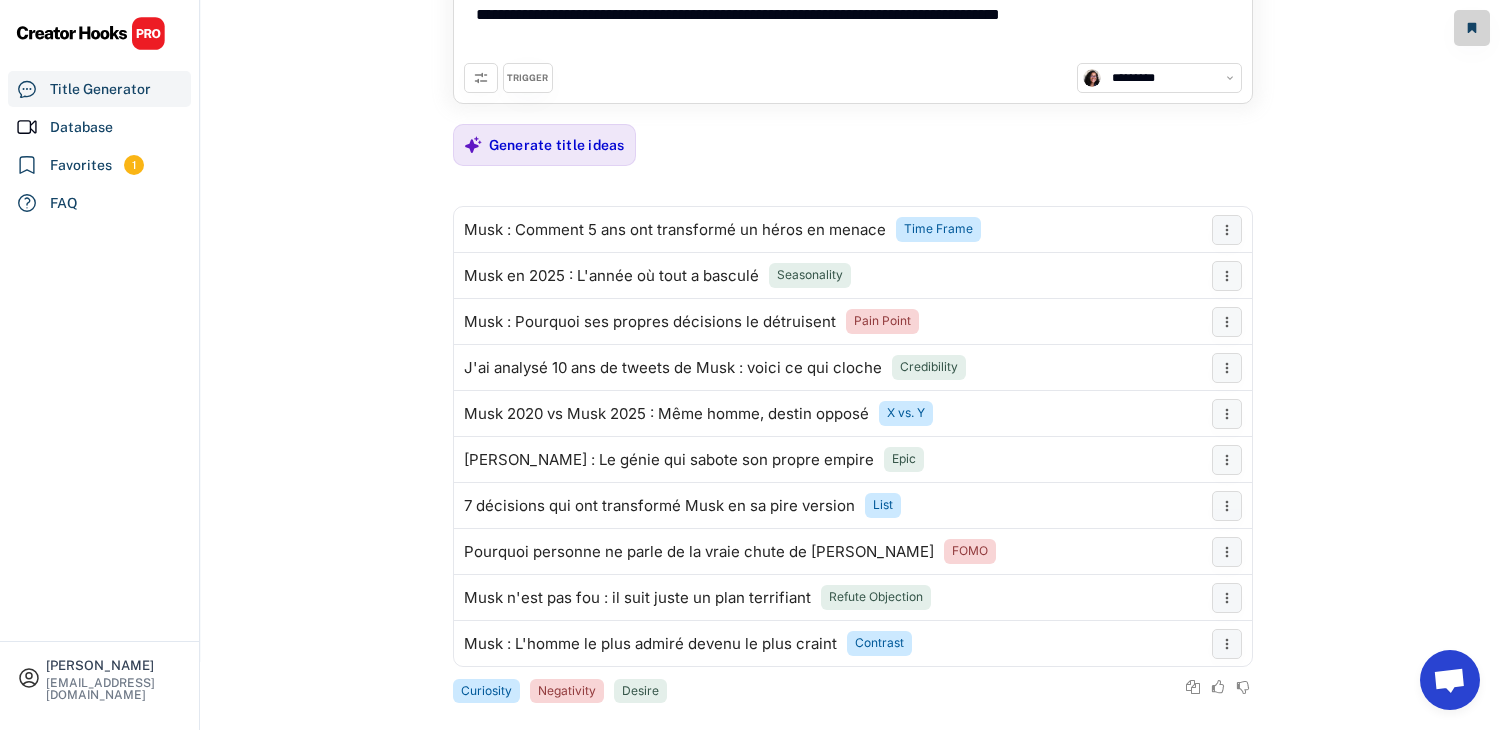 scroll, scrollTop: 130, scrollLeft: 0, axis: vertical 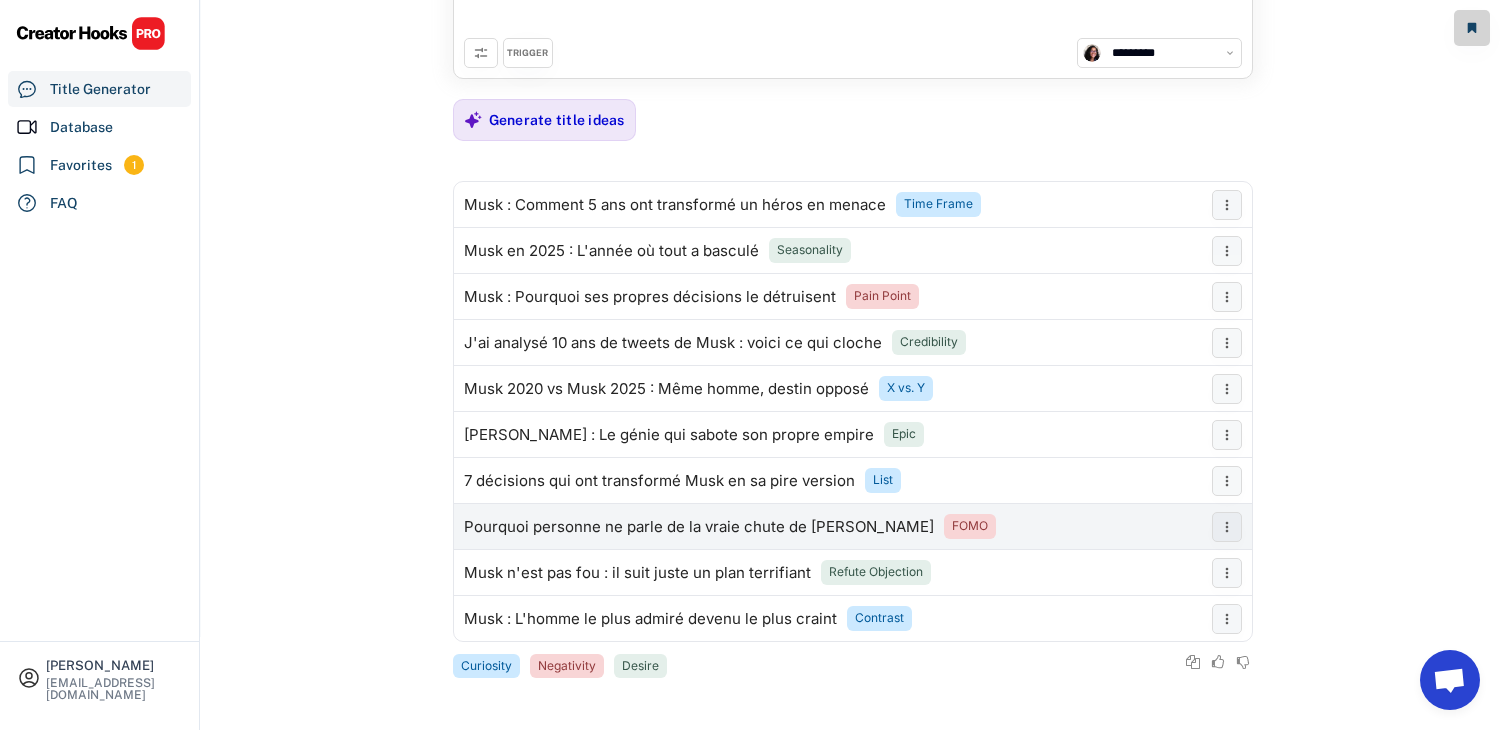 click on "Pourquoi personne ne parle de la vraie chute de [PERSON_NAME]" at bounding box center [699, 527] 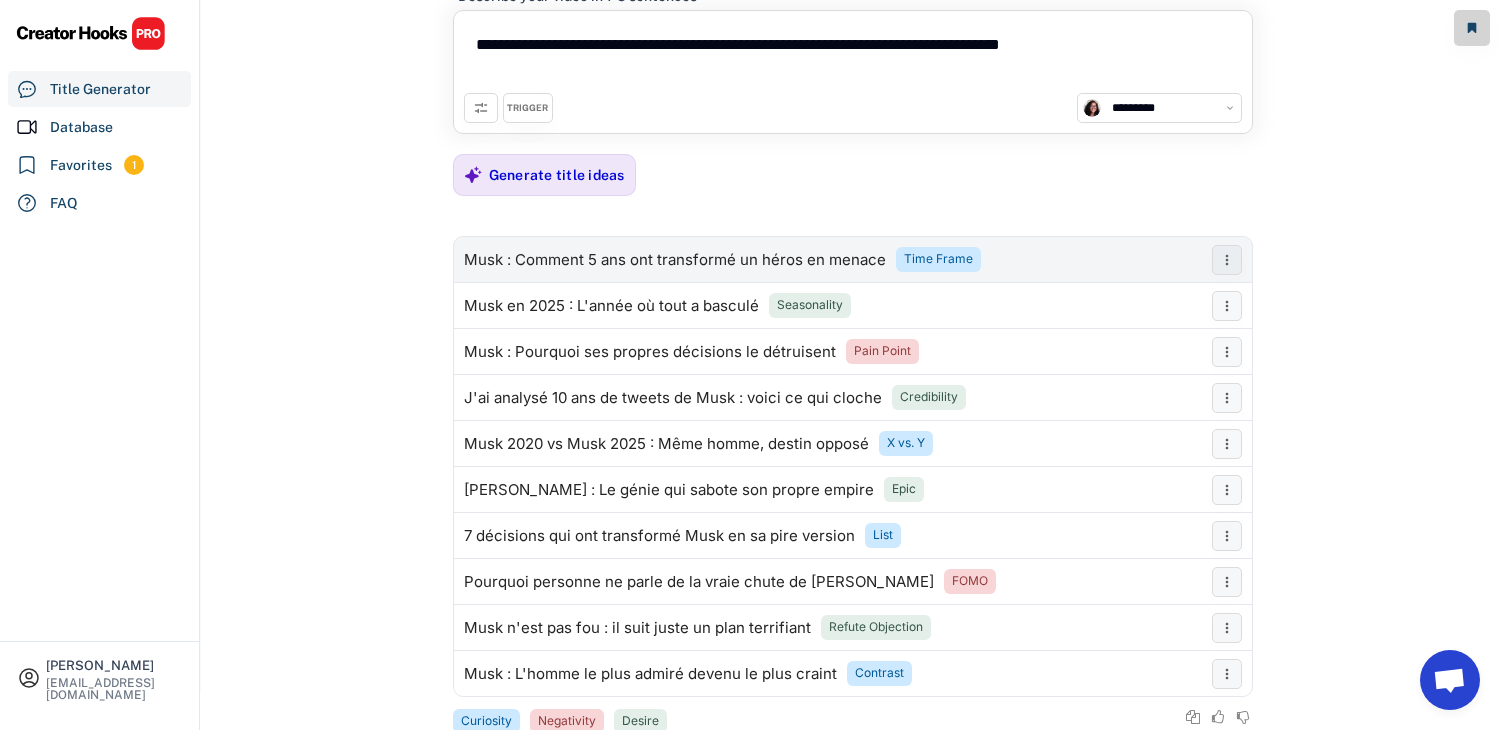 scroll, scrollTop: 0, scrollLeft: 0, axis: both 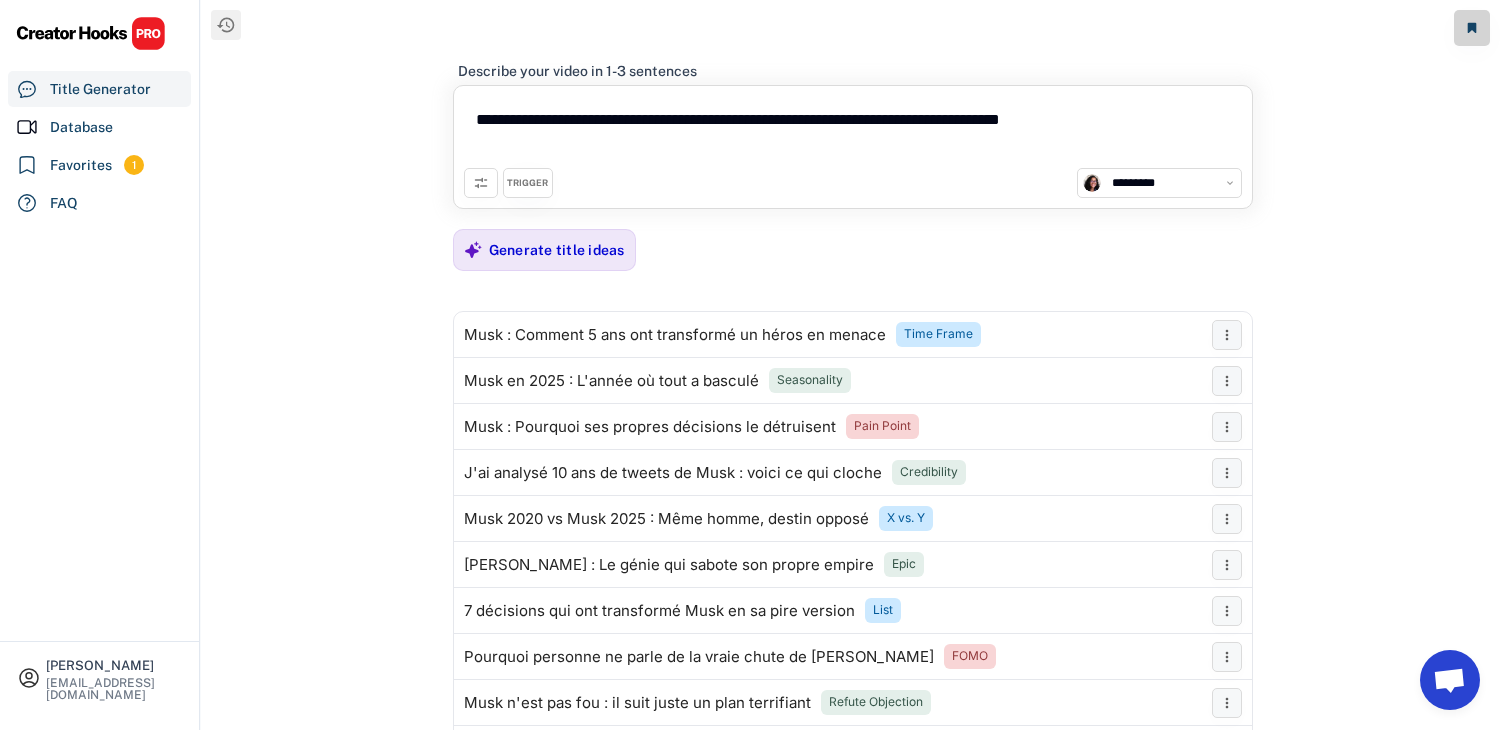 drag, startPoint x: 1190, startPoint y: 118, endPoint x: 456, endPoint y: 127, distance: 734.0552 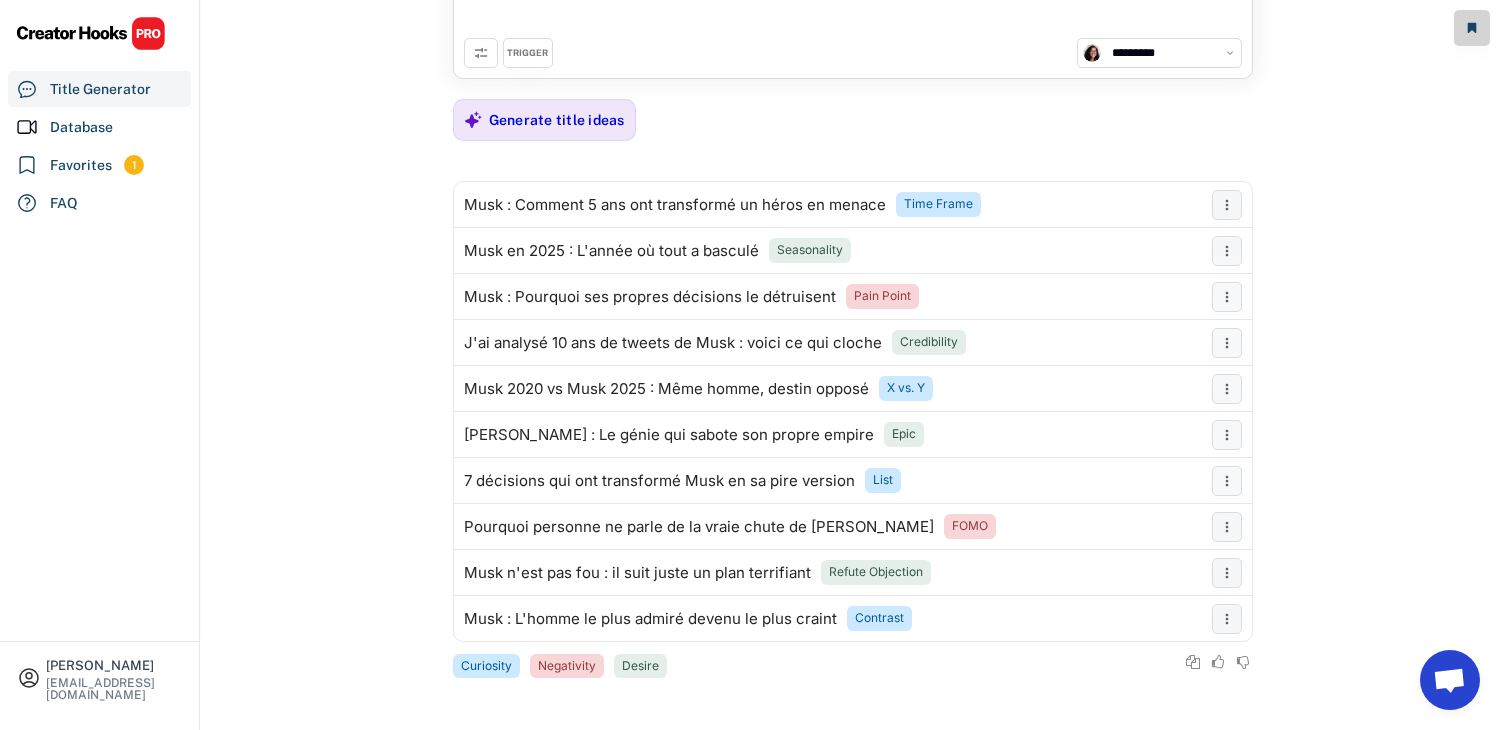 scroll, scrollTop: 0, scrollLeft: 0, axis: both 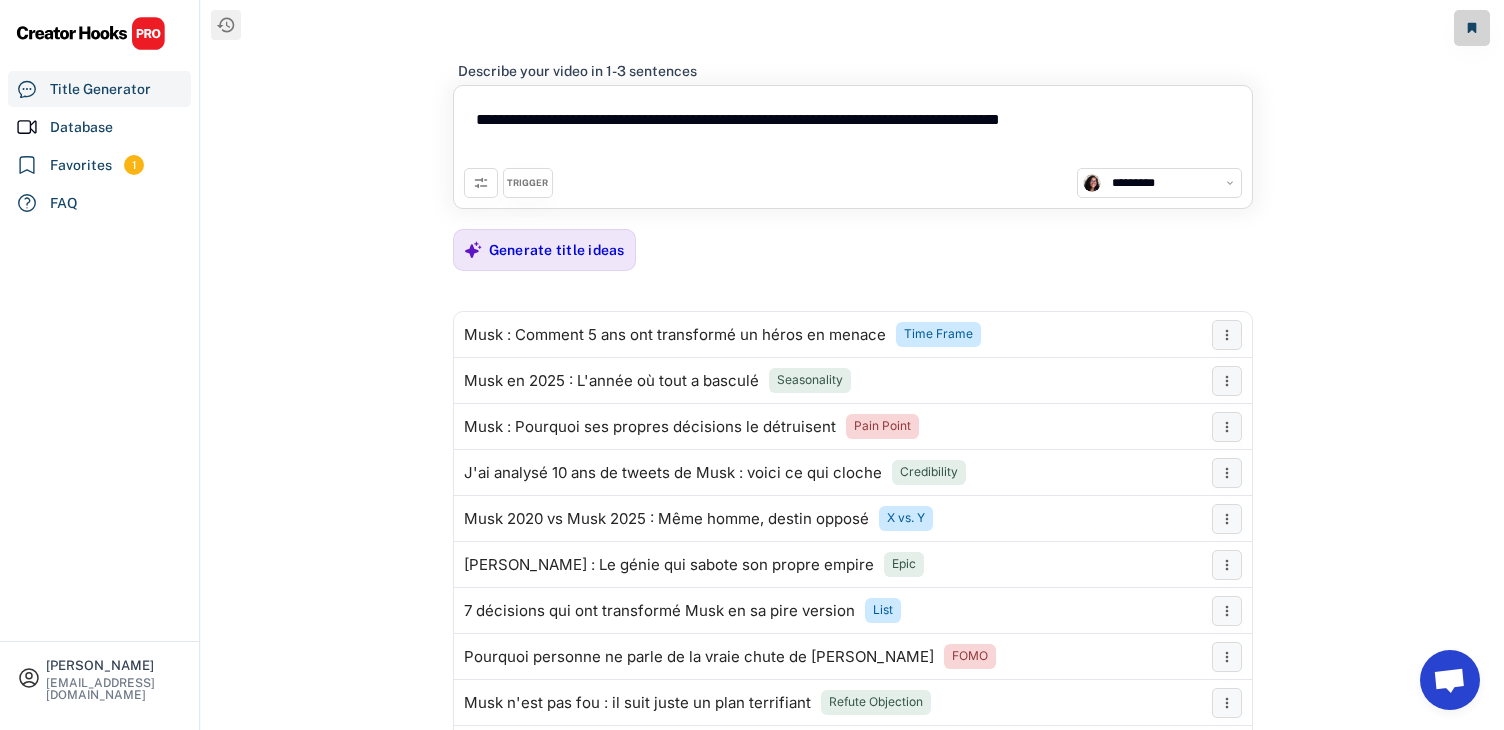 click on "**********" at bounding box center [853, 132] 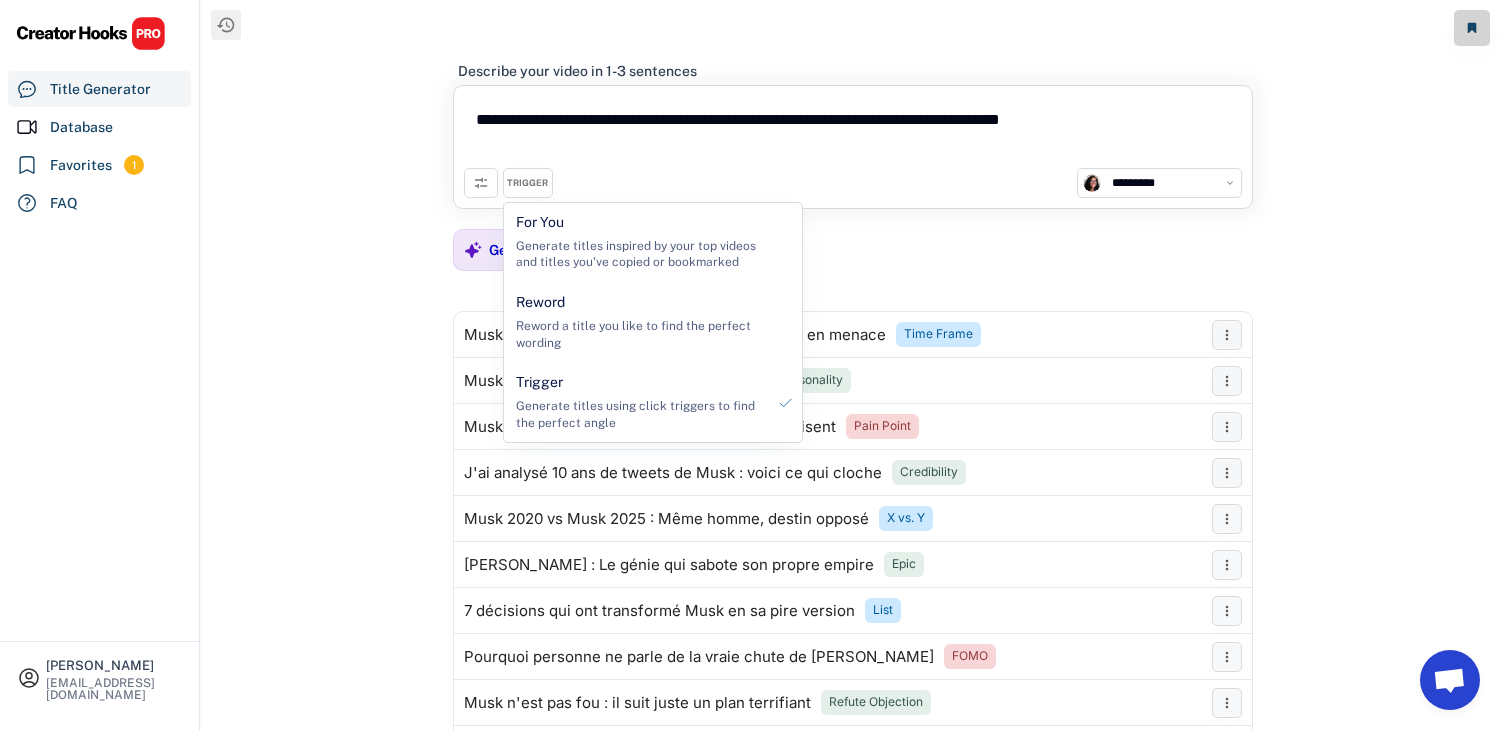 click on "TRIGGER" at bounding box center [527, 183] 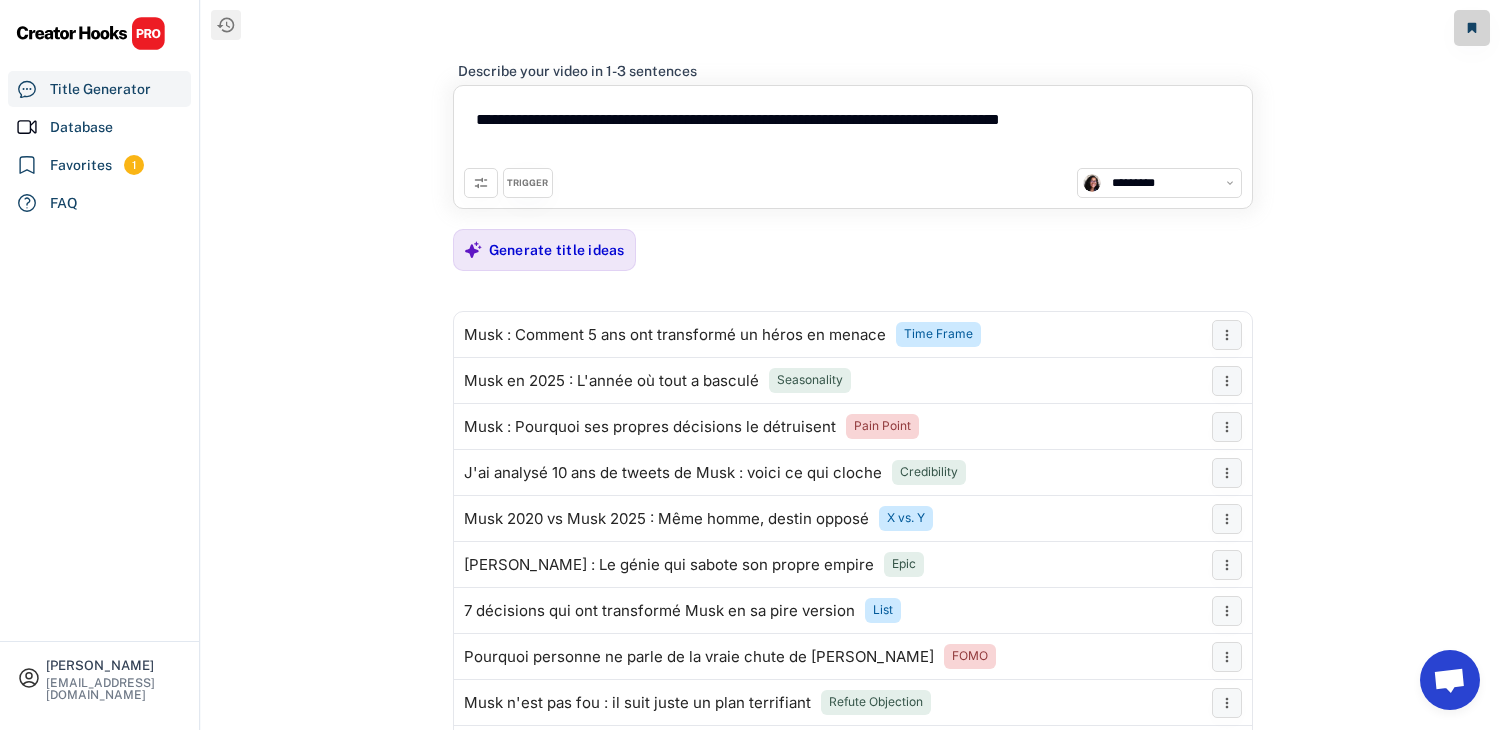 click 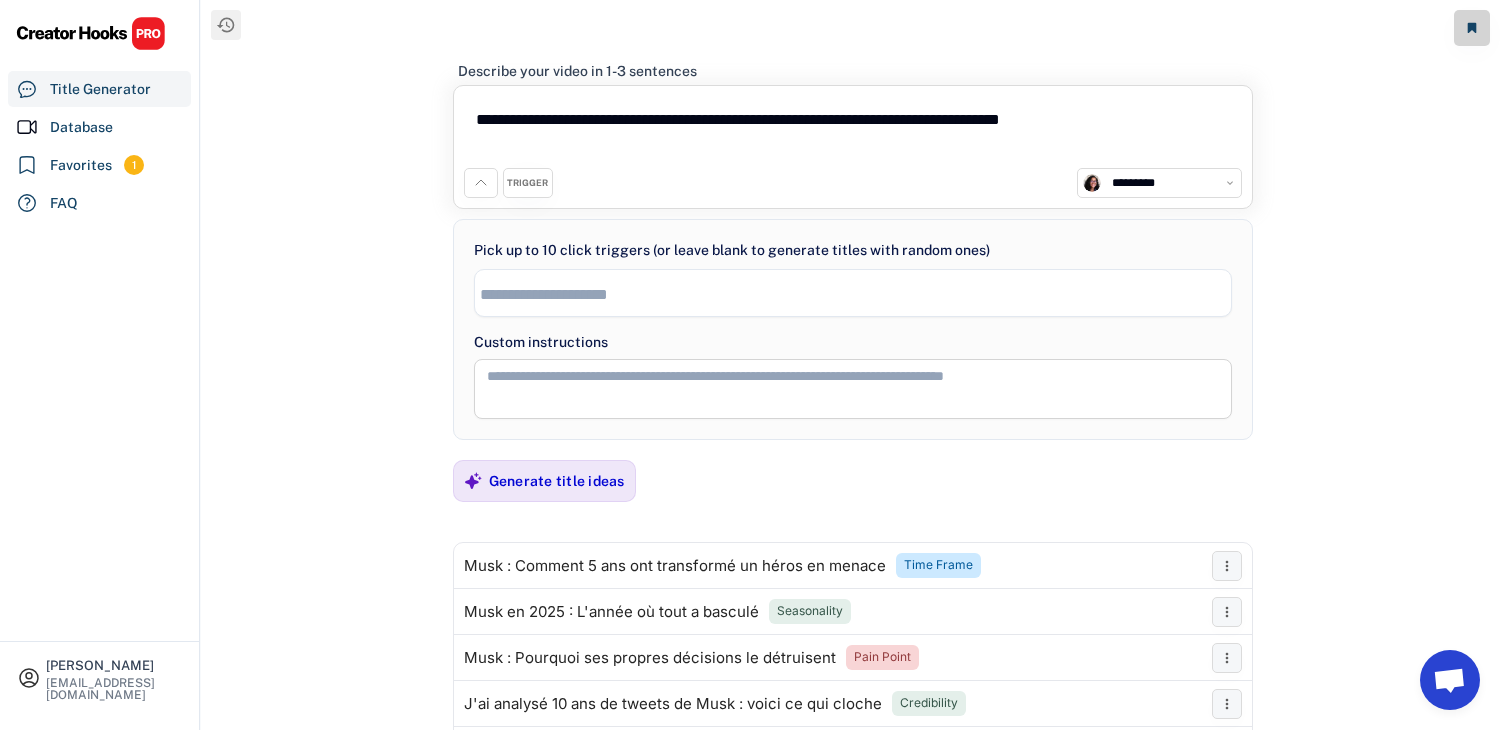 click at bounding box center (858, 294) 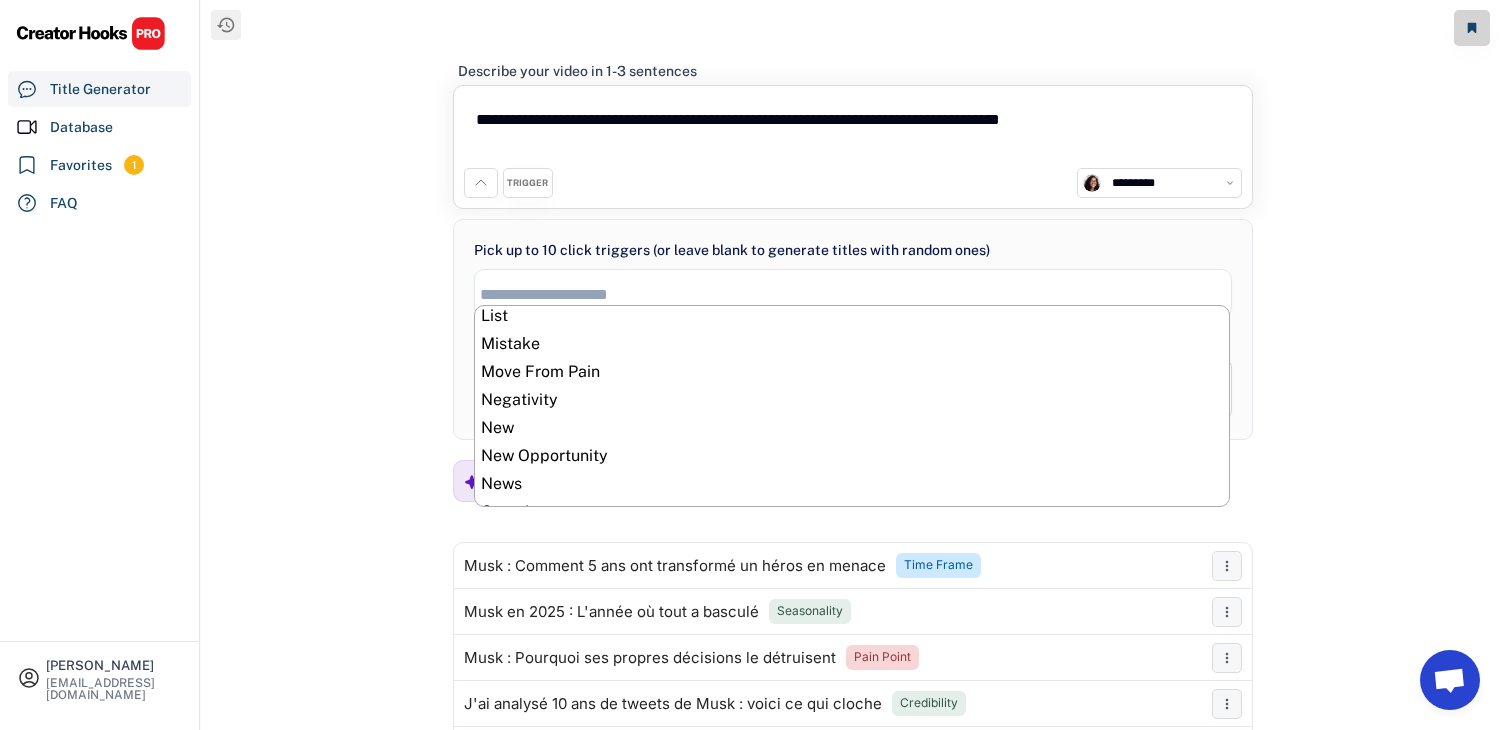scroll, scrollTop: 534, scrollLeft: 0, axis: vertical 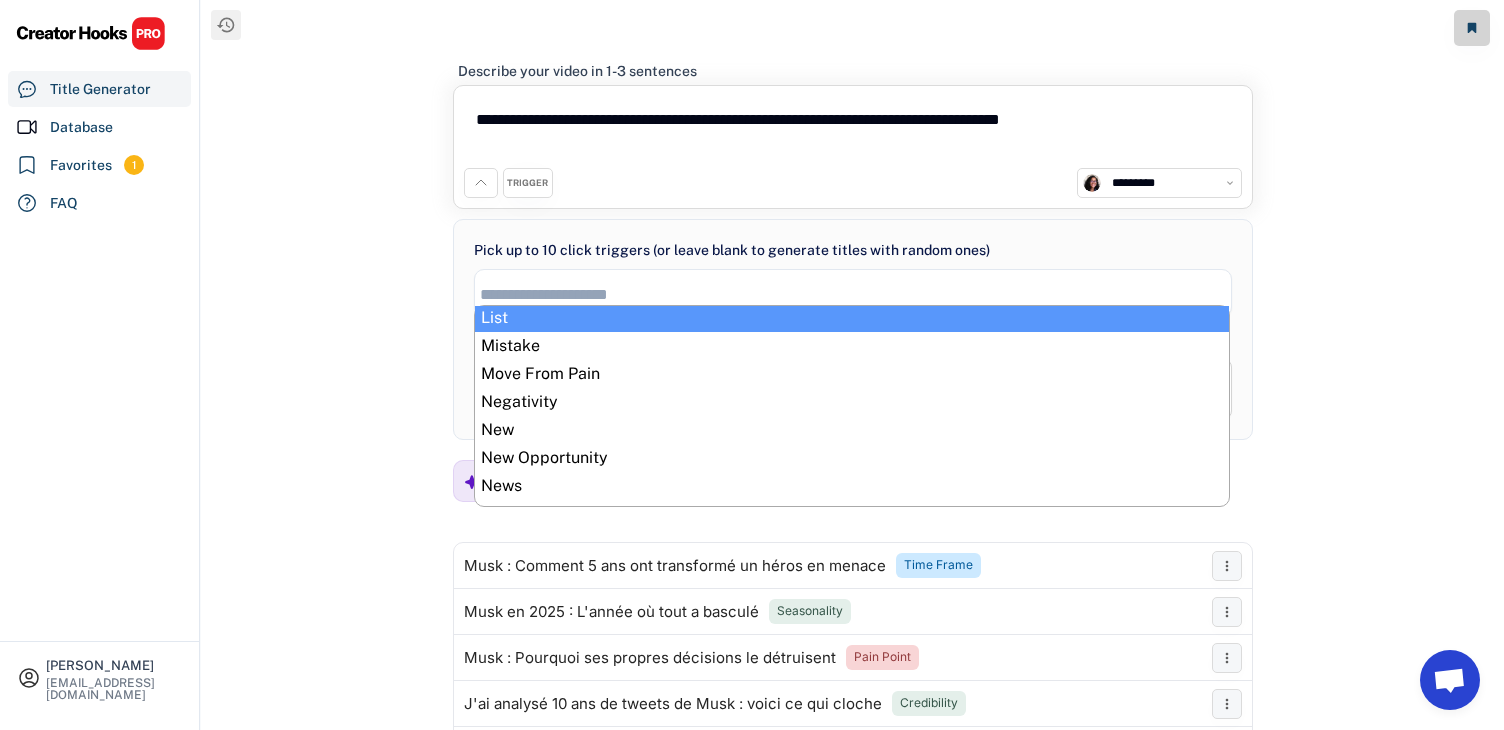 click on "**********" at bounding box center [852, 383] 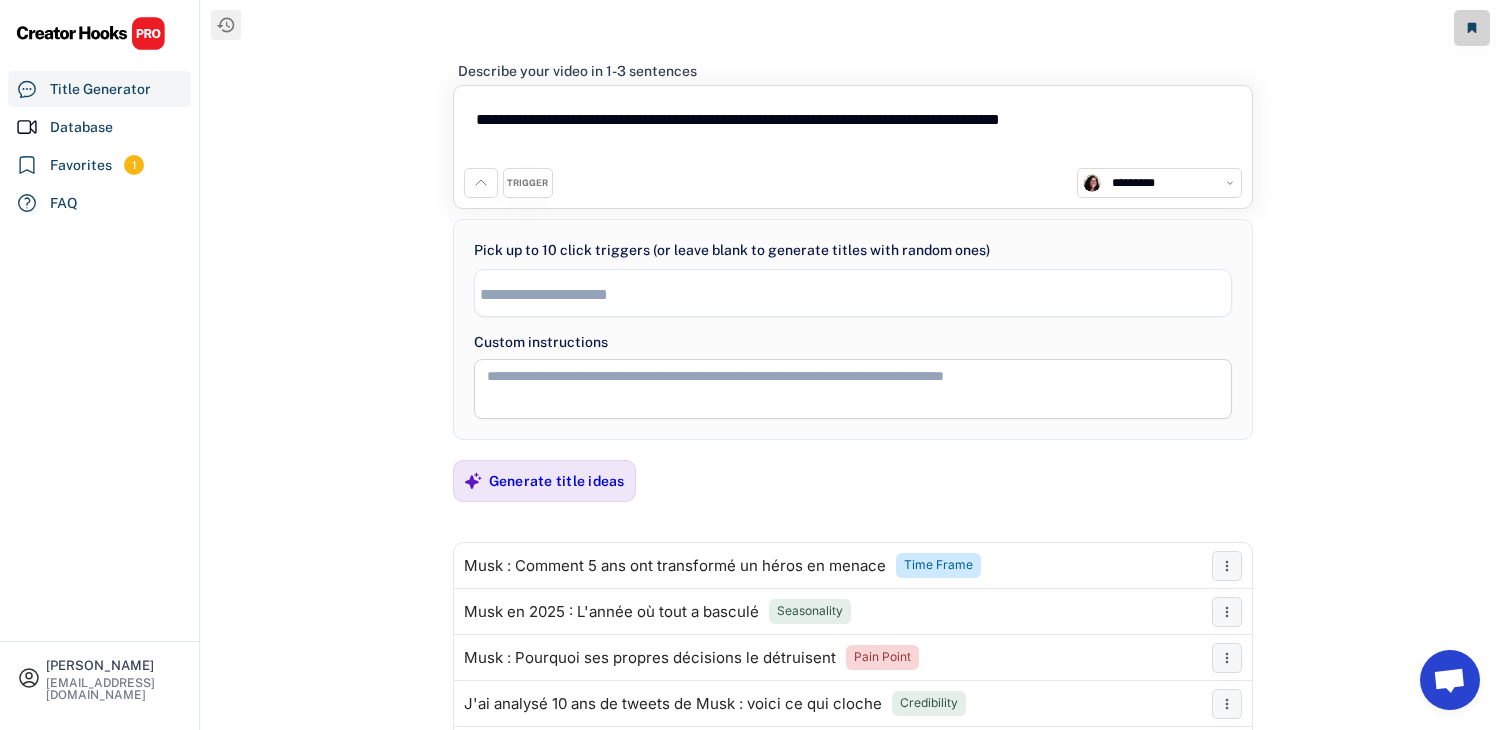 click on "**********" at bounding box center (853, 132) 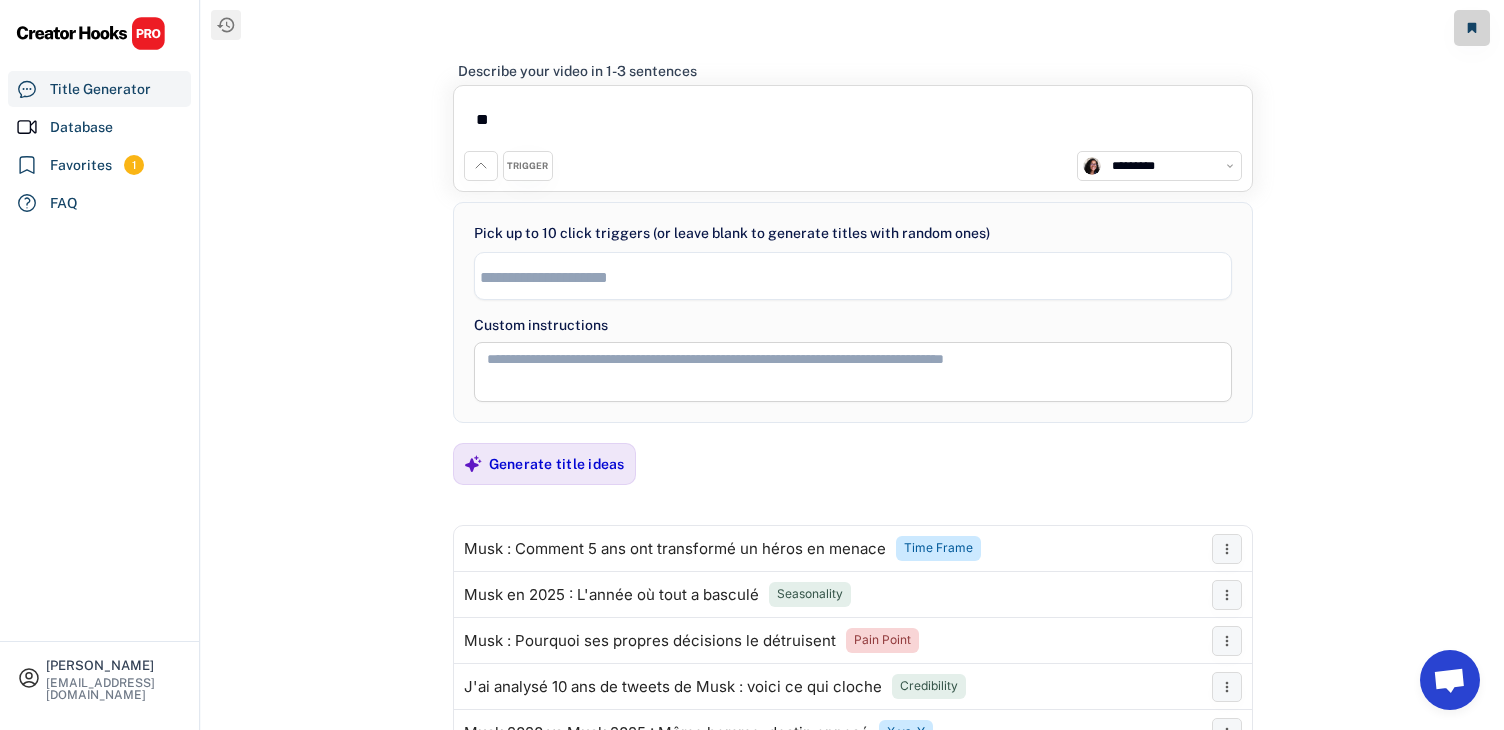type on "*" 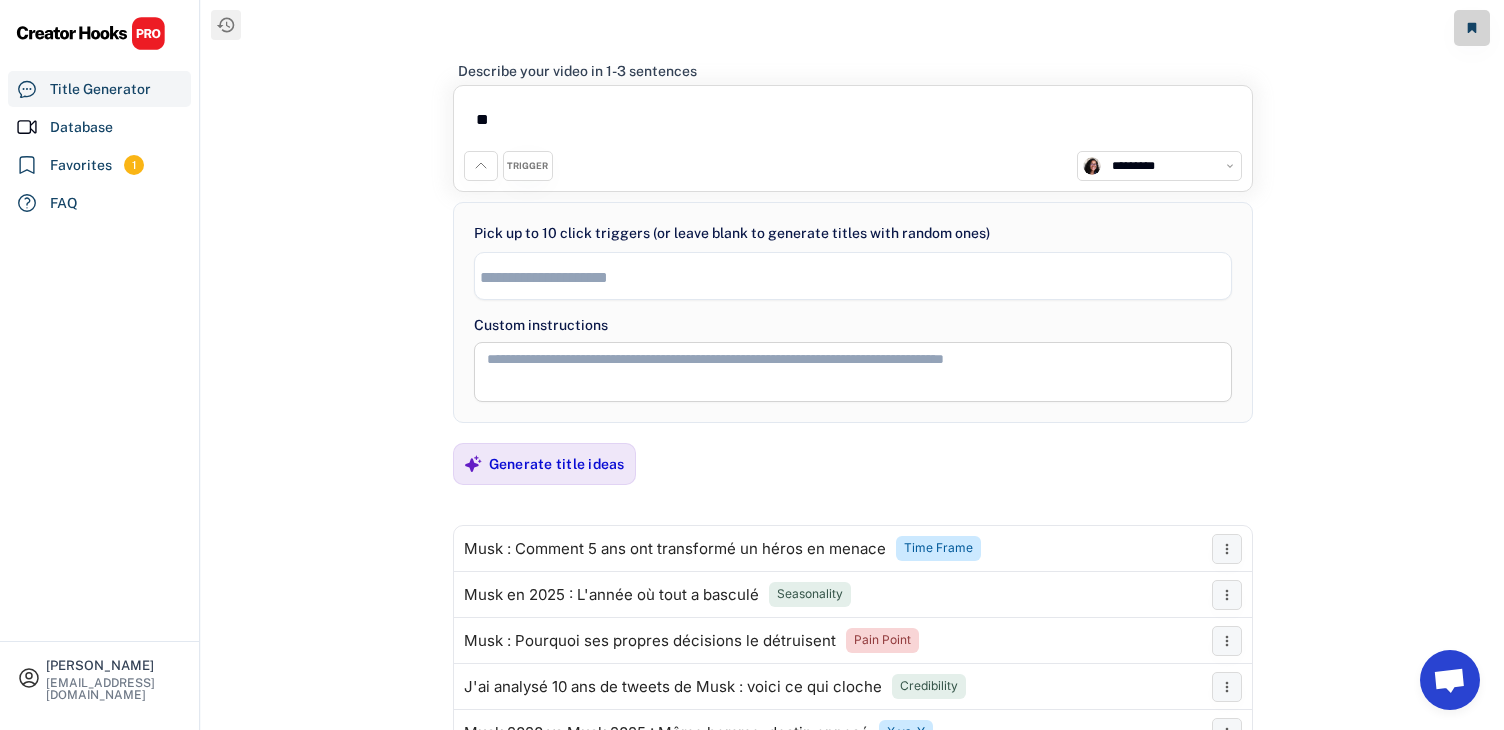 type on "*" 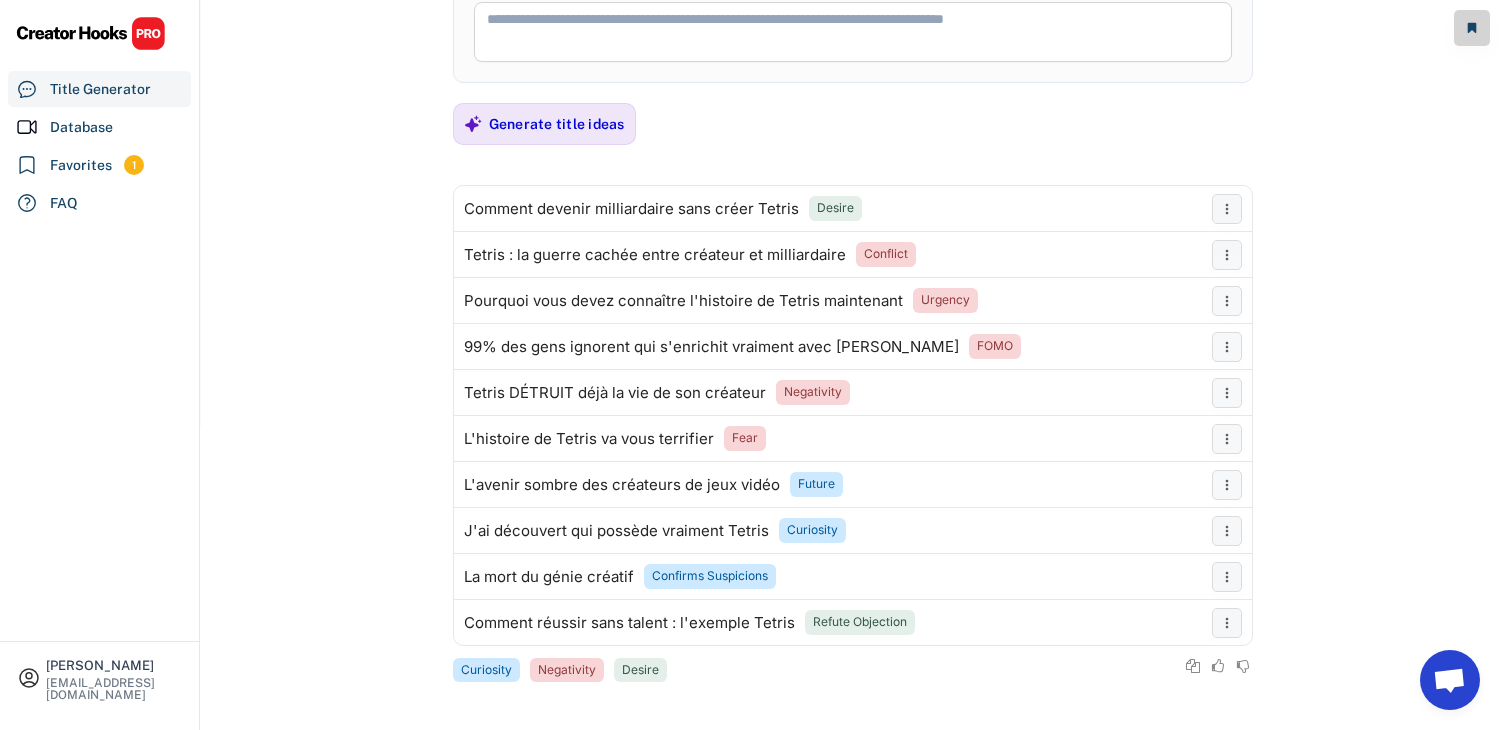 scroll, scrollTop: 344, scrollLeft: 0, axis: vertical 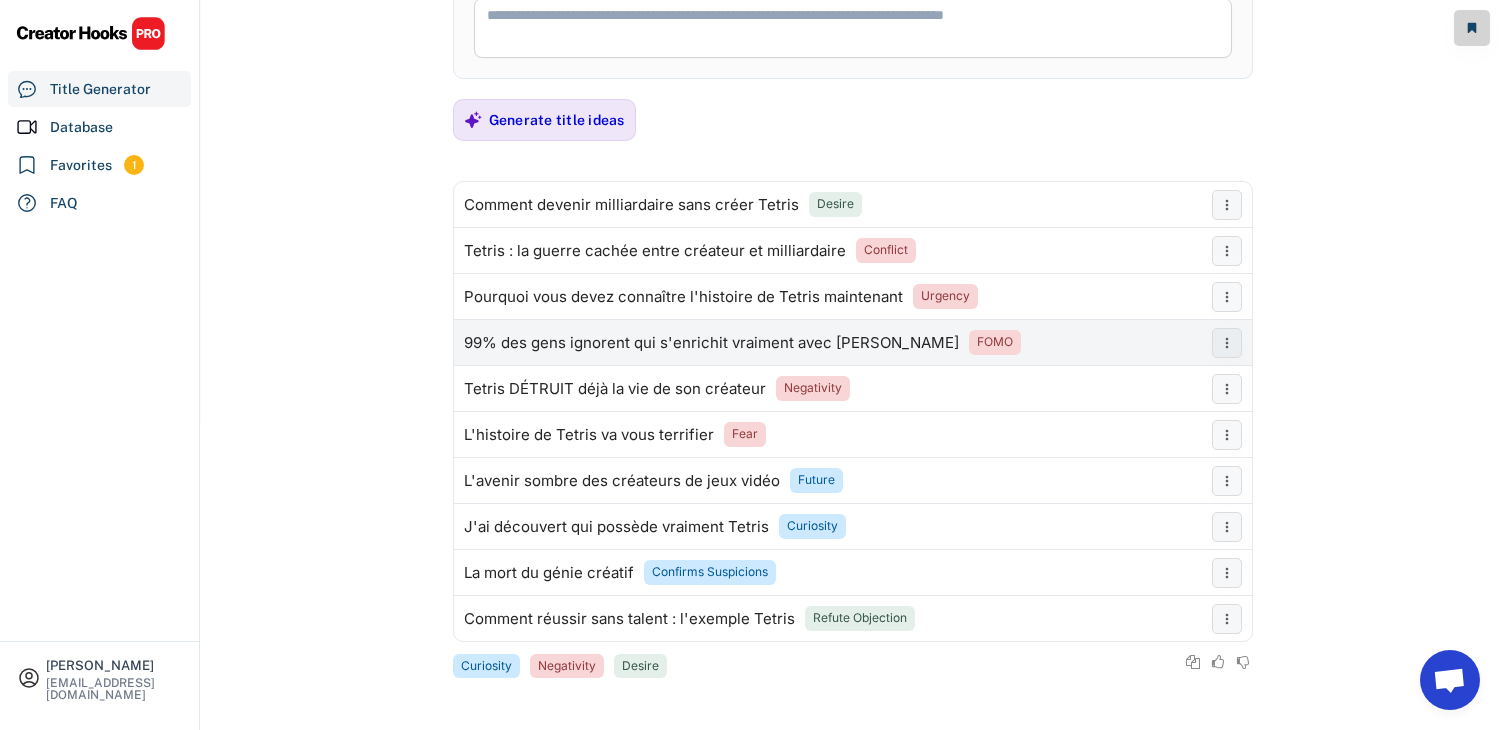 click on "99% des gens ignorent qui s'enrichit vraiment avec [PERSON_NAME]" at bounding box center [828, 343] 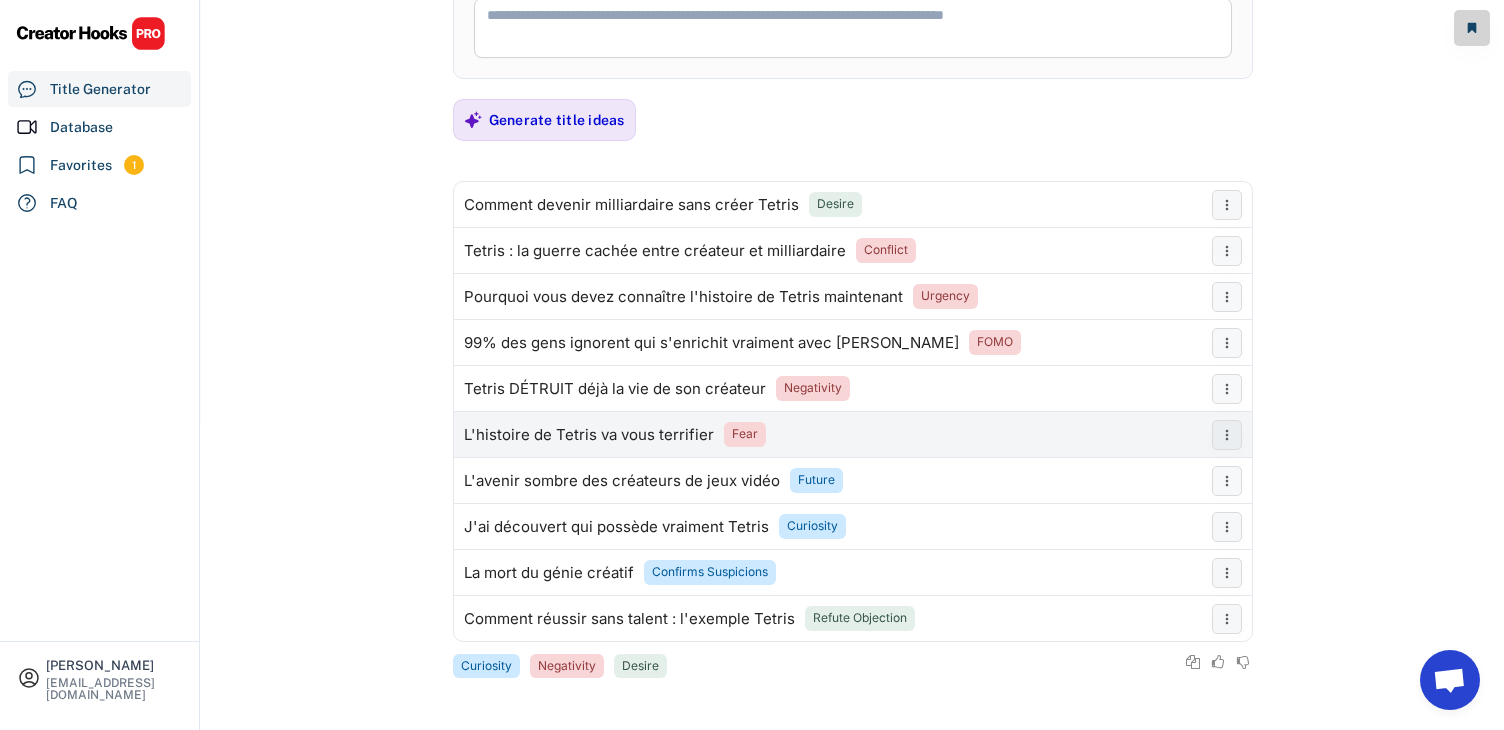 click on "L'histoire de Tetris va vous terrifier" at bounding box center (589, 435) 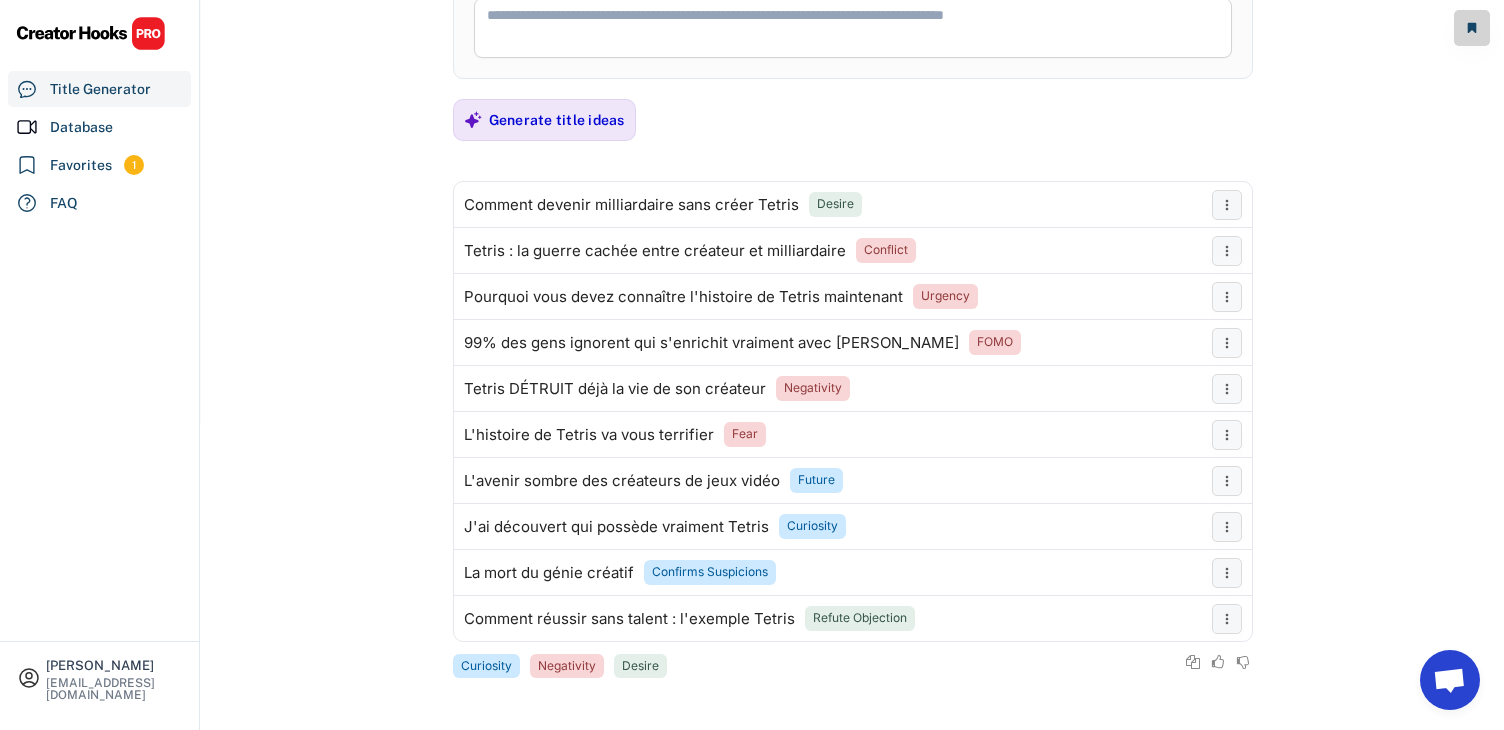 click on "**********" at bounding box center (852, 39) 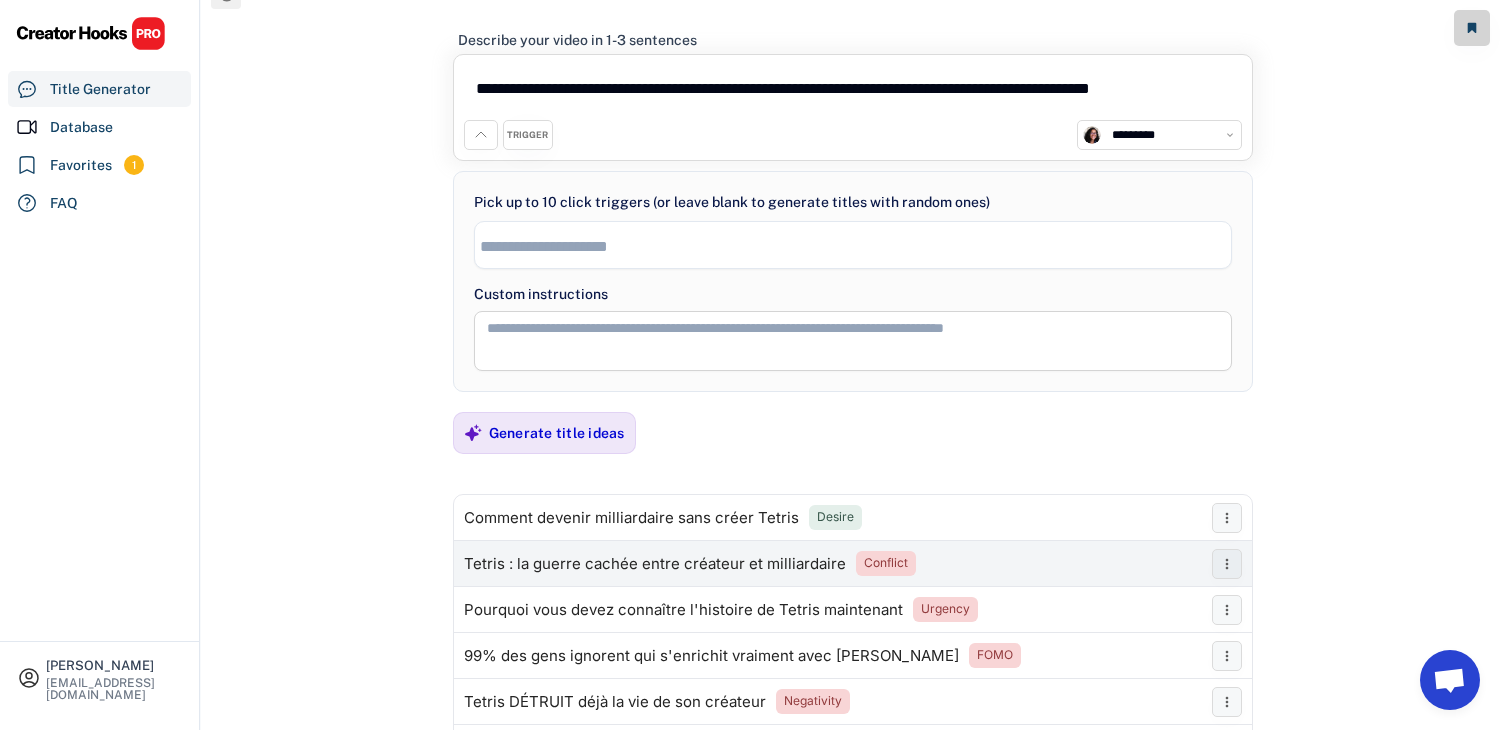 scroll, scrollTop: 344, scrollLeft: 0, axis: vertical 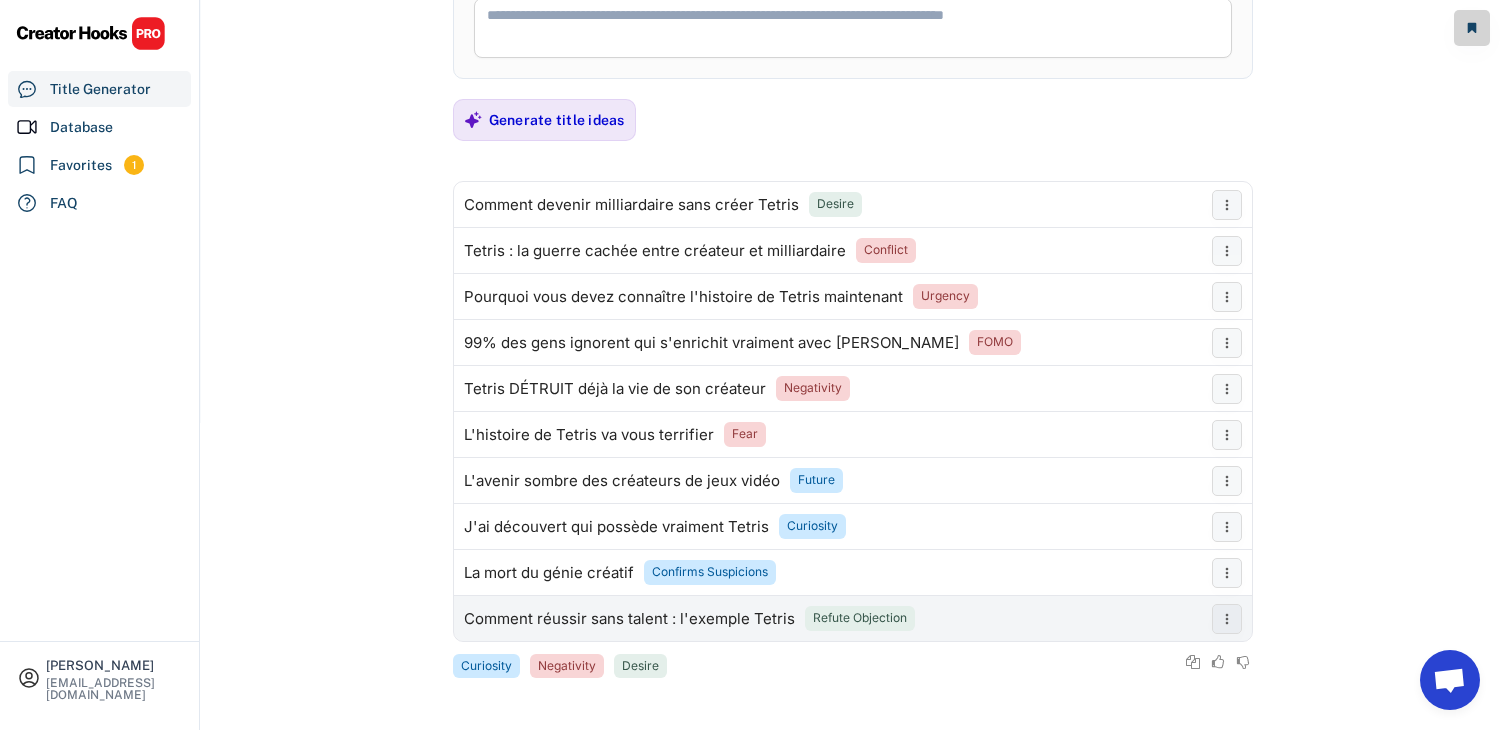 click on "Comment réussir sans talent : l'exemple Tetris" at bounding box center (629, 619) 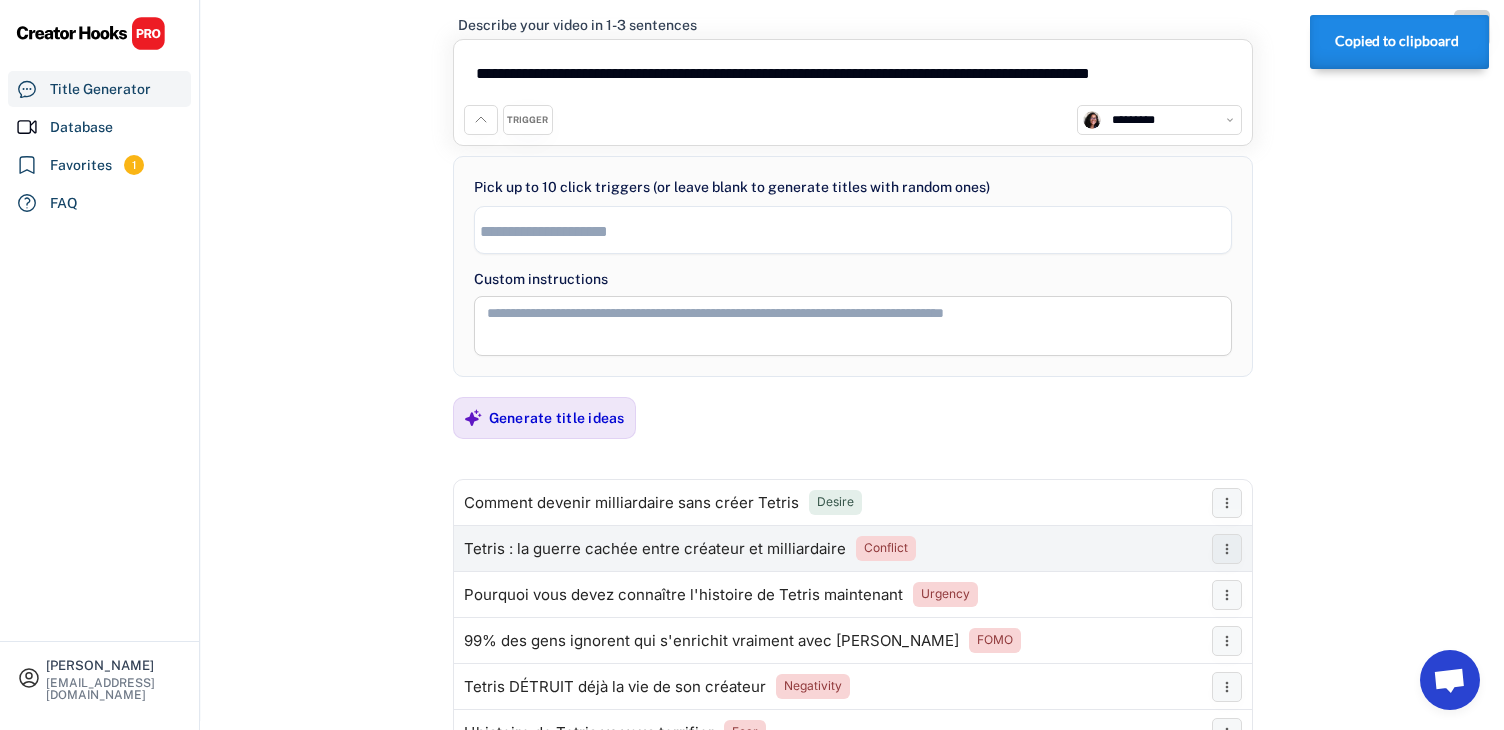 scroll, scrollTop: 0, scrollLeft: 0, axis: both 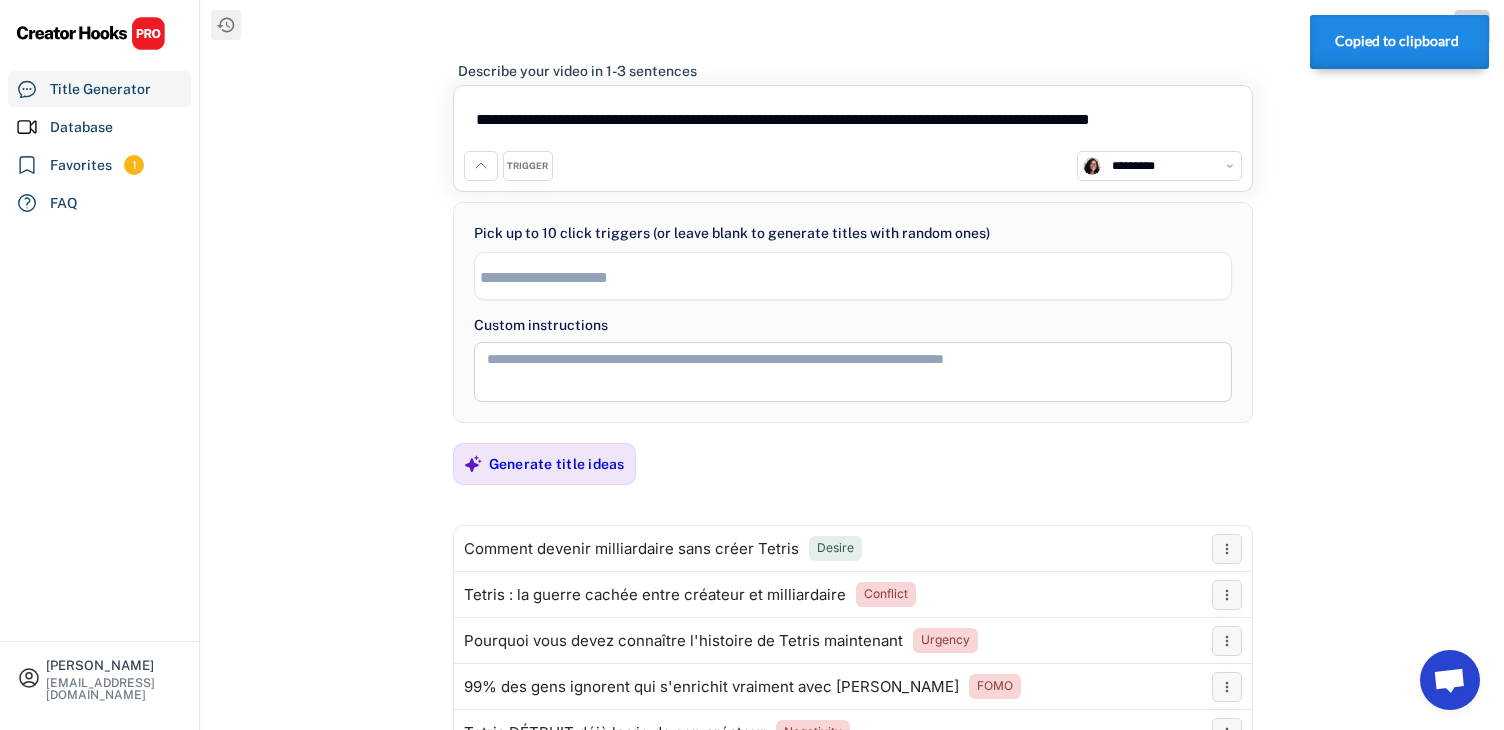 click on "**********" at bounding box center [853, 123] 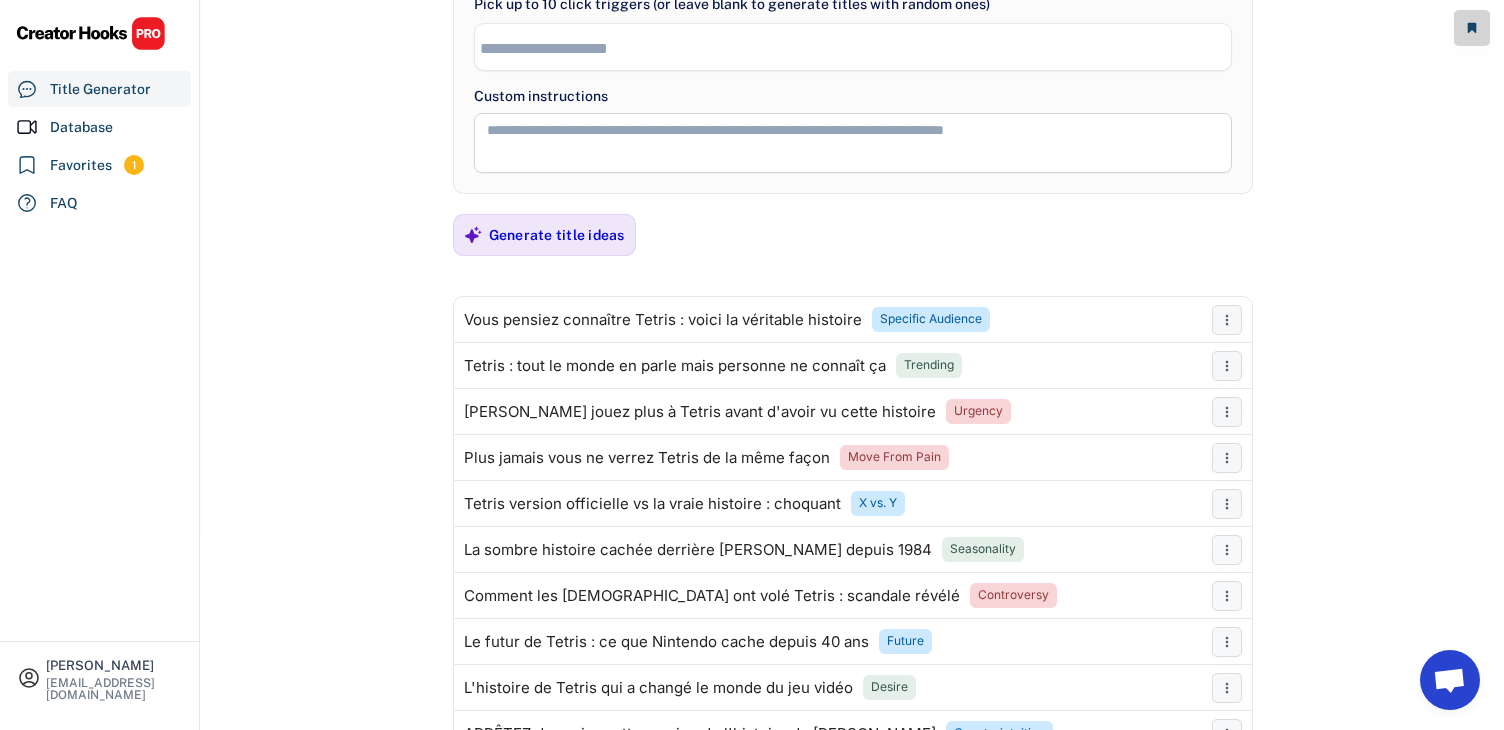 scroll, scrollTop: 231, scrollLeft: 0, axis: vertical 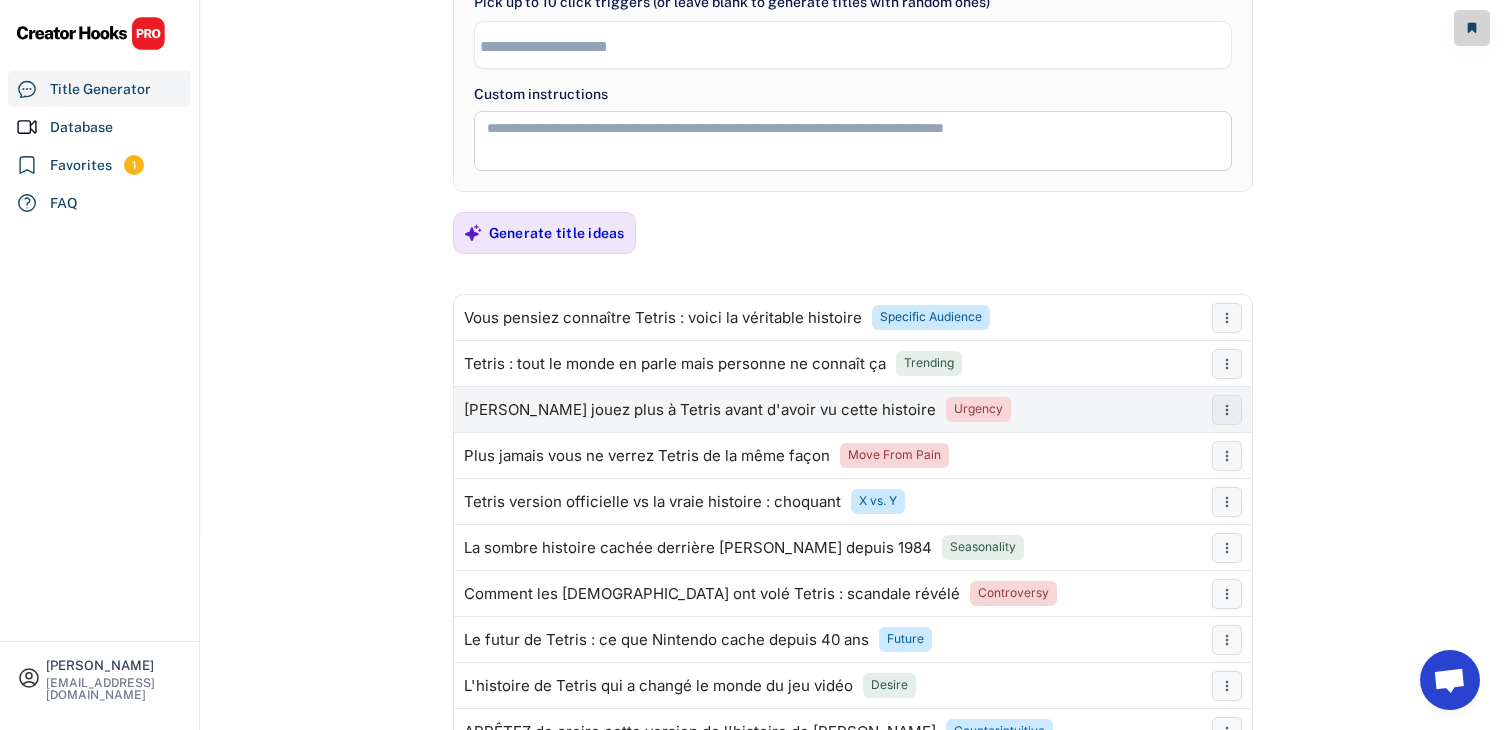 type on "**********" 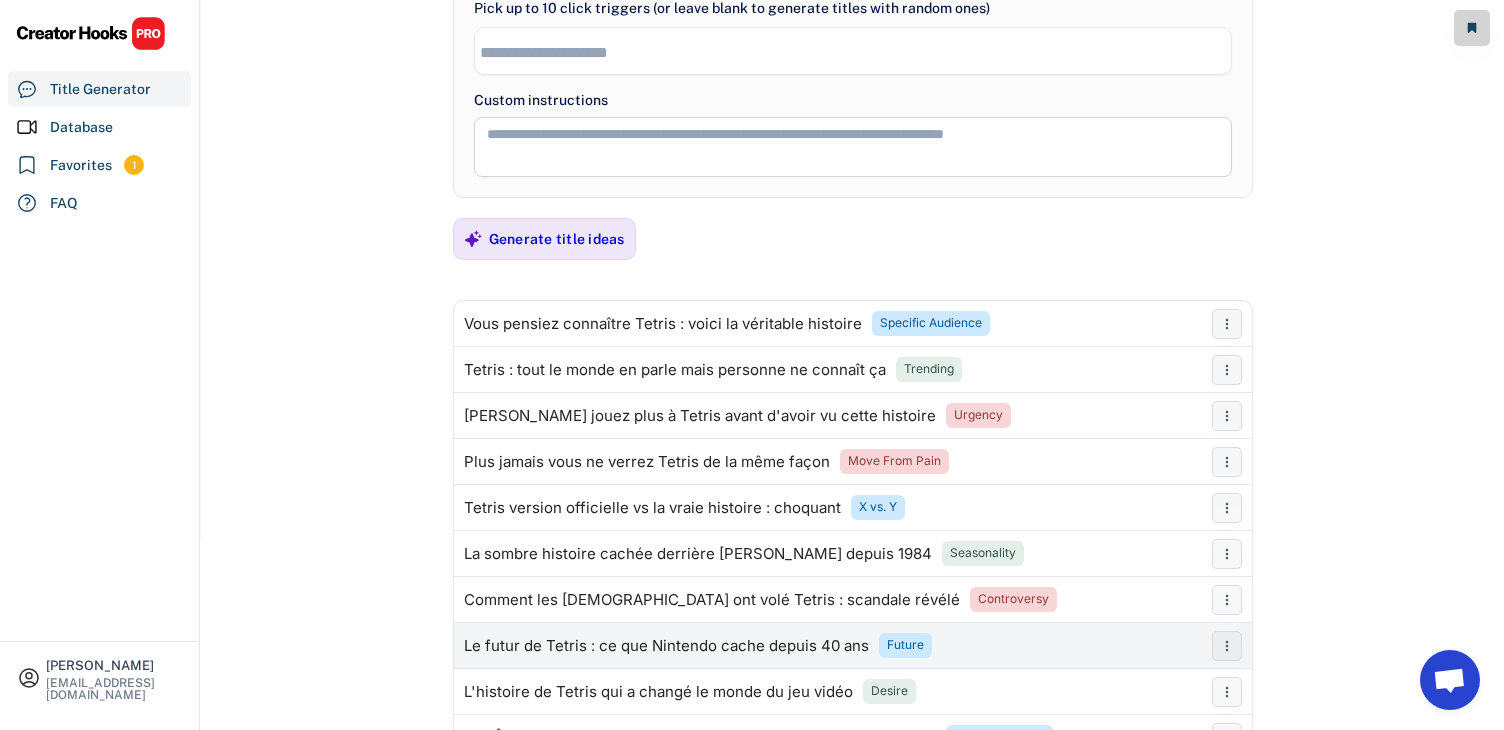 scroll, scrollTop: 223, scrollLeft: 0, axis: vertical 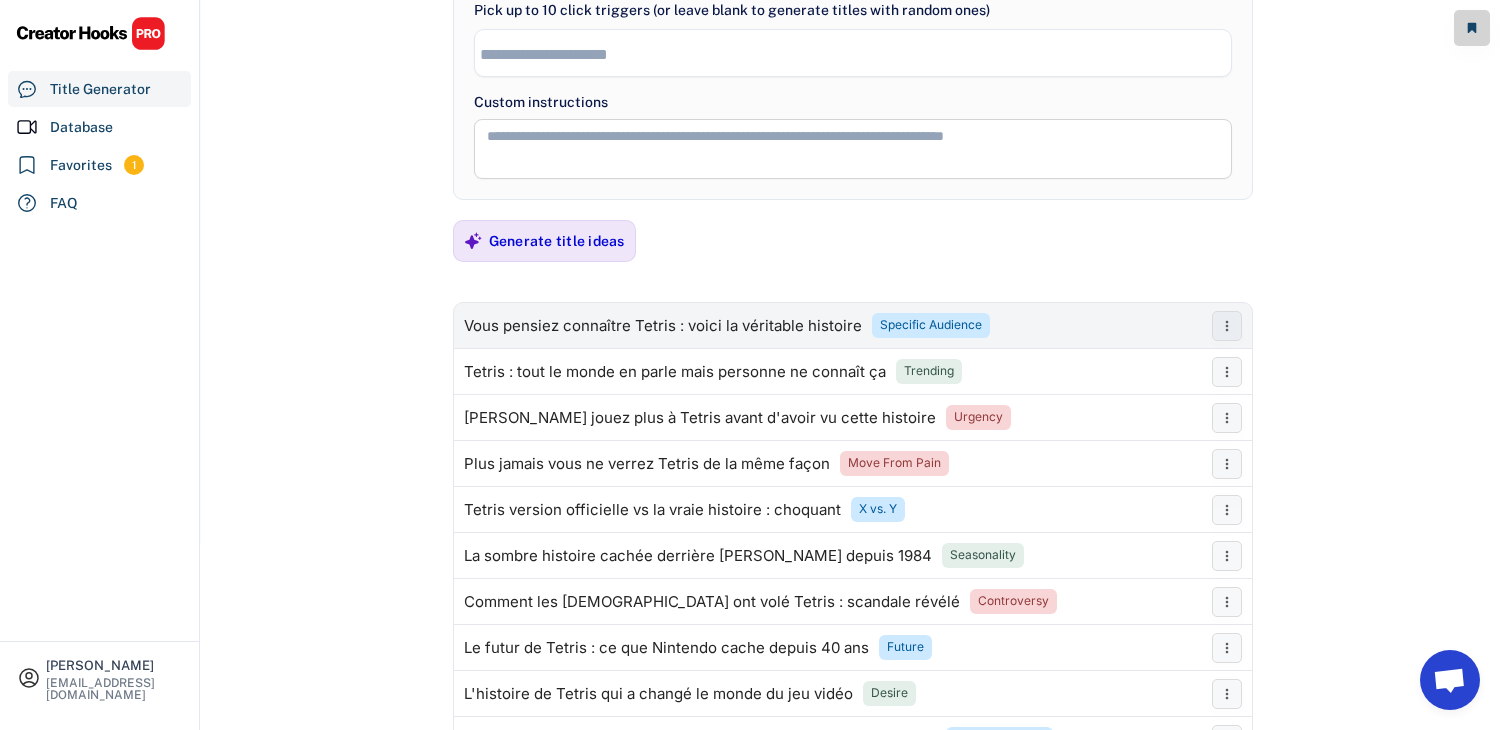click on "Vous pensiez connaître Tetris : voici la véritable histoire" at bounding box center [663, 326] 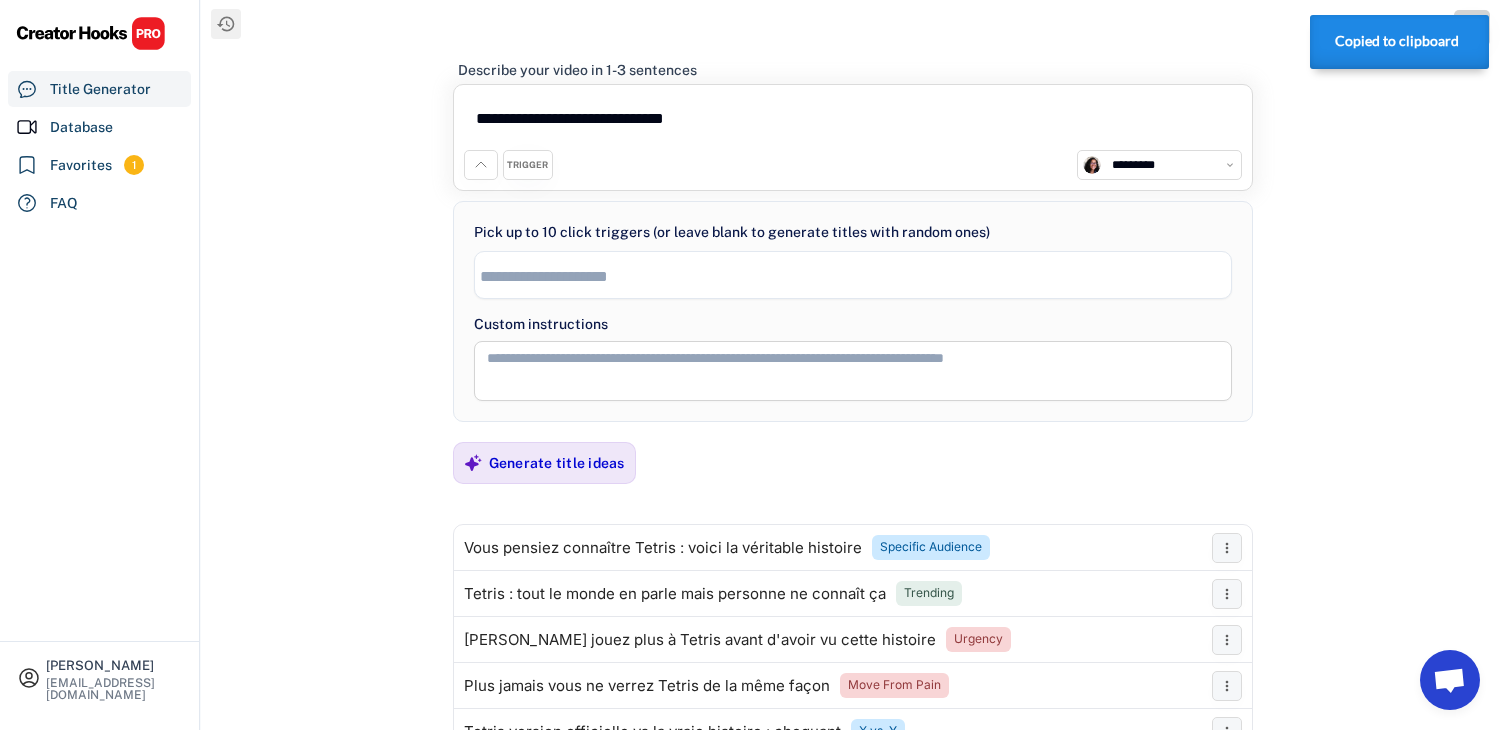 scroll, scrollTop: 0, scrollLeft: 0, axis: both 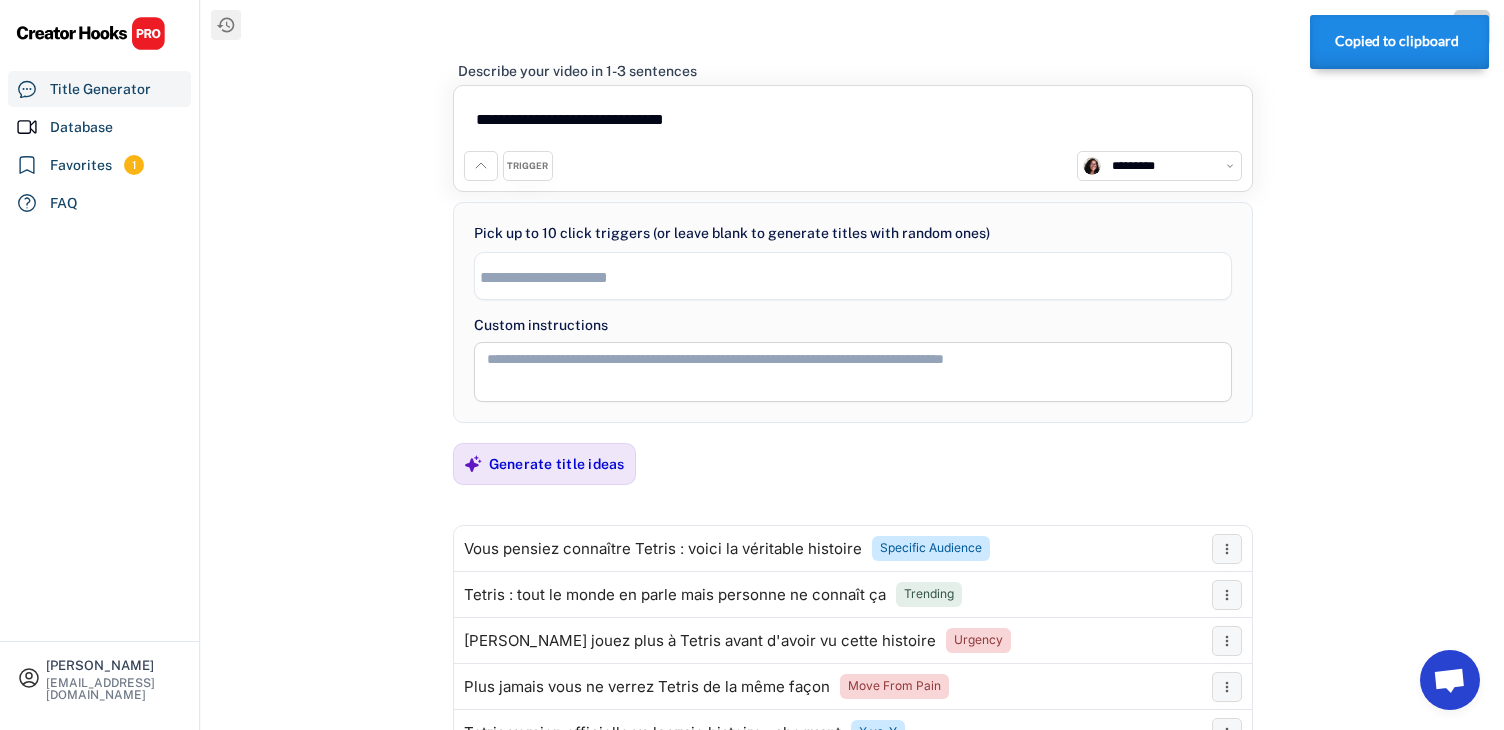 drag, startPoint x: 738, startPoint y: 119, endPoint x: 369, endPoint y: 119, distance: 369 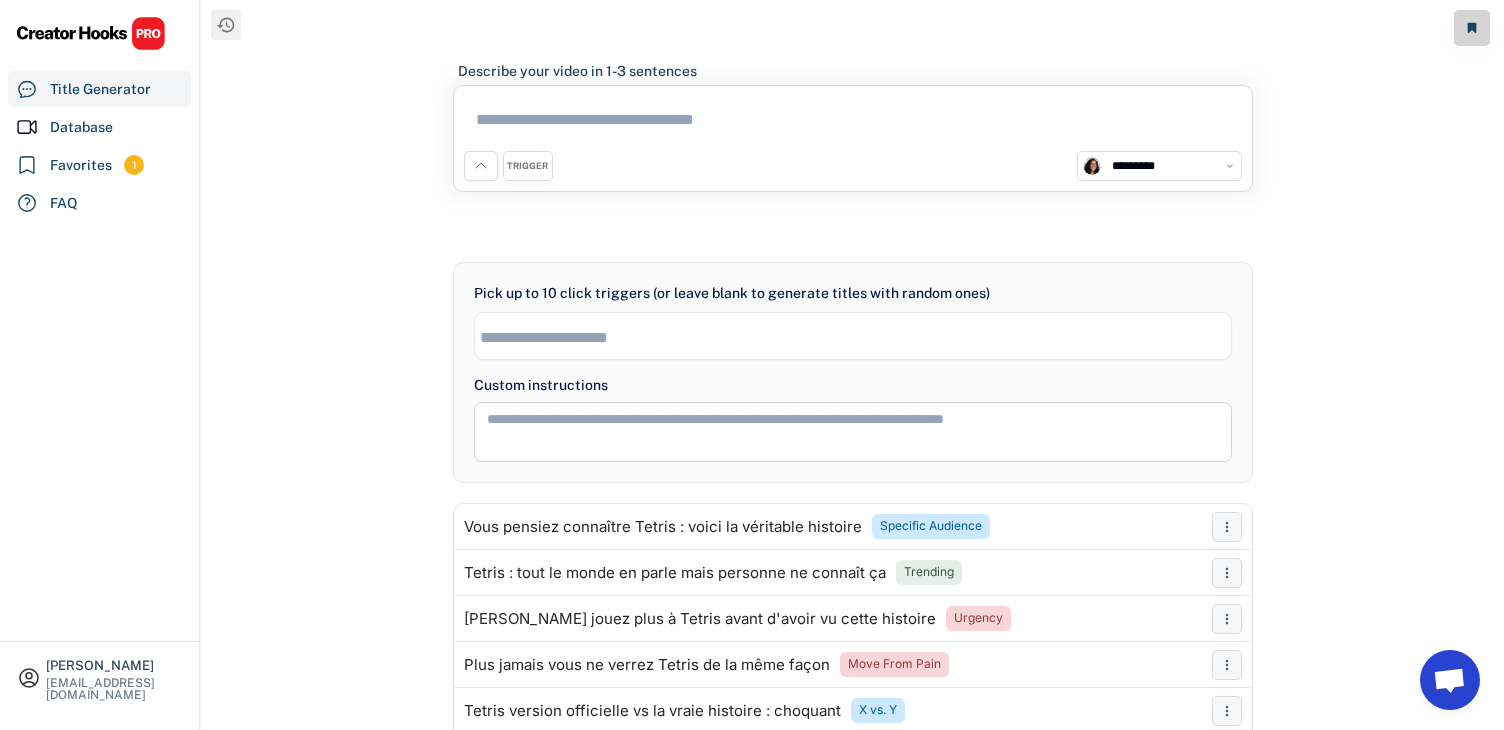 type on "*" 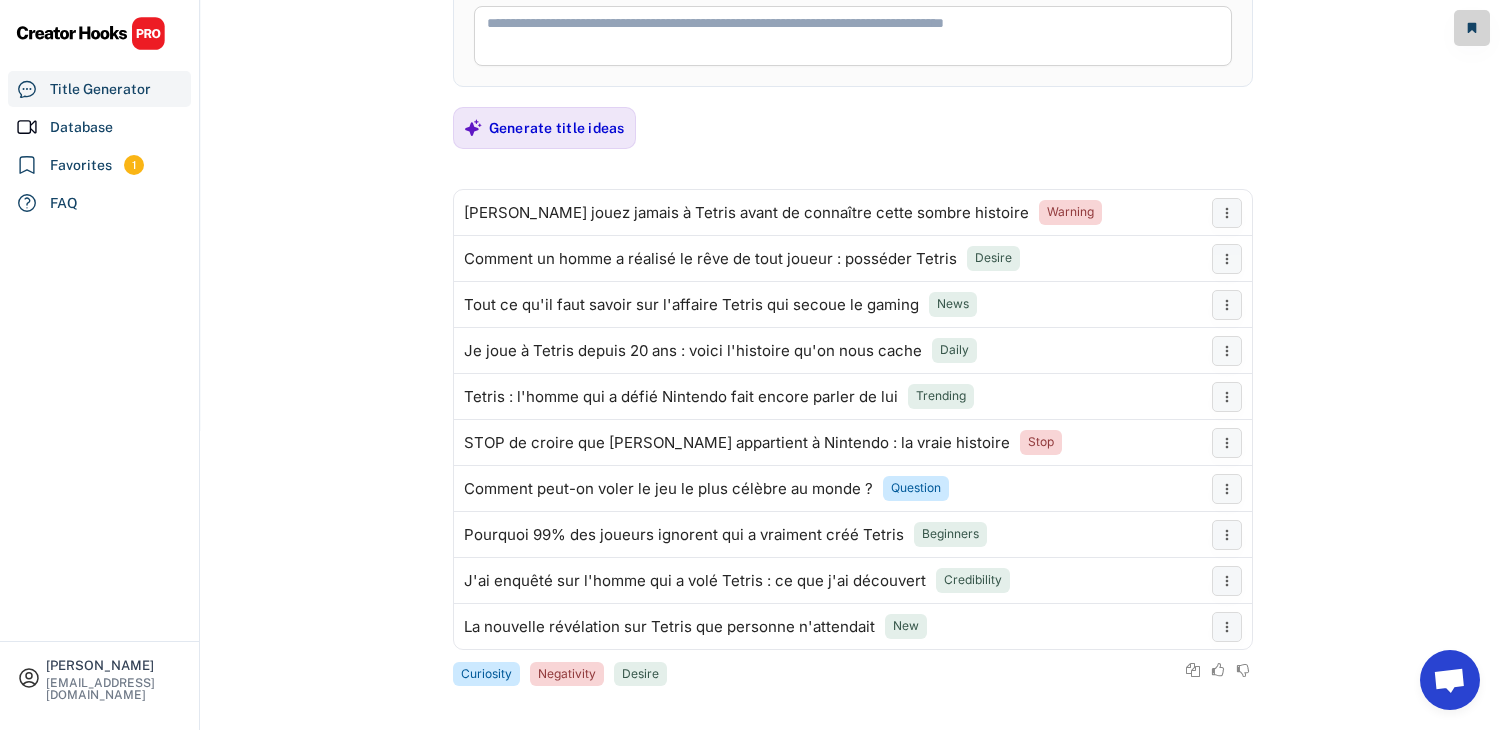 scroll, scrollTop: 344, scrollLeft: 0, axis: vertical 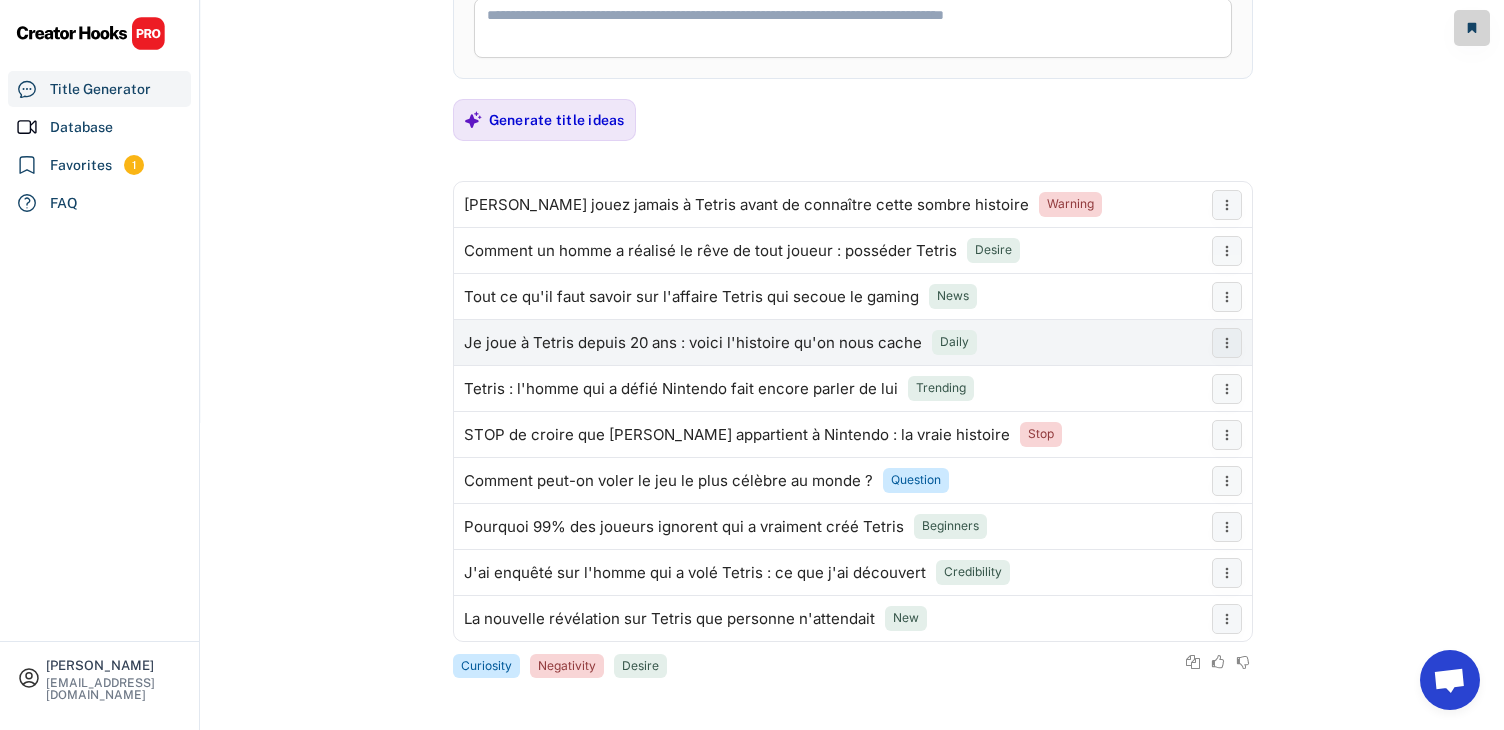 click on "Je joue à Tetris depuis 20 ans : voici l'histoire qu'on nous cache" at bounding box center [693, 343] 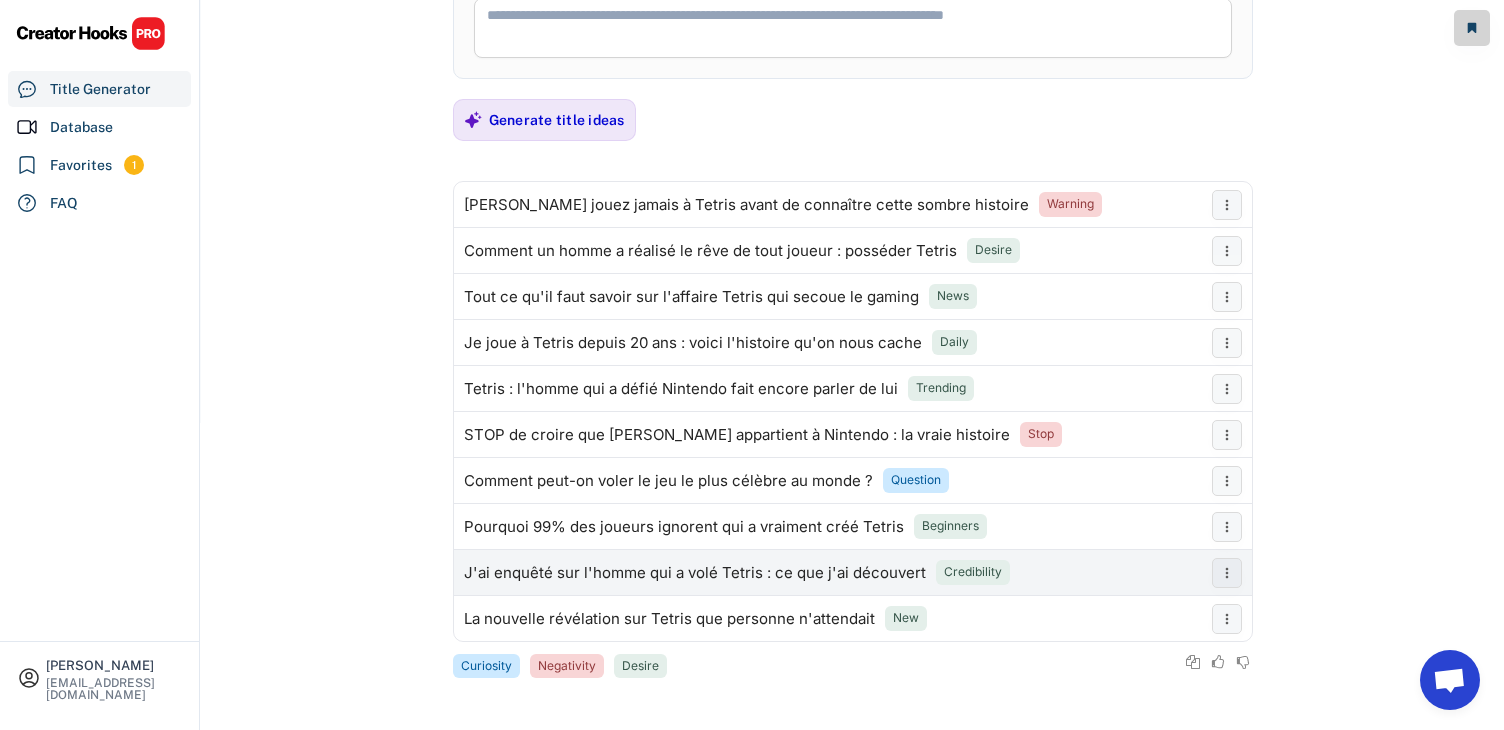 click on "J'ai enquêté sur l'homme qui a volé Tetris : ce que j'ai découvert" at bounding box center (695, 573) 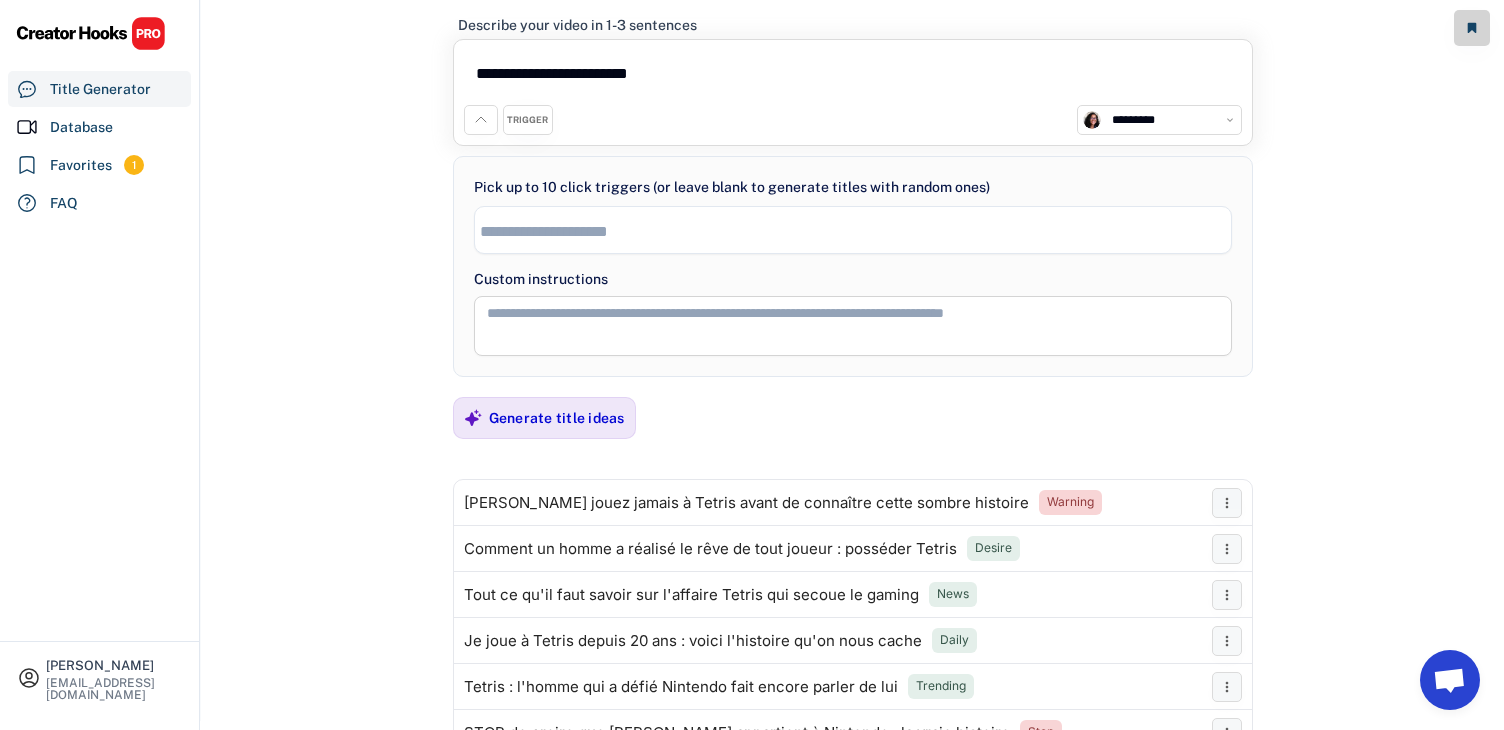 scroll, scrollTop: 42, scrollLeft: 0, axis: vertical 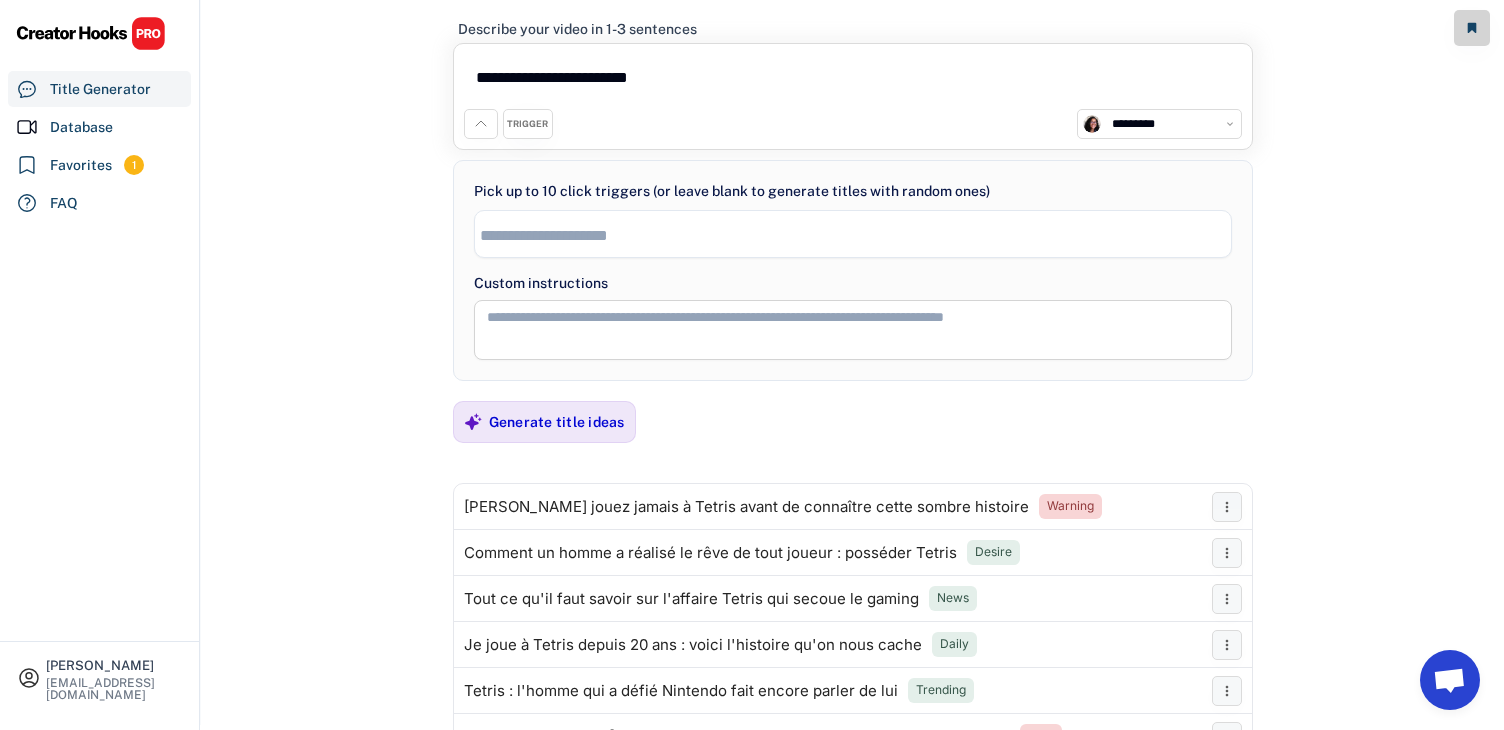 drag, startPoint x: 685, startPoint y: 76, endPoint x: 474, endPoint y: 75, distance: 211.00237 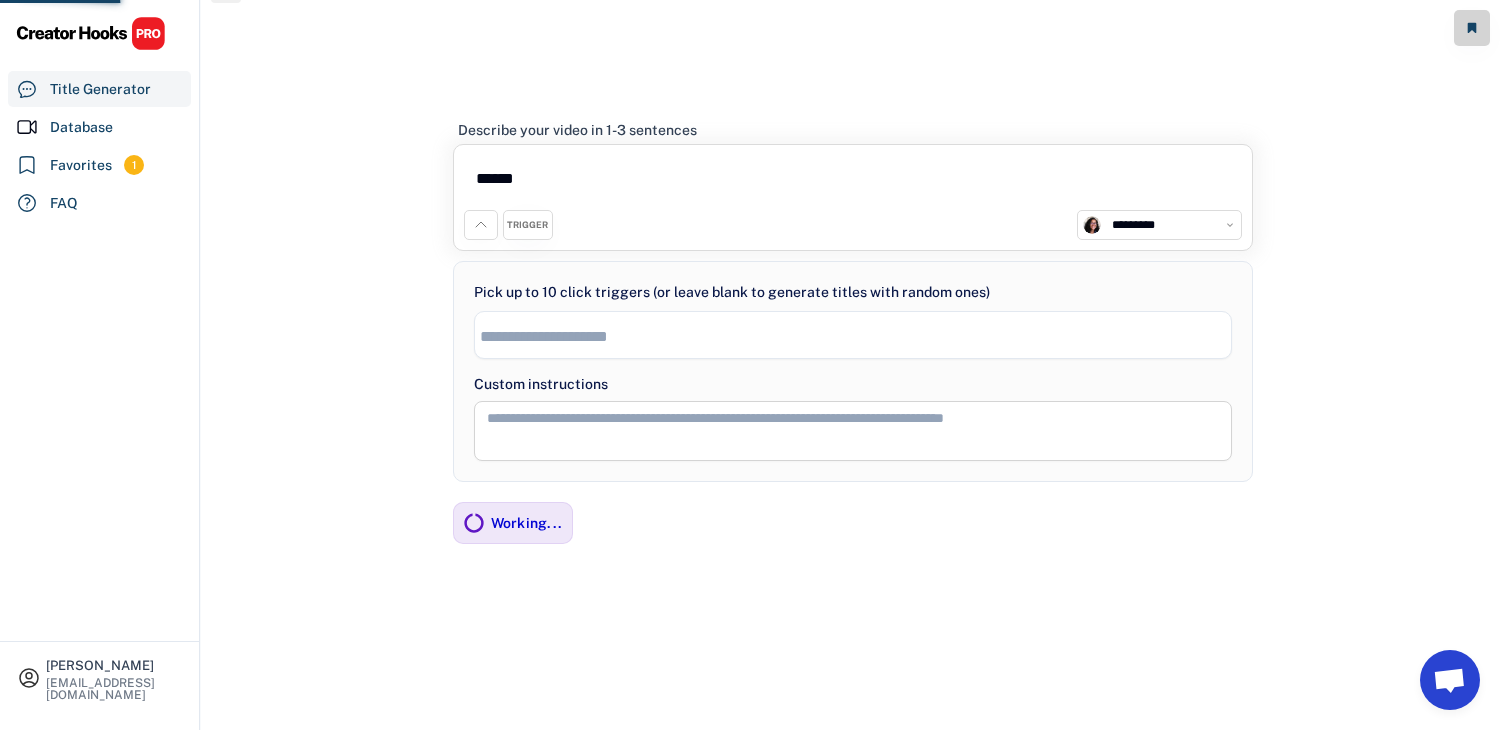 scroll, scrollTop: 37, scrollLeft: 0, axis: vertical 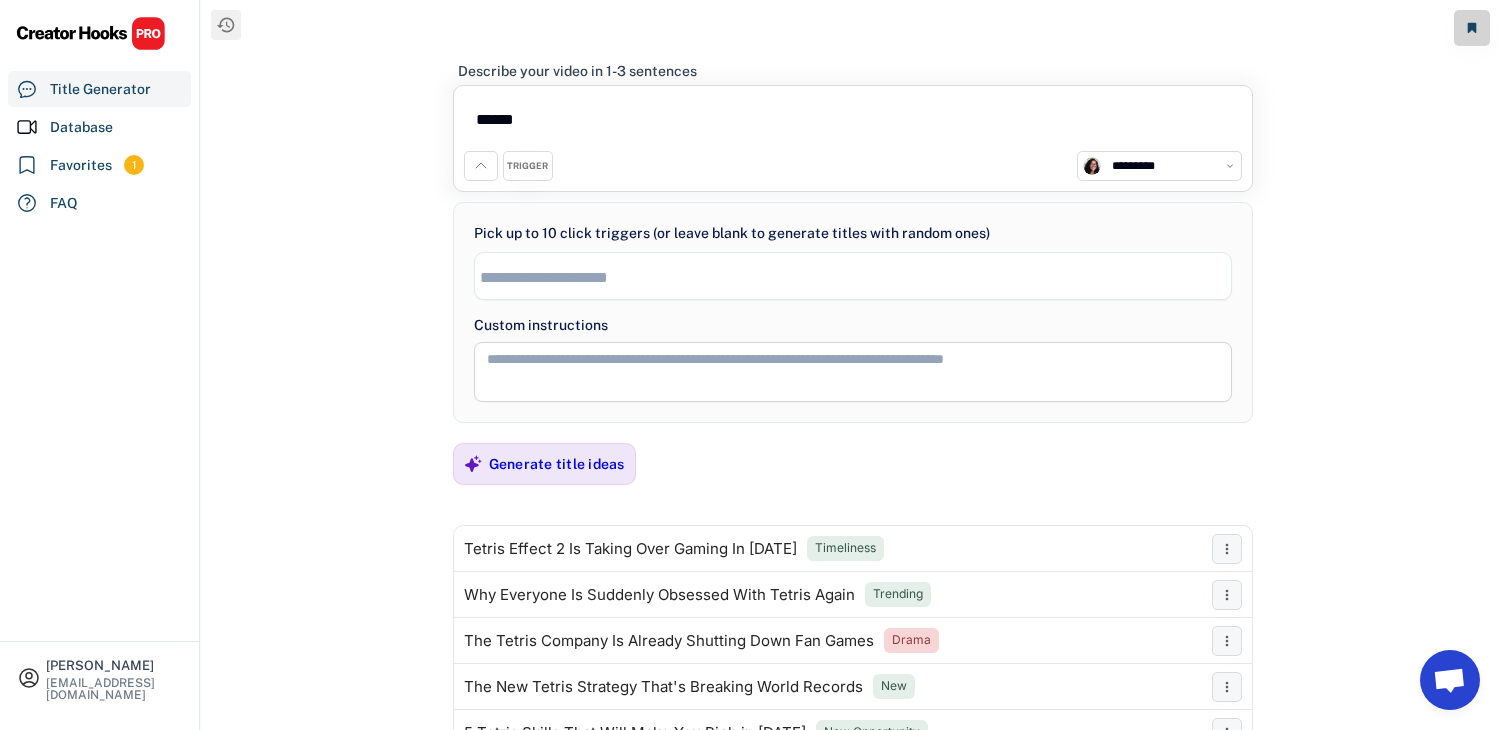 drag, startPoint x: 523, startPoint y: 118, endPoint x: 429, endPoint y: 118, distance: 94 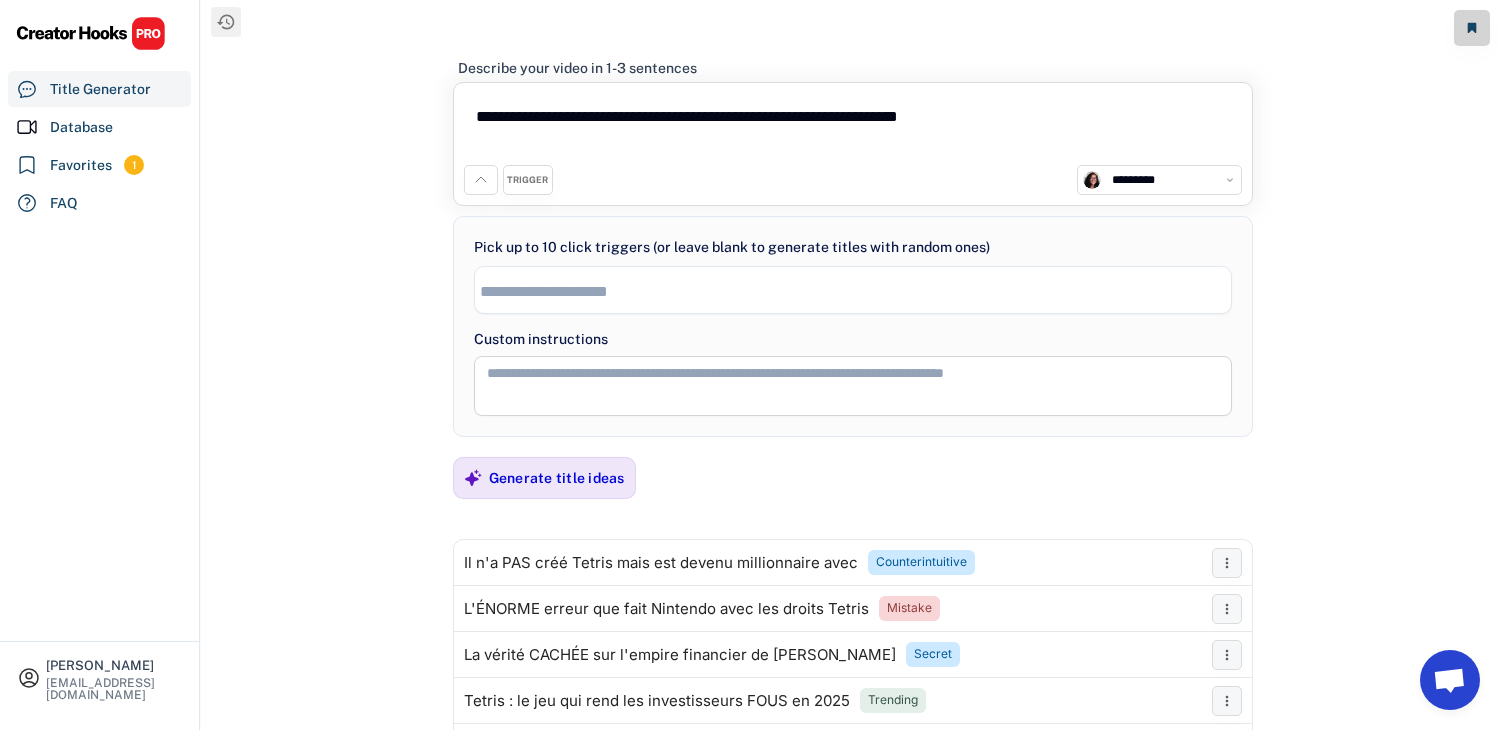 scroll, scrollTop: 0, scrollLeft: 0, axis: both 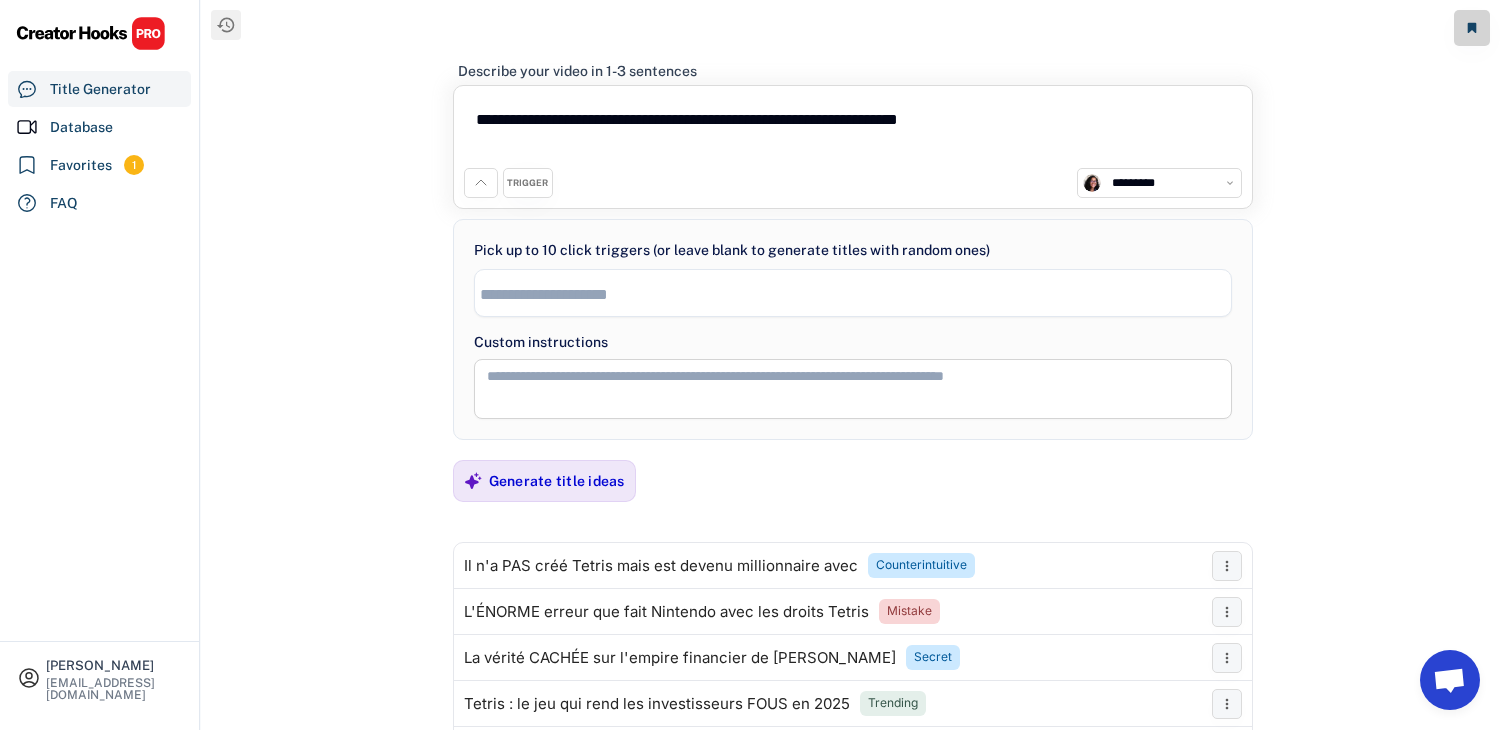 click on "**********" at bounding box center [853, 132] 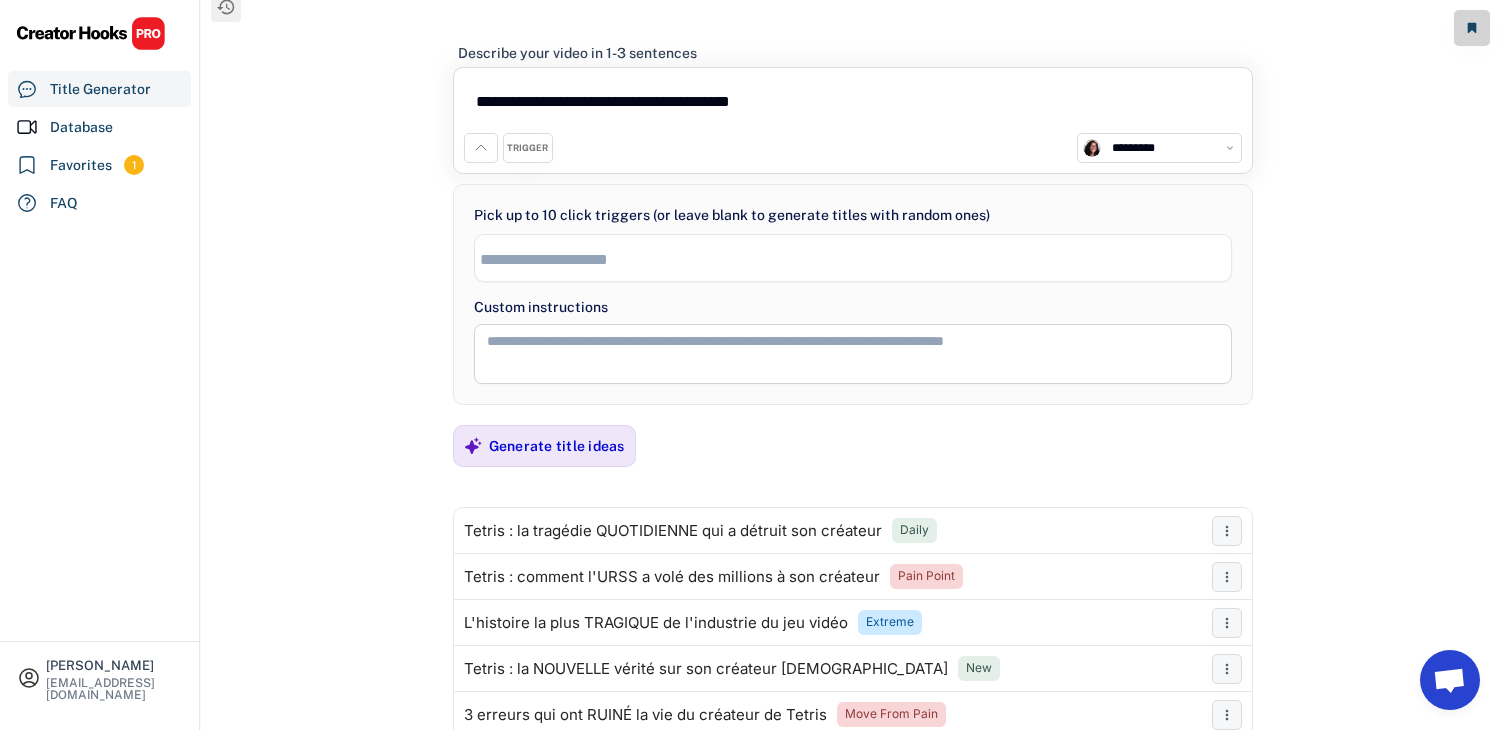 scroll, scrollTop: 10, scrollLeft: 0, axis: vertical 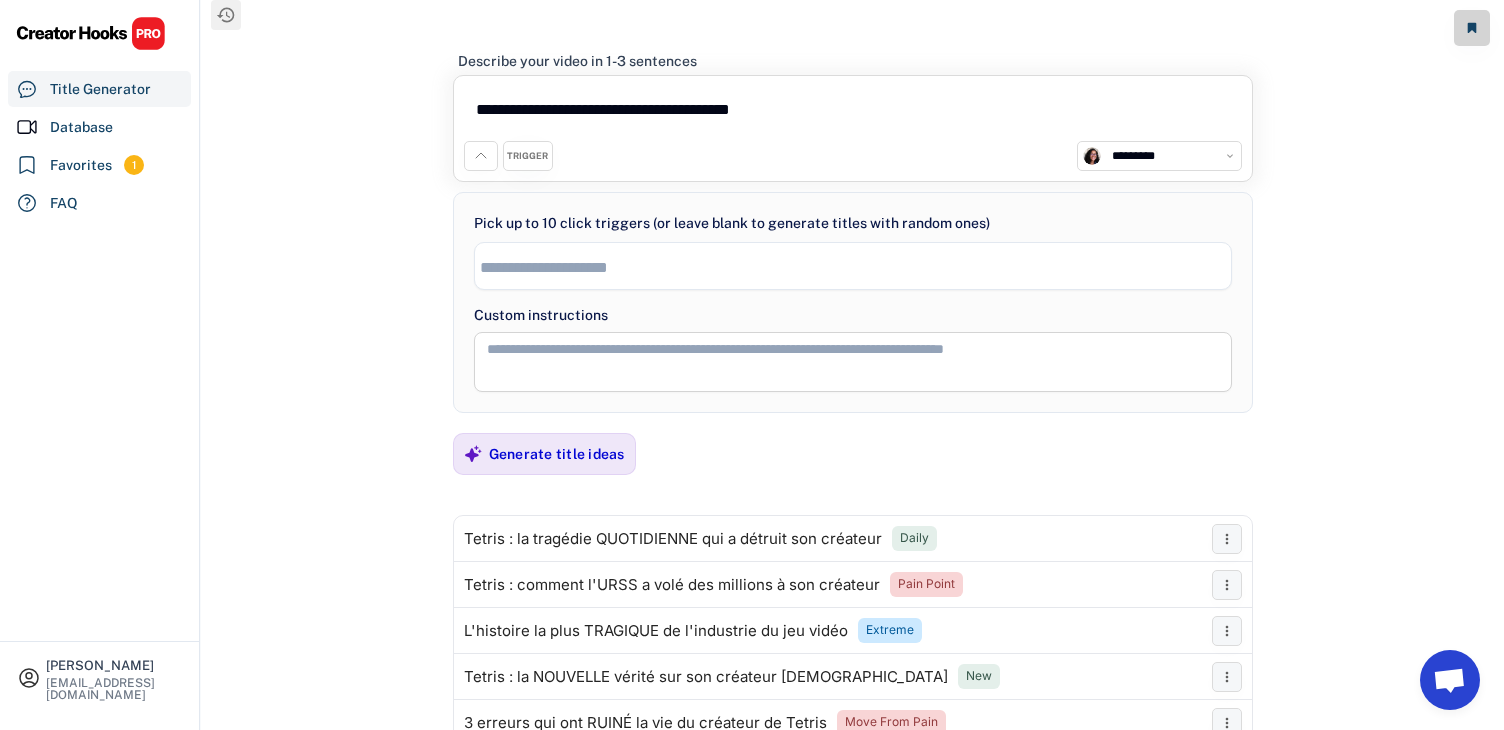 drag, startPoint x: 793, startPoint y: 107, endPoint x: 451, endPoint y: 101, distance: 342.0526 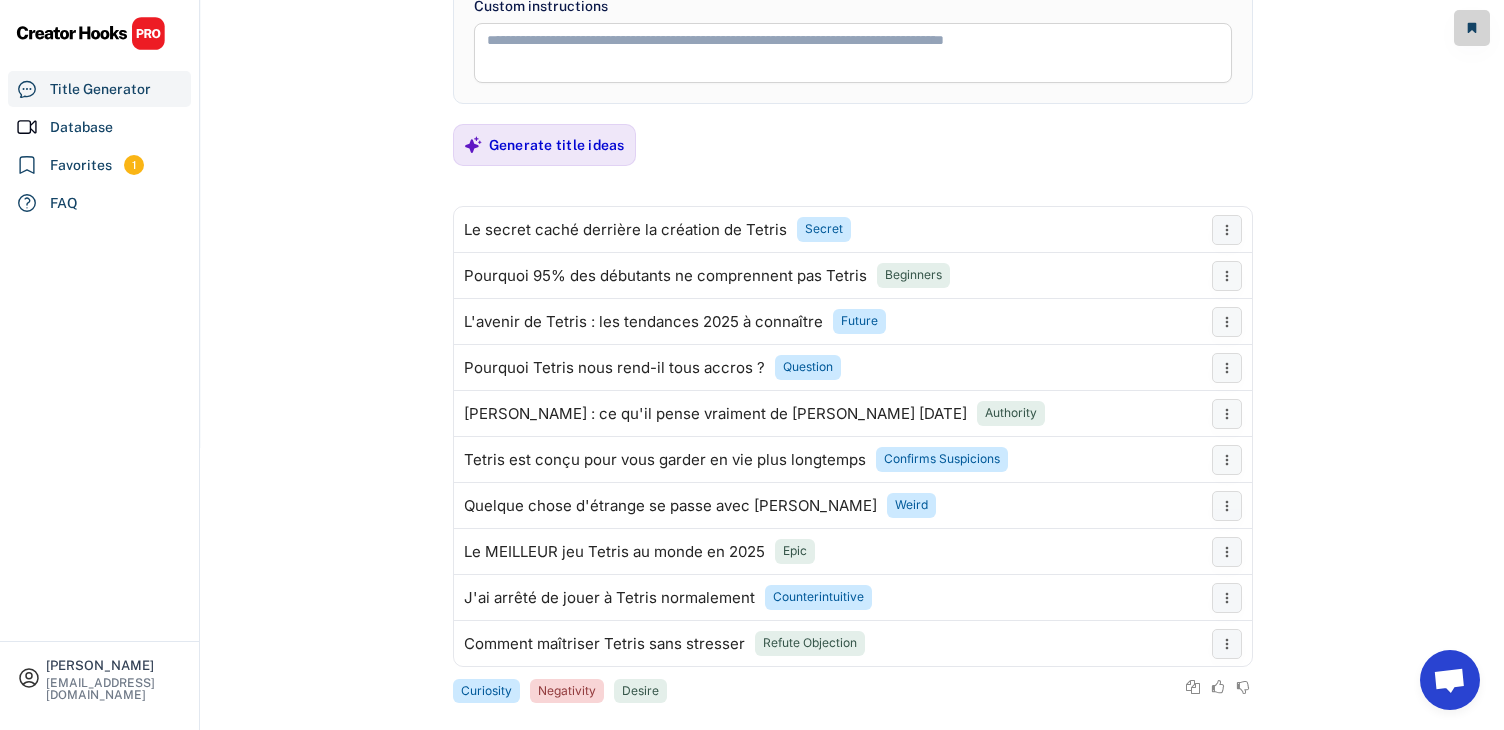 scroll, scrollTop: 344, scrollLeft: 0, axis: vertical 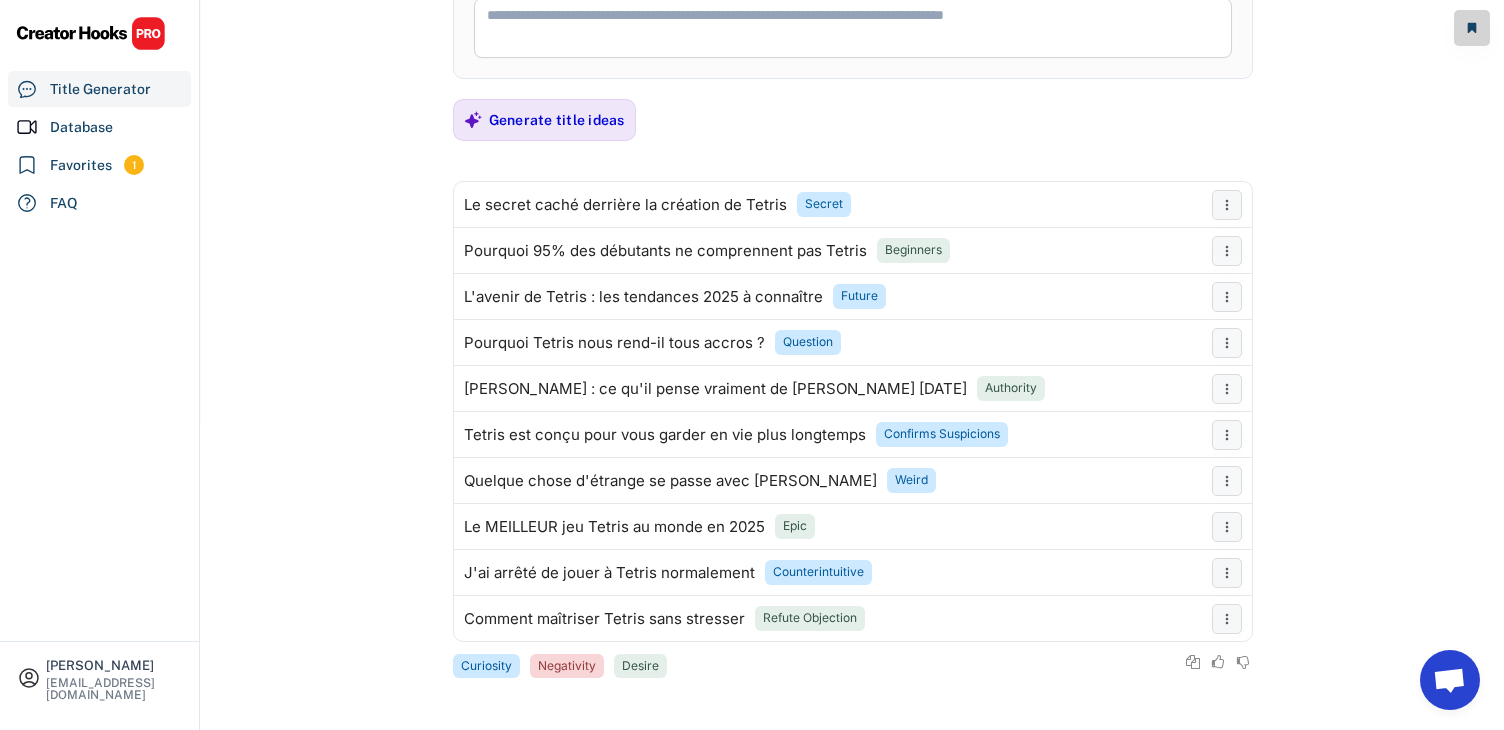 click on "**********" at bounding box center [752, 21] 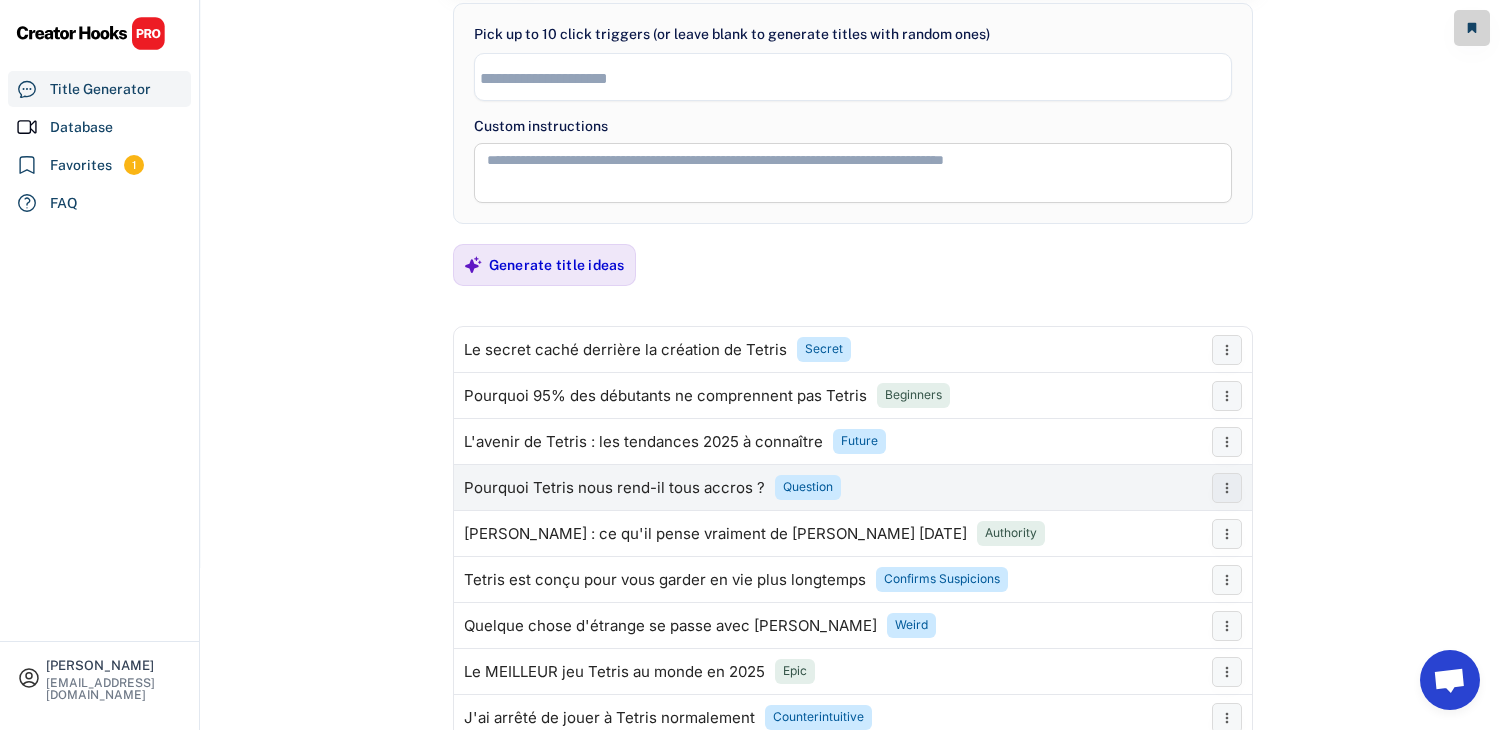 scroll, scrollTop: 0, scrollLeft: 0, axis: both 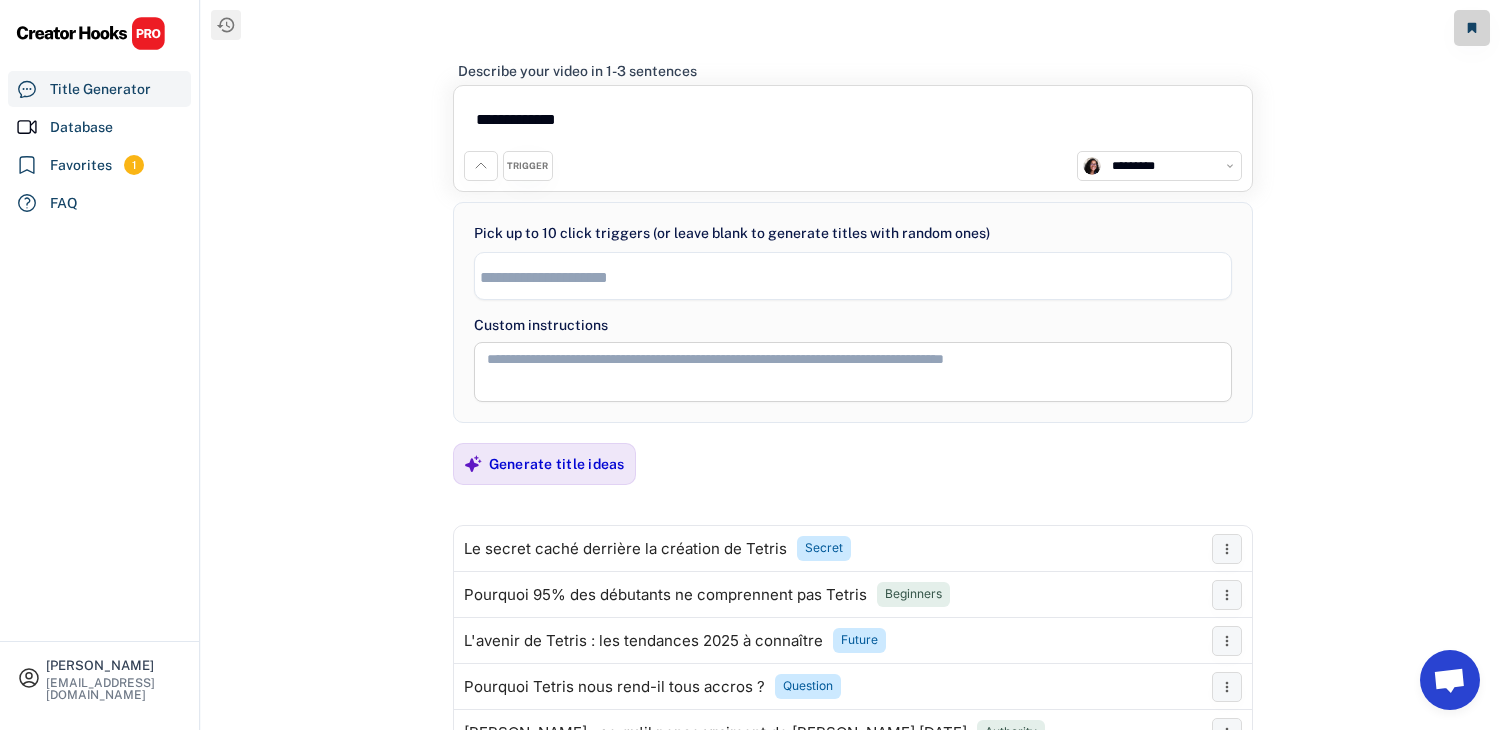 click on "**********" at bounding box center [853, 123] 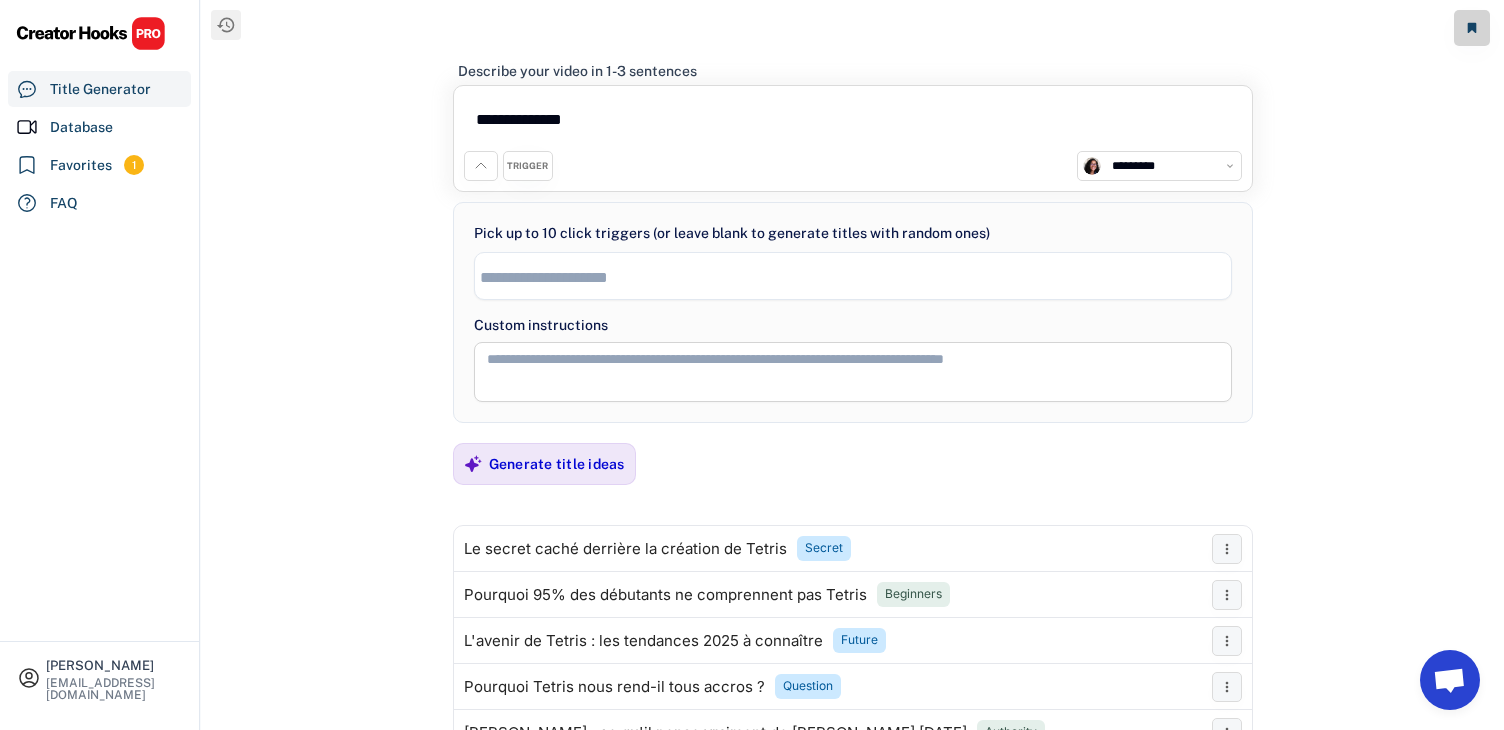 type on "**********" 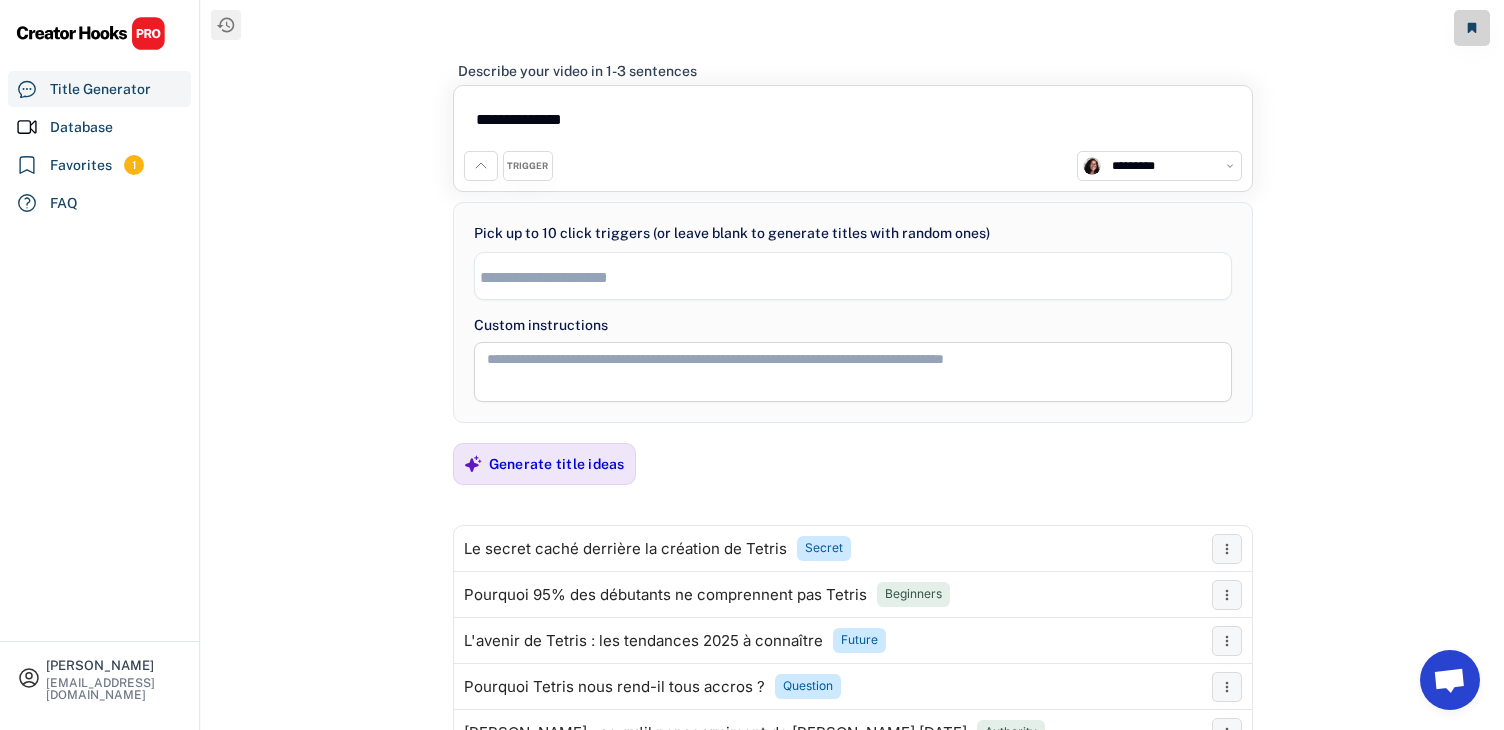 type 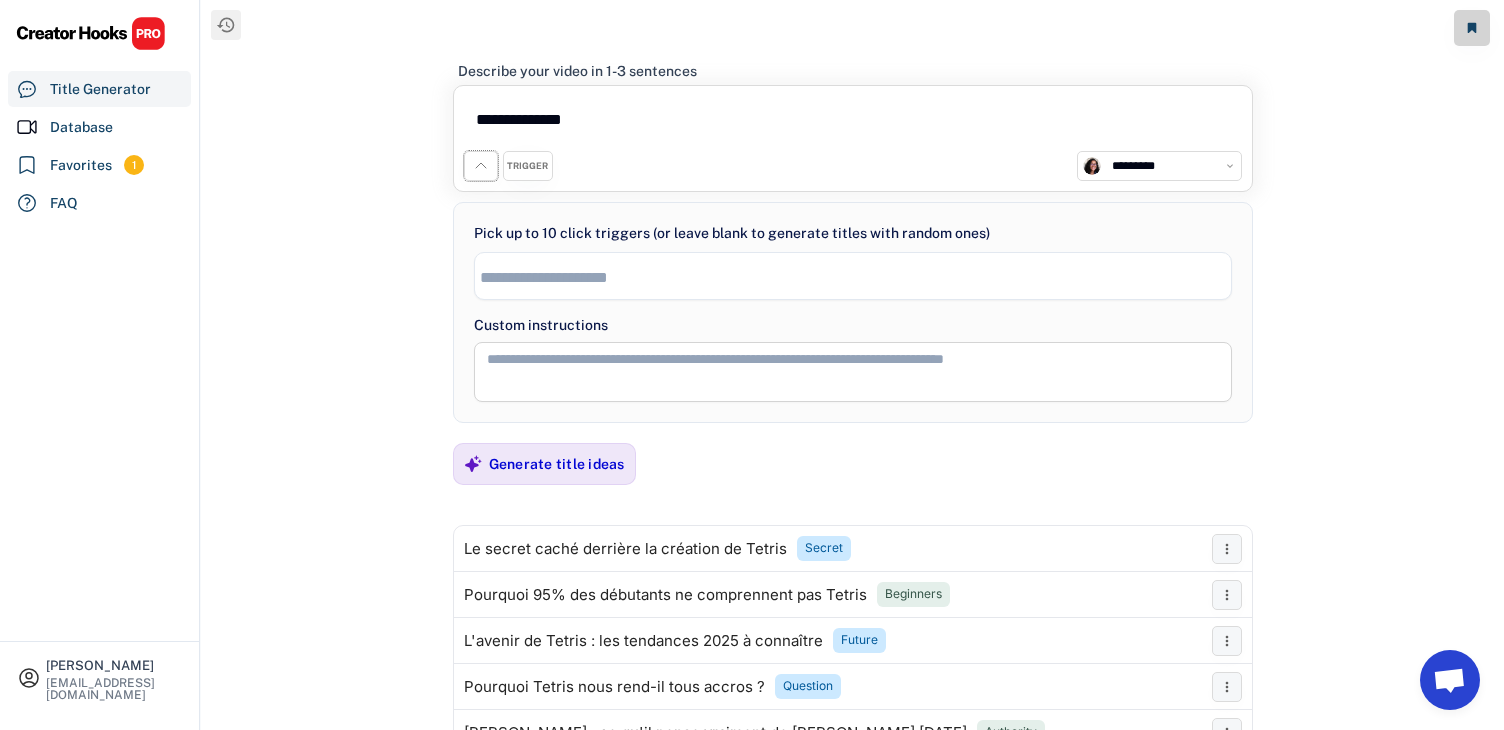 click at bounding box center [481, 166] 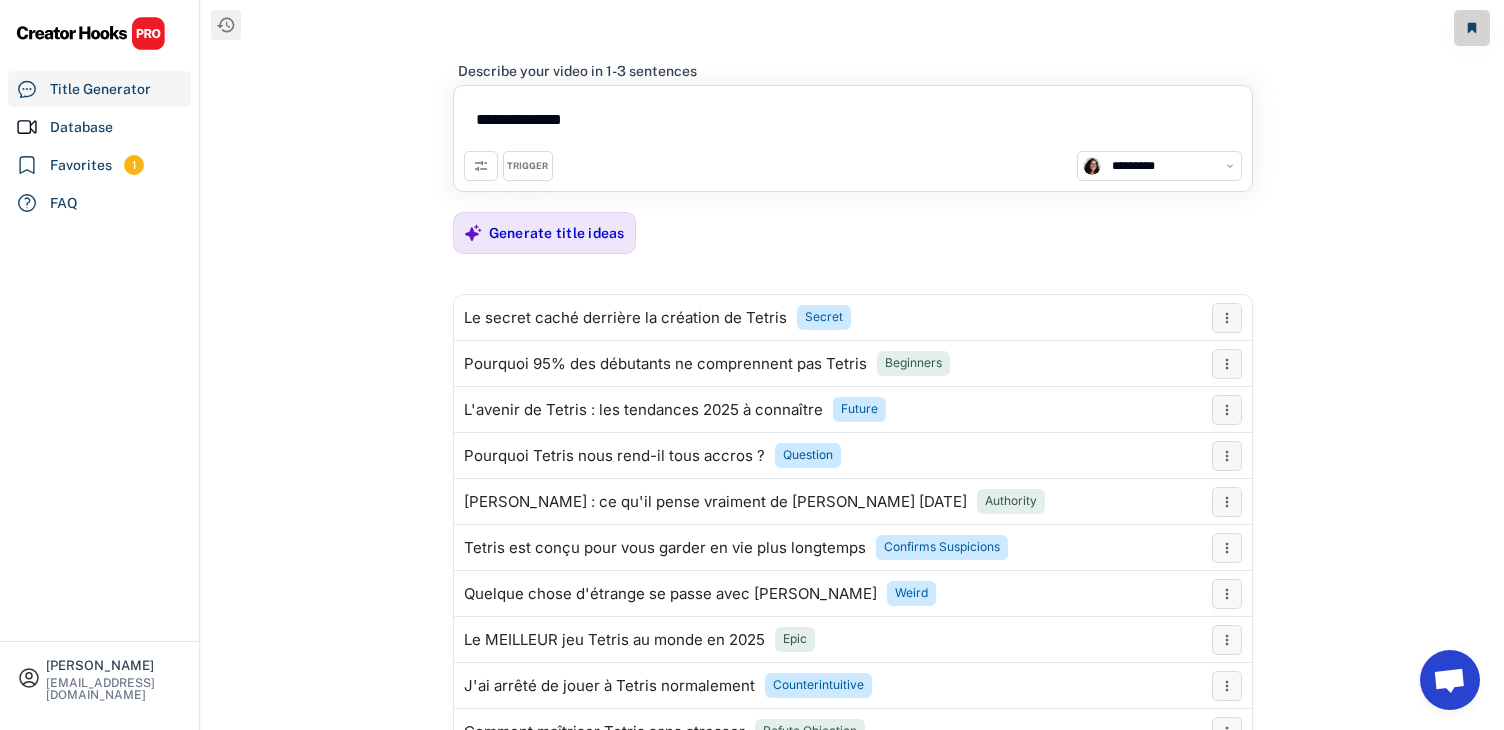 click on "**********" at bounding box center (853, 123) 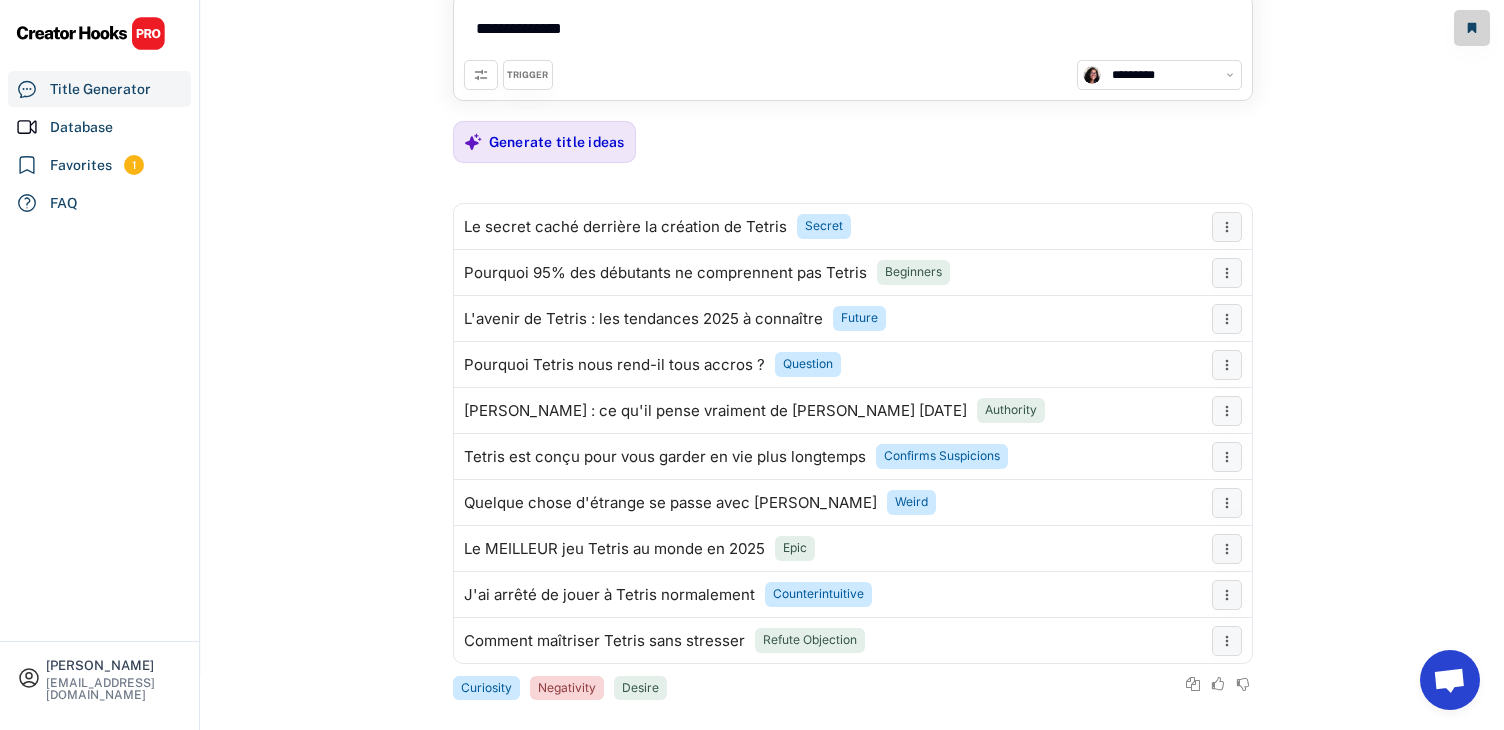 scroll, scrollTop: 113, scrollLeft: 0, axis: vertical 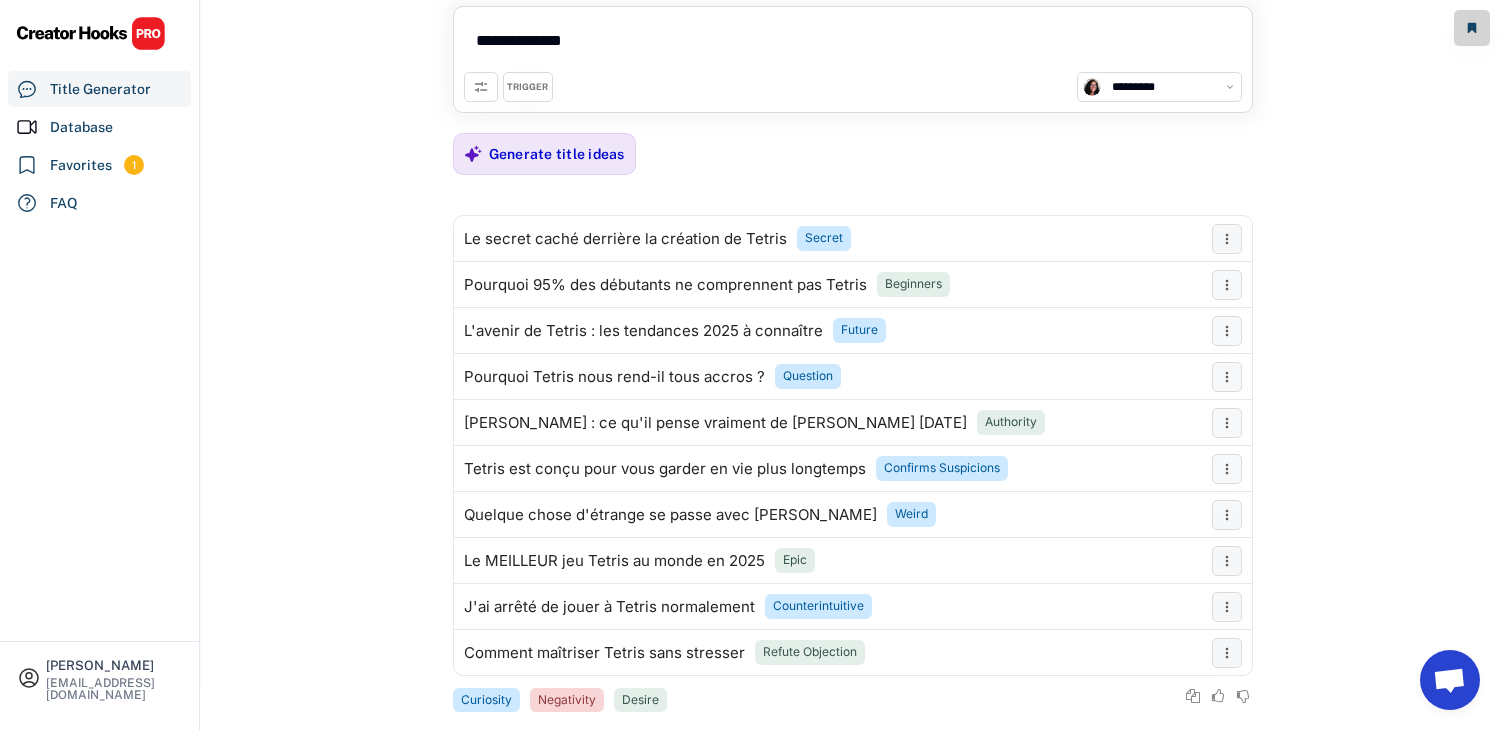 drag, startPoint x: 590, startPoint y: 9, endPoint x: 476, endPoint y: 11, distance: 114.01754 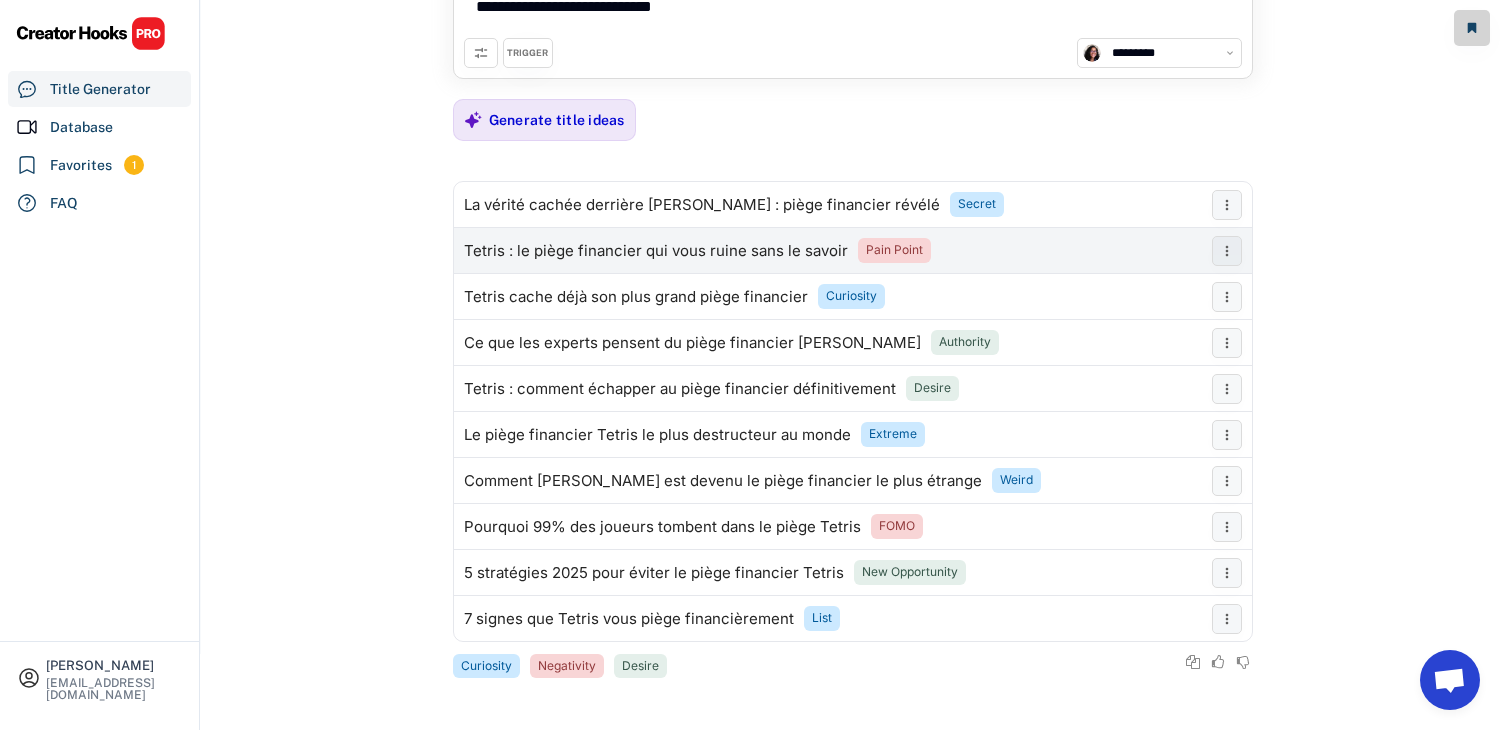 scroll, scrollTop: 0, scrollLeft: 0, axis: both 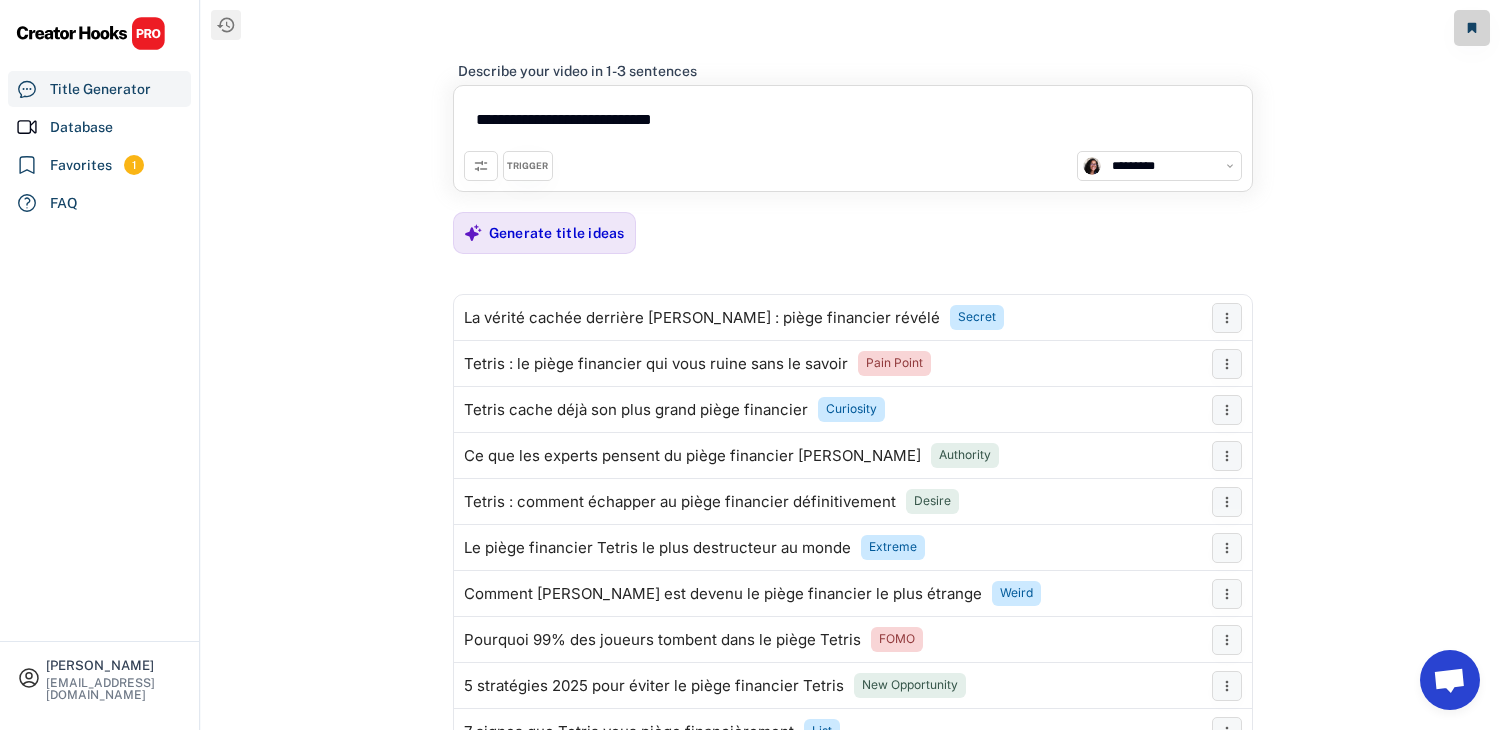 drag, startPoint x: 671, startPoint y: 125, endPoint x: 413, endPoint y: 125, distance: 258 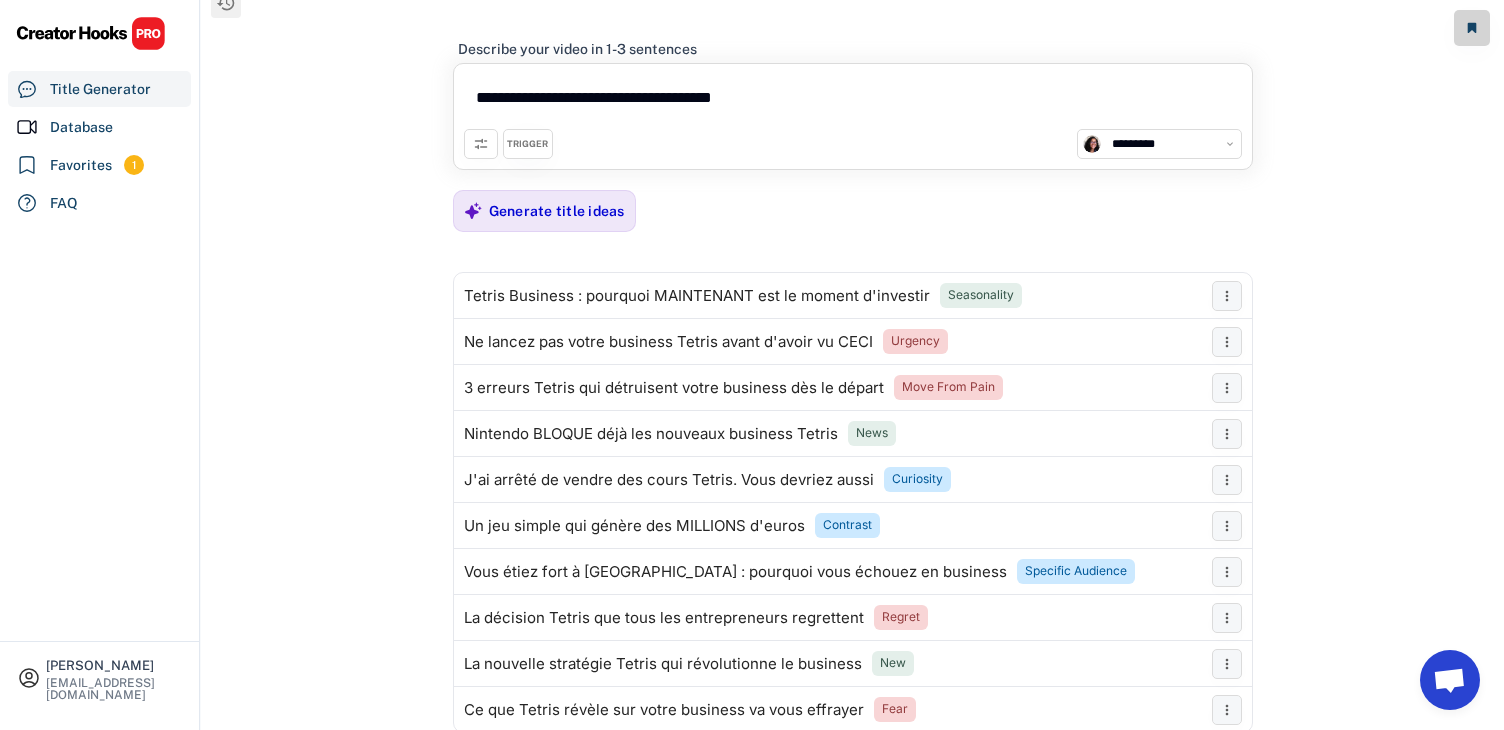scroll, scrollTop: 0, scrollLeft: 0, axis: both 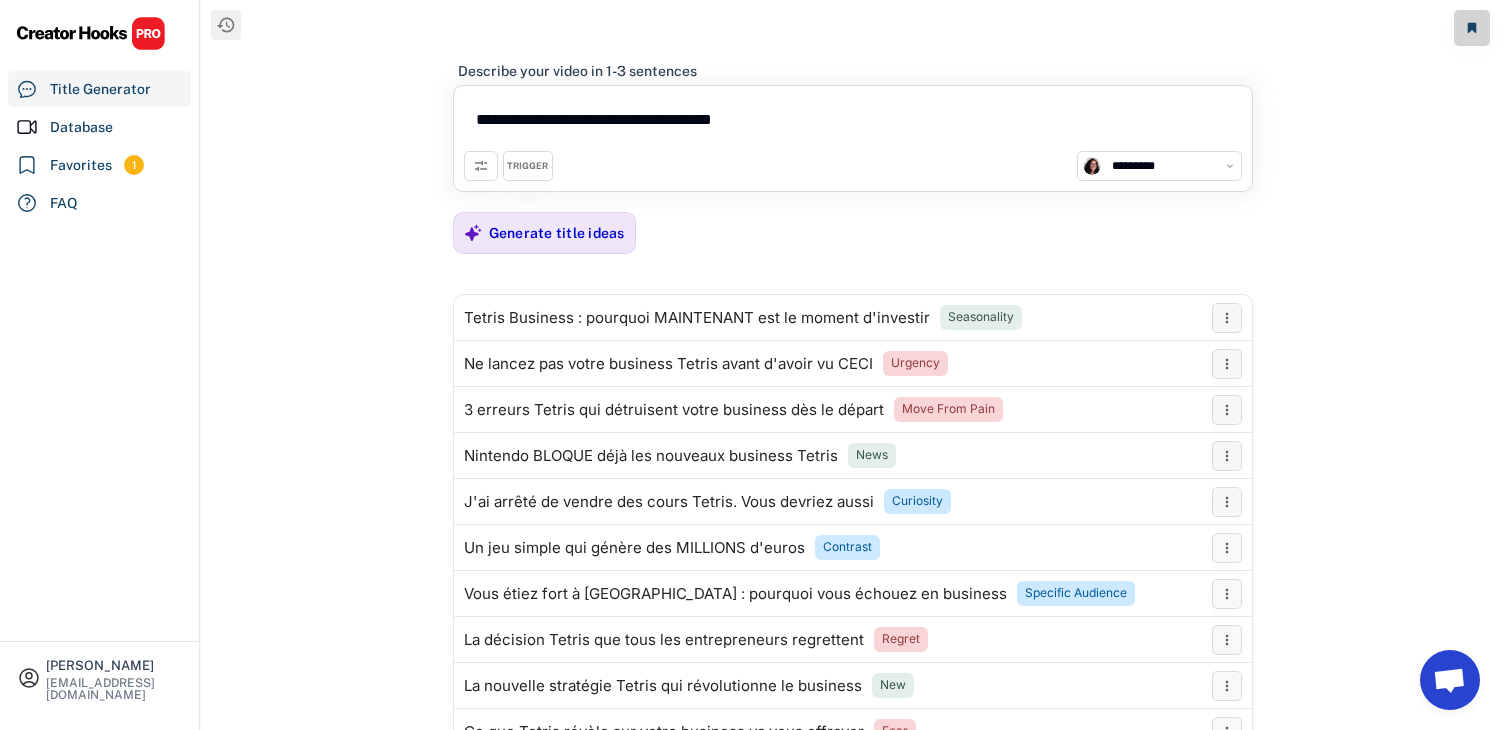 drag, startPoint x: 823, startPoint y: 121, endPoint x: 396, endPoint y: 121, distance: 427 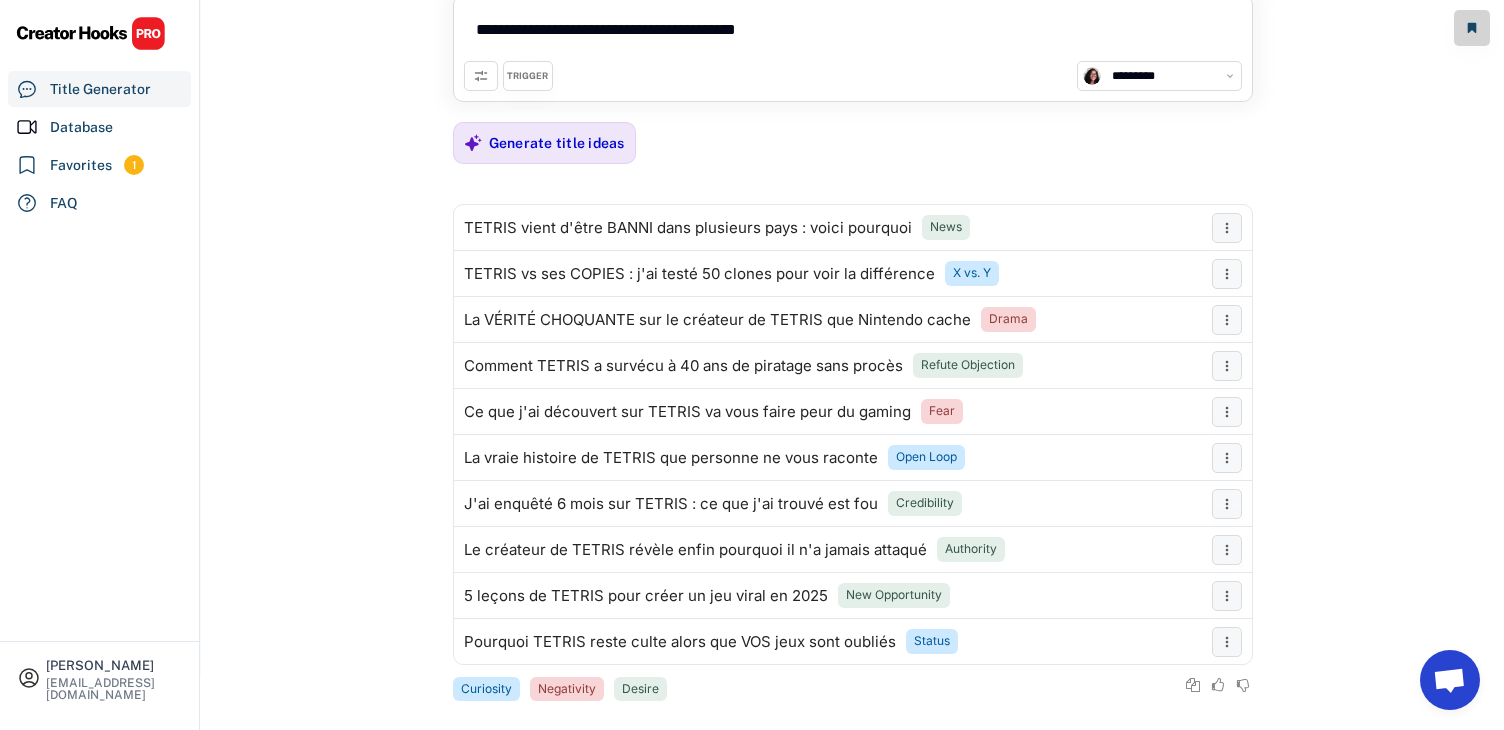 scroll, scrollTop: 113, scrollLeft: 0, axis: vertical 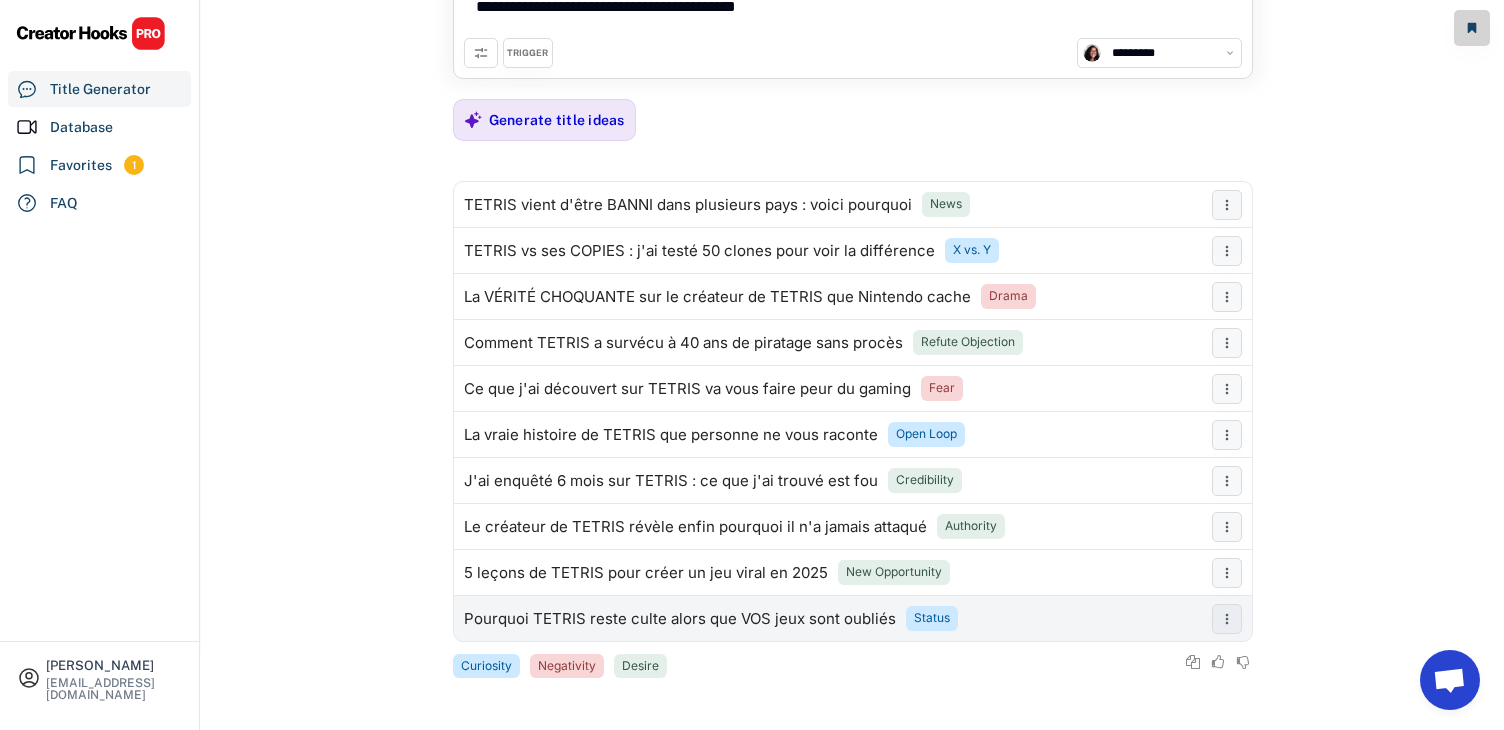 type on "**********" 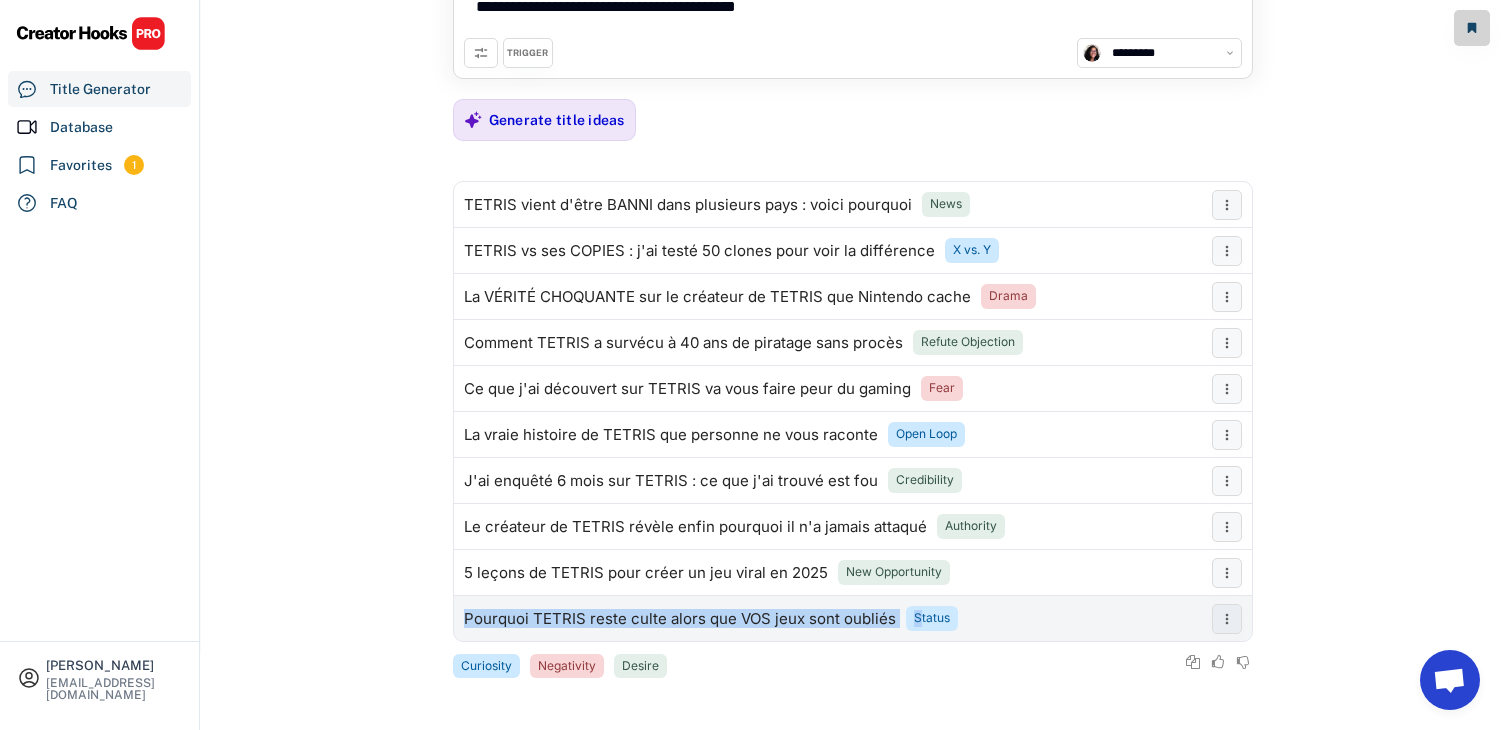 drag, startPoint x: 454, startPoint y: 615, endPoint x: 912, endPoint y: 622, distance: 458.0535 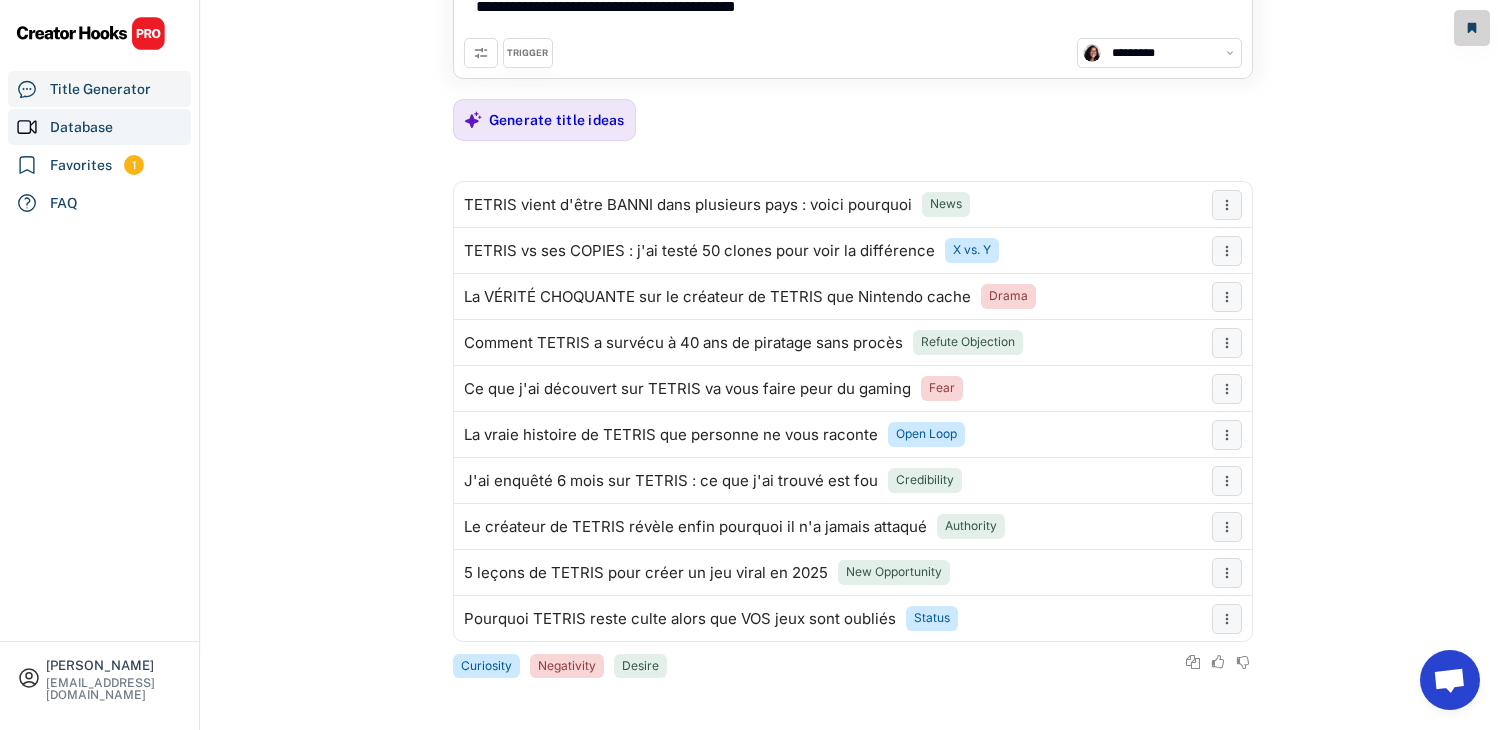 click on "Database" at bounding box center (81, 127) 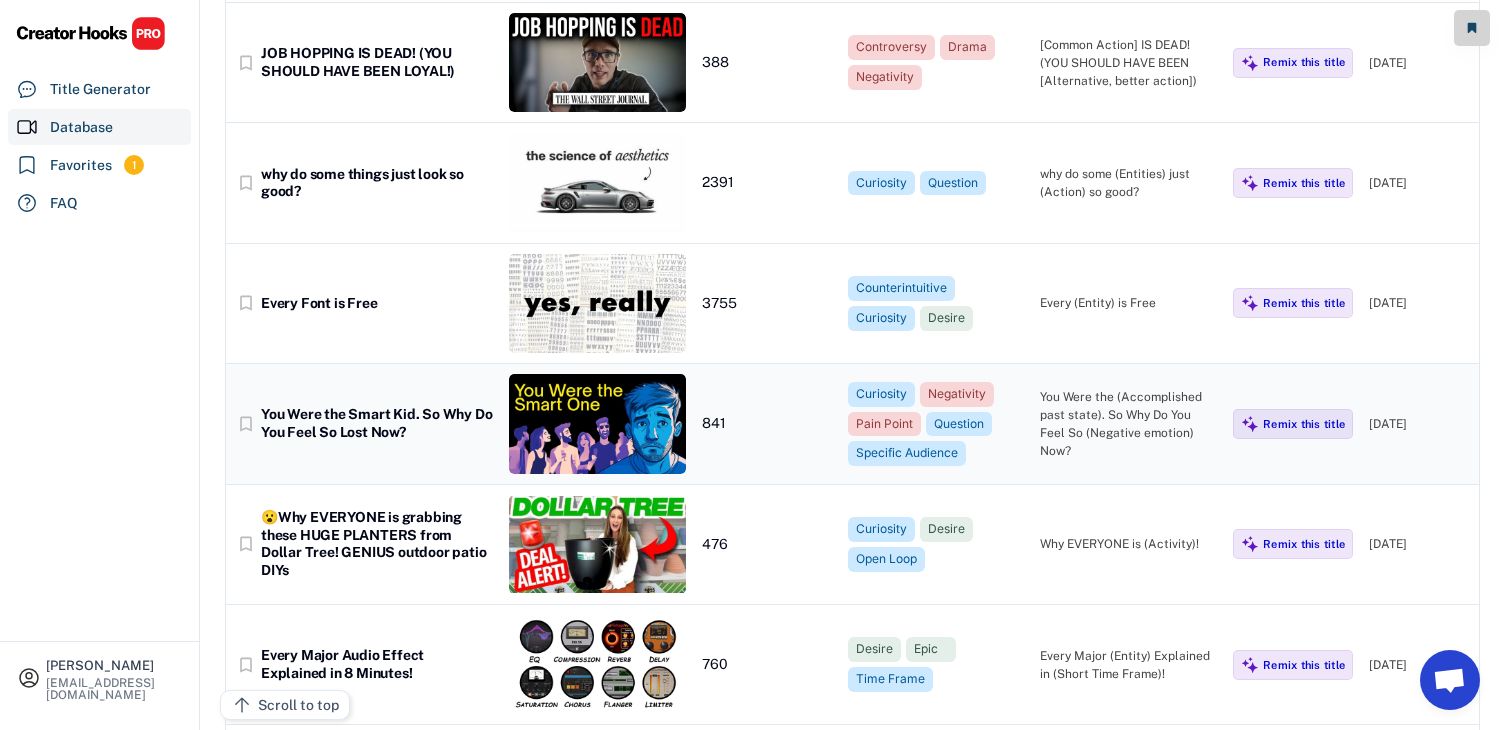 scroll, scrollTop: 4191, scrollLeft: 0, axis: vertical 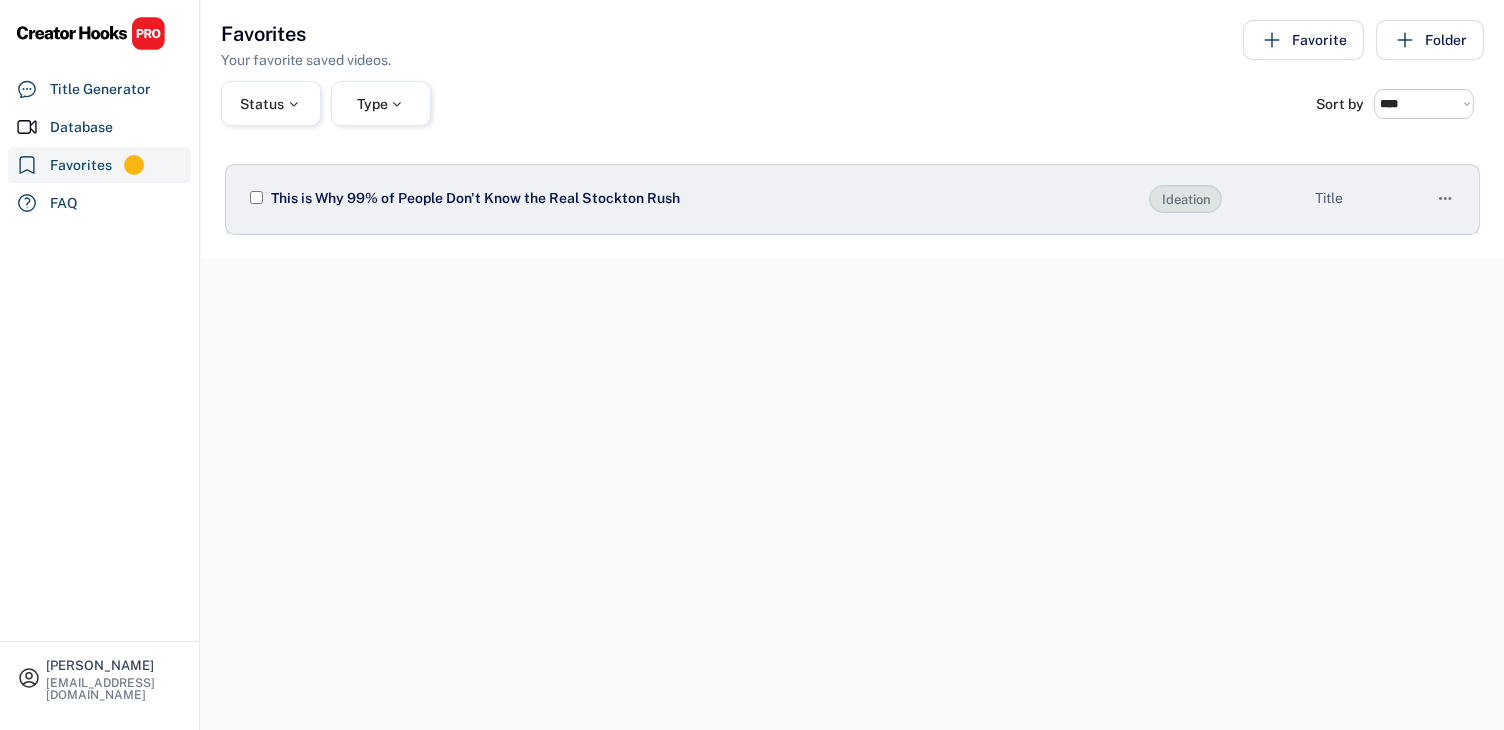 select on "******" 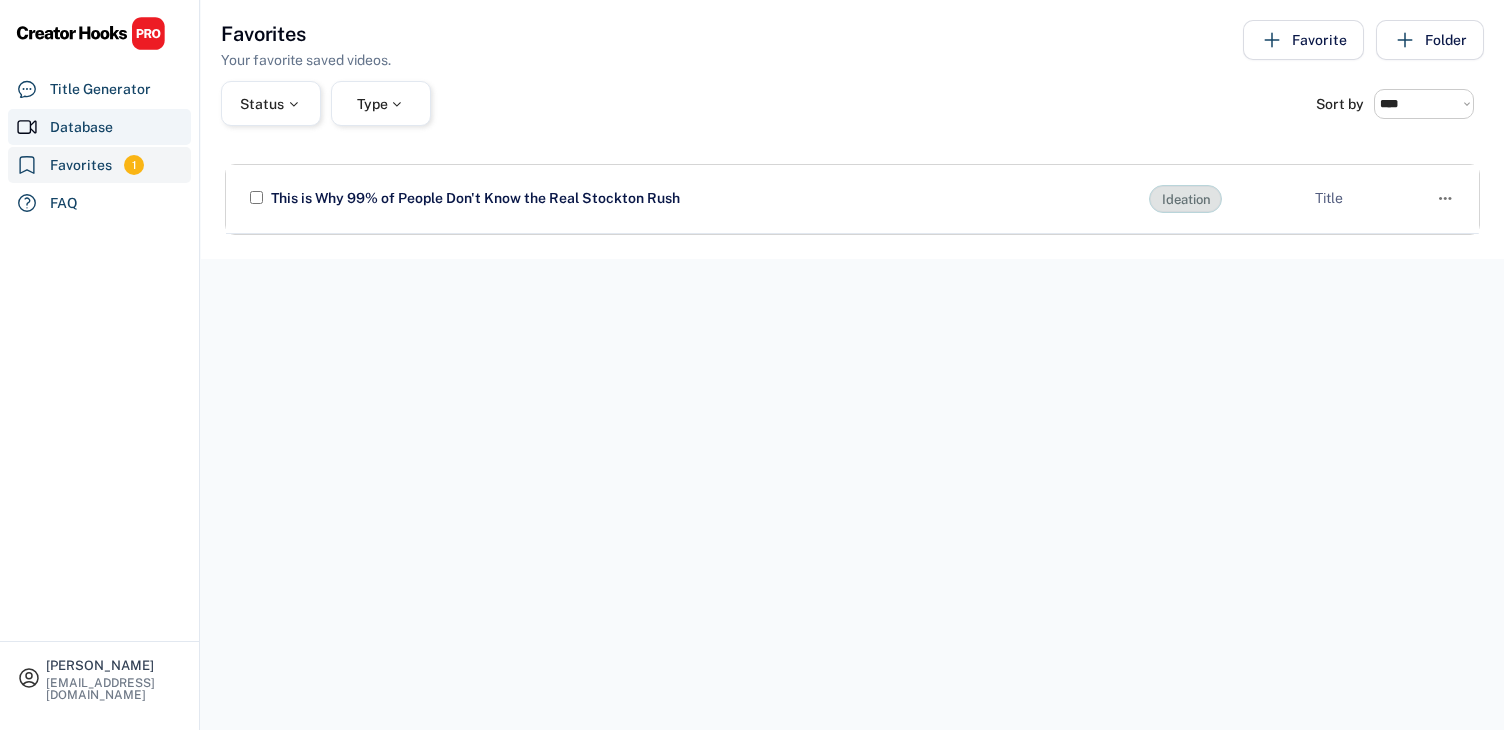click on "Database" at bounding box center [81, 127] 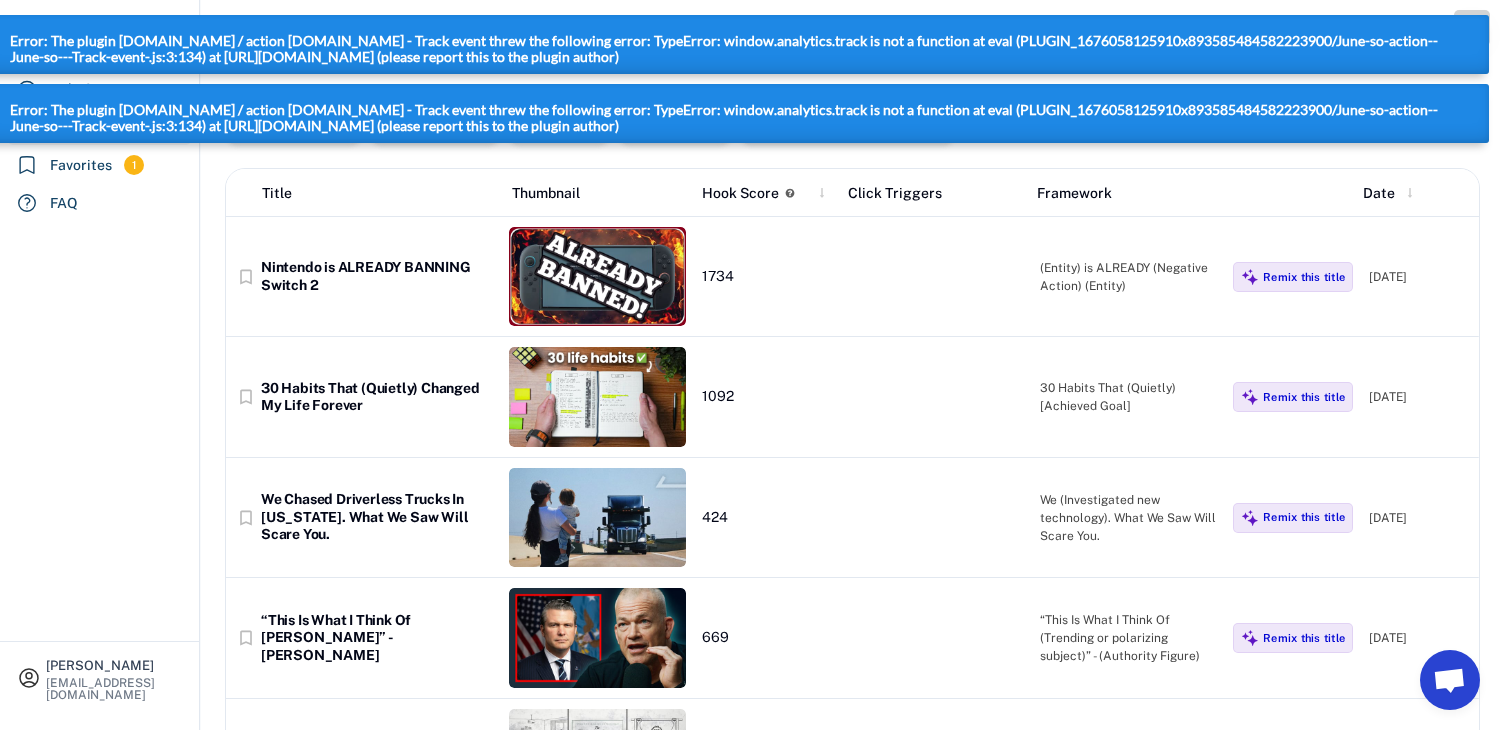 click on "Raphaëlle Bernard raphaellebernard.pro01@gmail.com    Title Generator    Database    Favorites 1    FAQ" at bounding box center [100, 365] 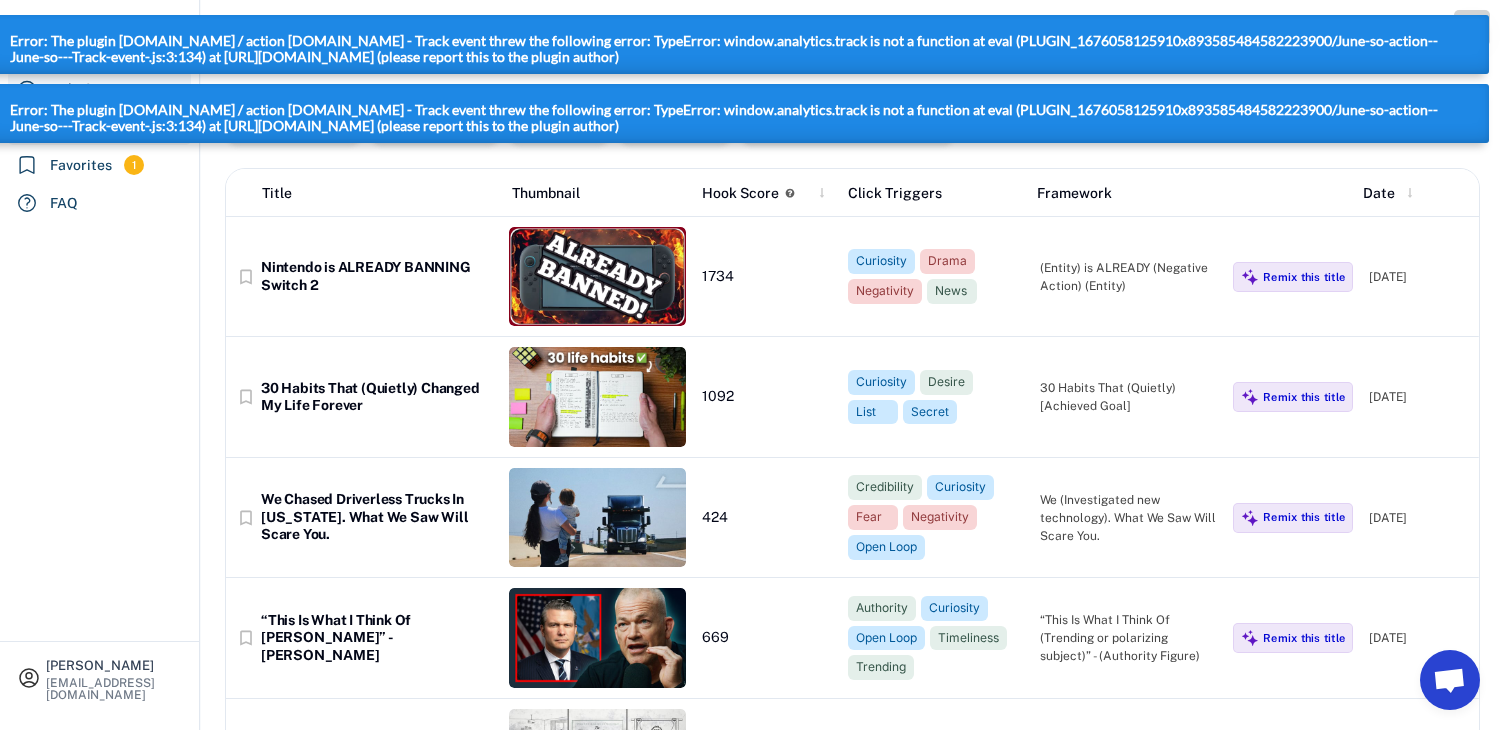 click on "Title Generator" at bounding box center [100, 89] 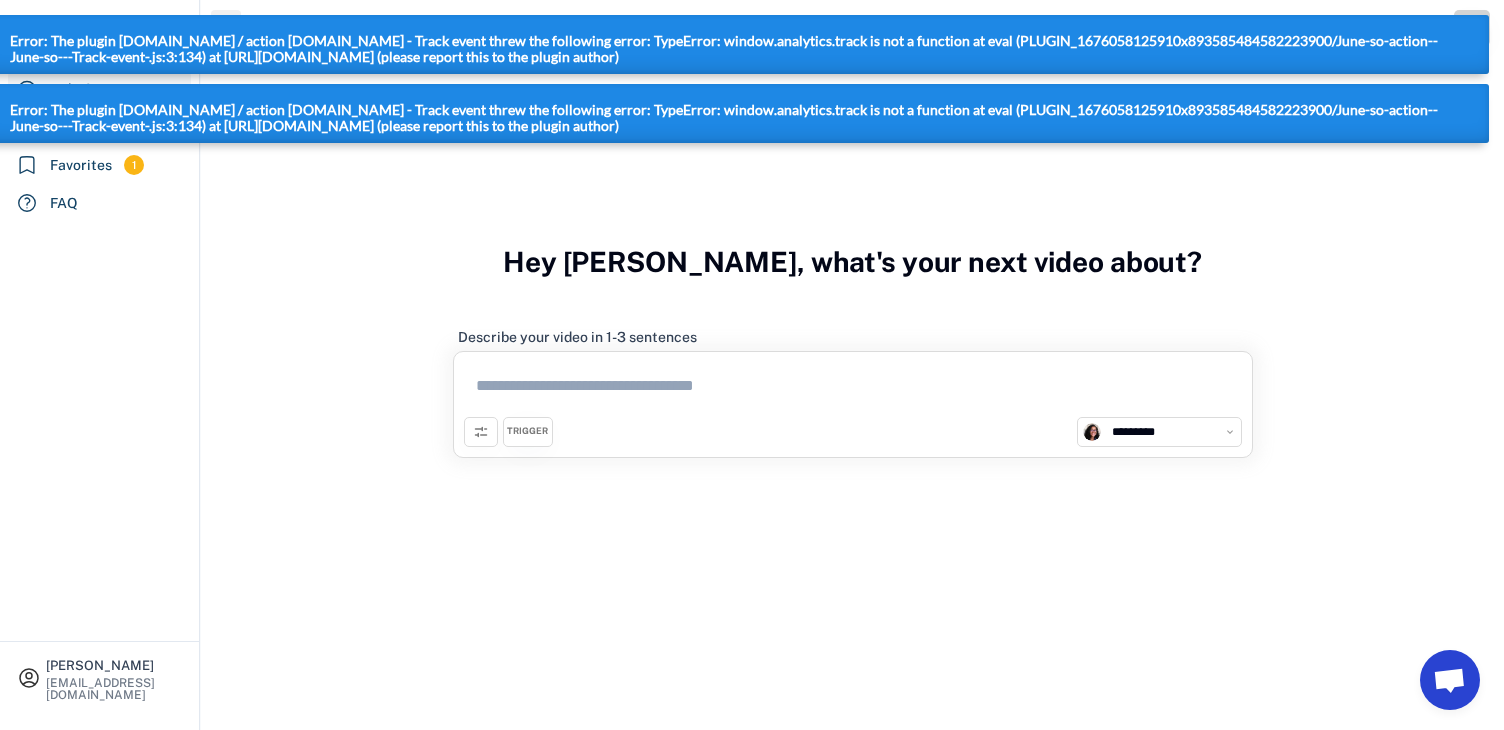 click at bounding box center (853, 389) 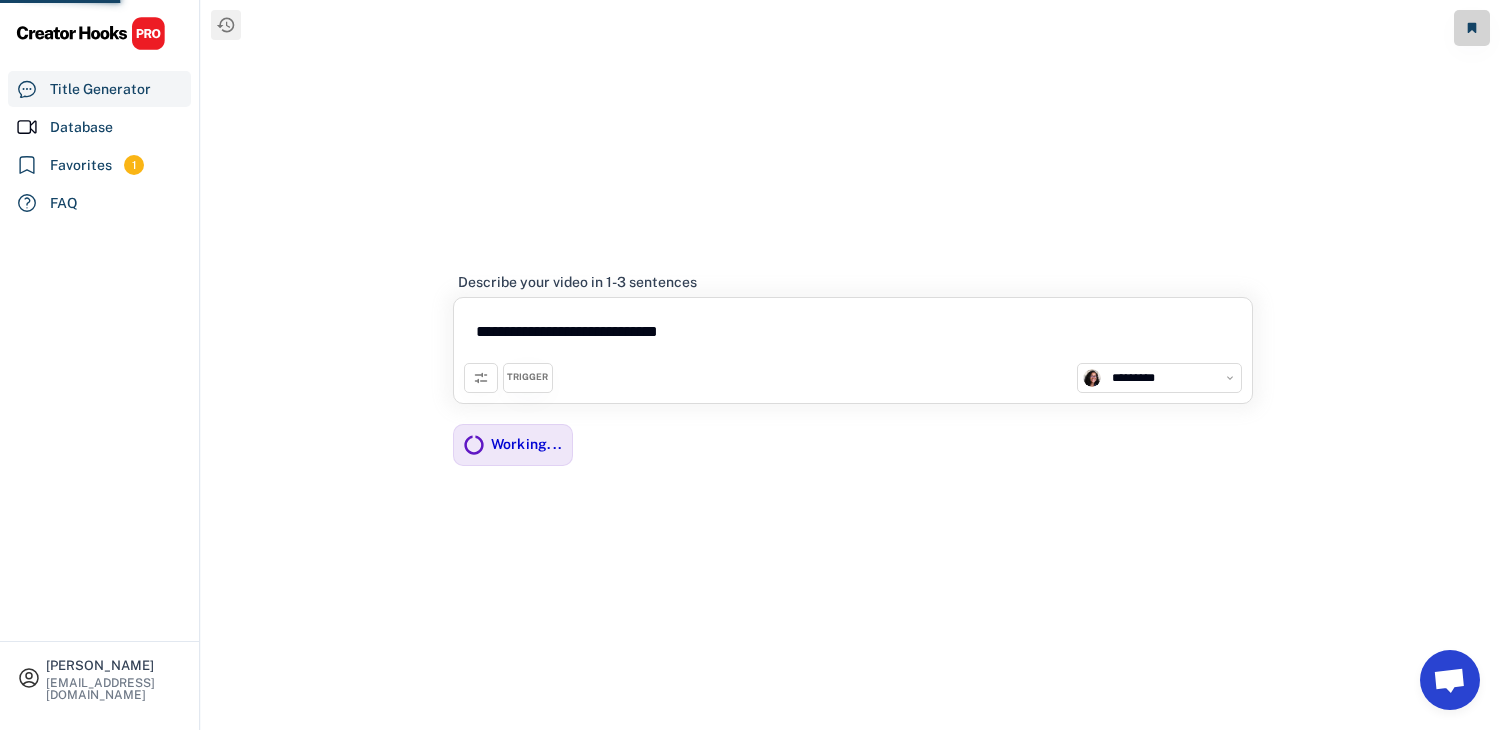 type on "**********" 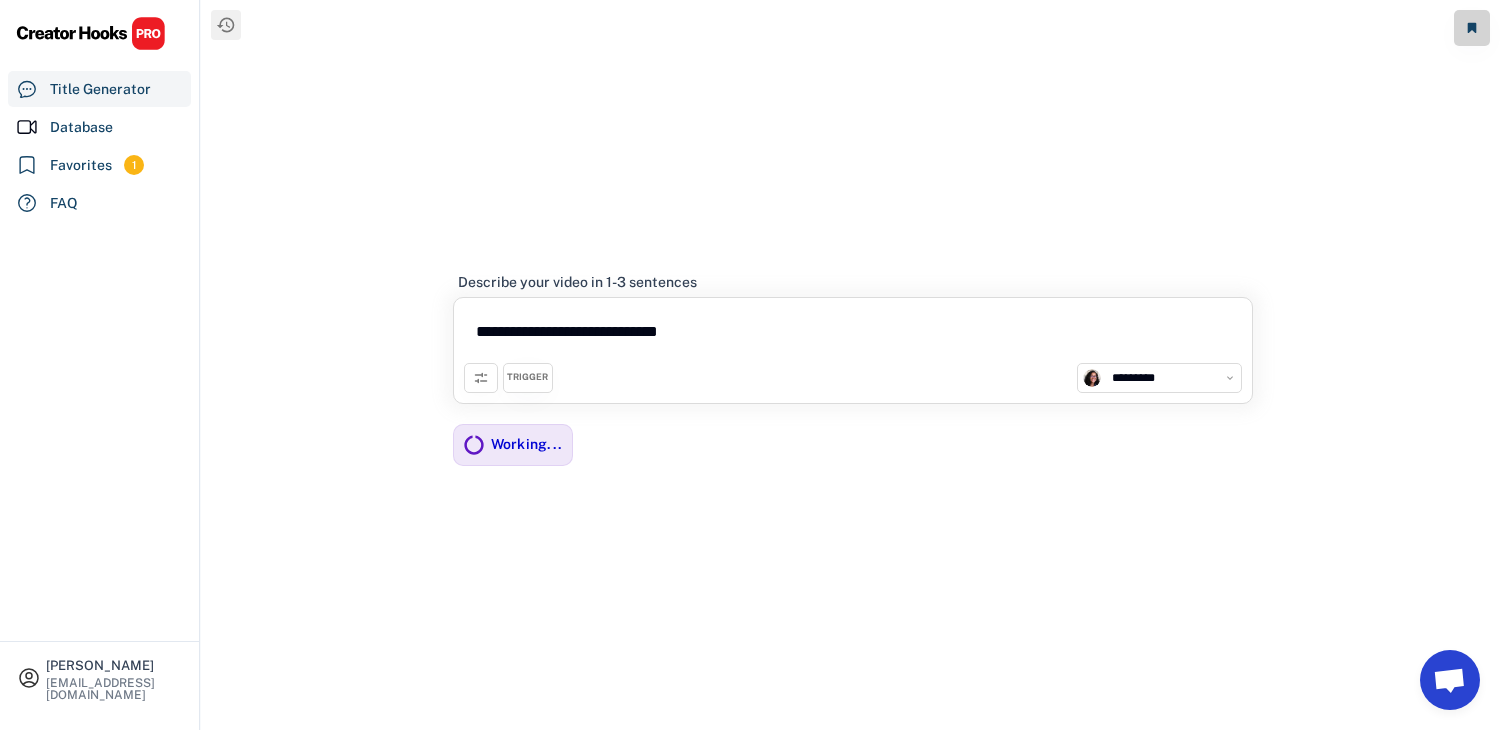 click on "**********" at bounding box center (853, 335) 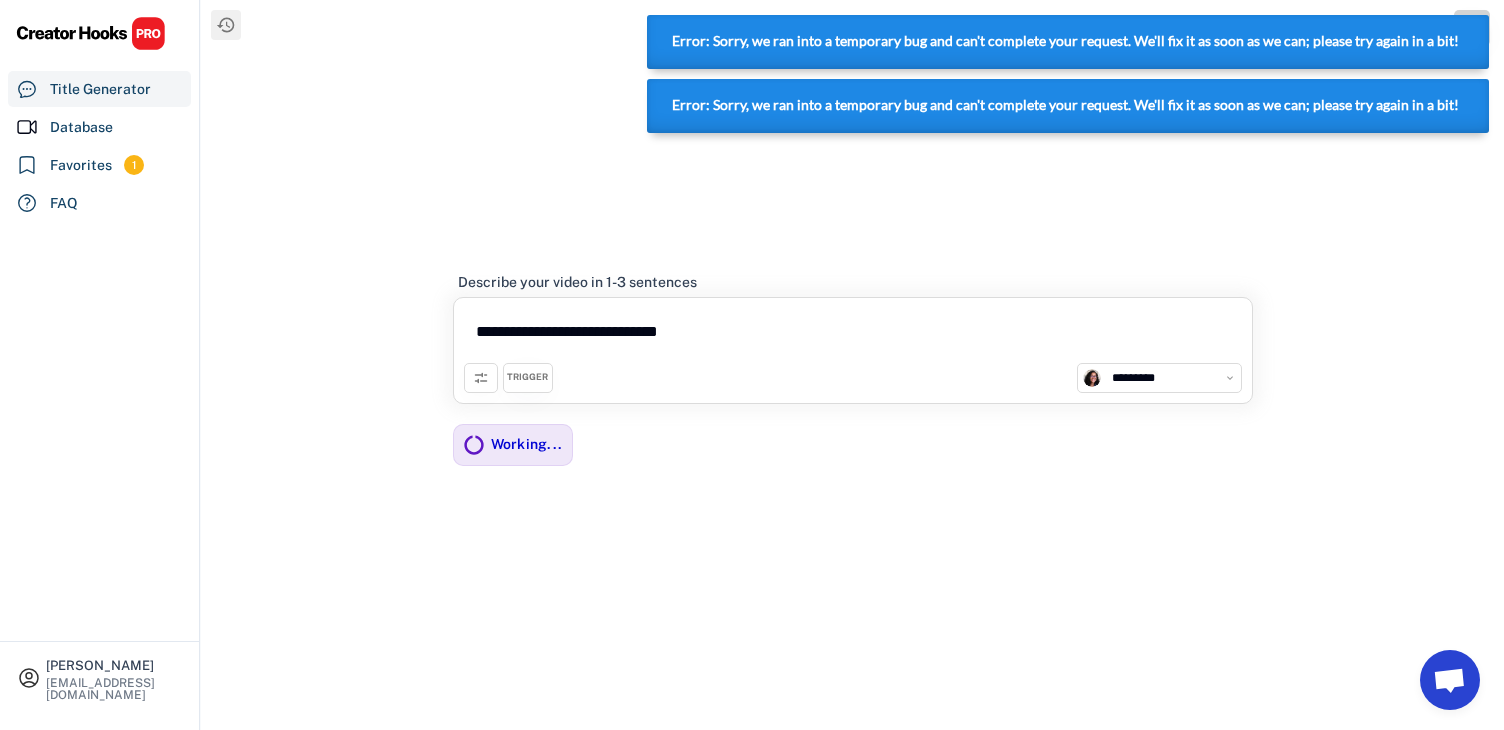 click on "Error: Sorry, we ran into a temporary bug and can't complete your request. We'll fix it as soon as we can; please try again in a bit!" at bounding box center [1065, 105] 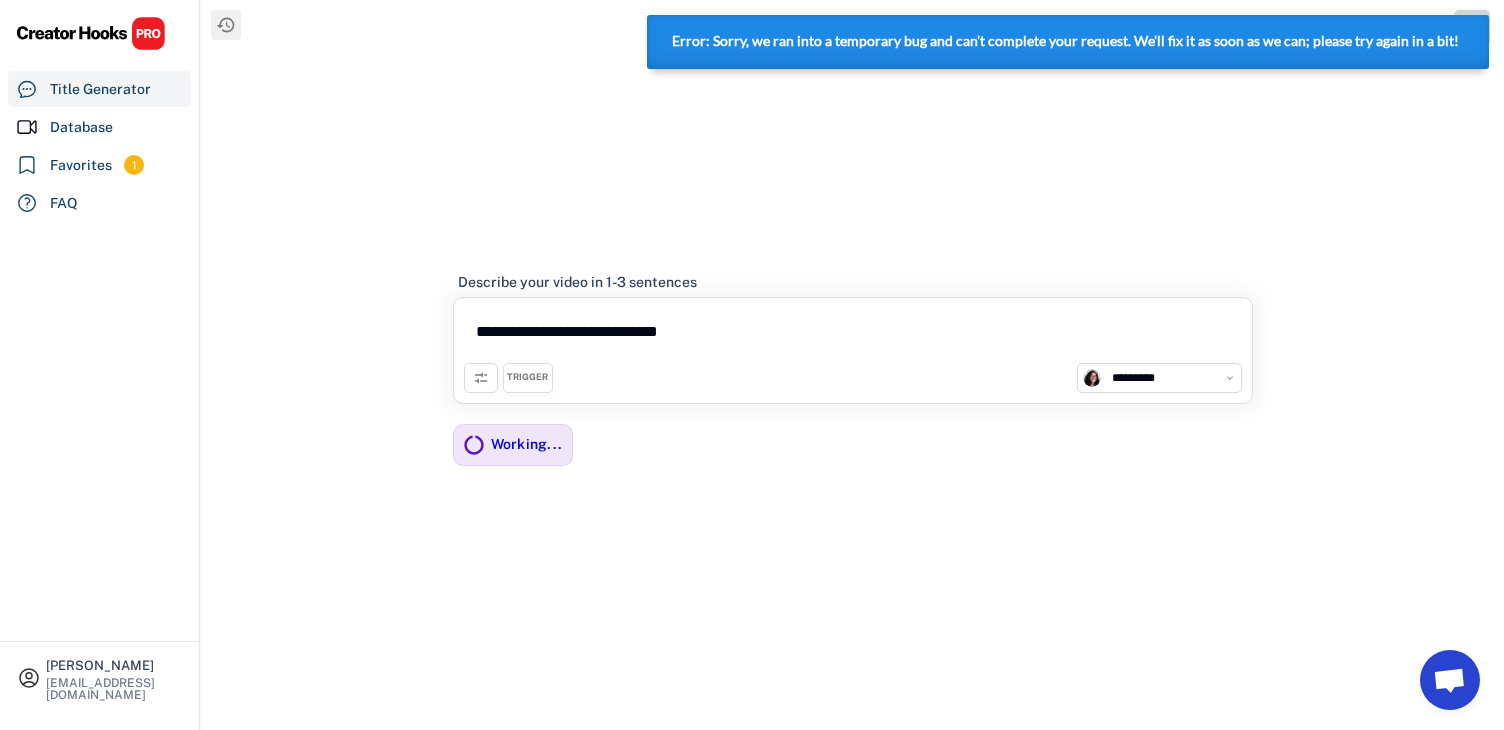 click on "Error: Sorry, we ran into a temporary bug and can't complete your request. We'll fix it as soon as we can; please try again in a bit!" at bounding box center [1065, 41] 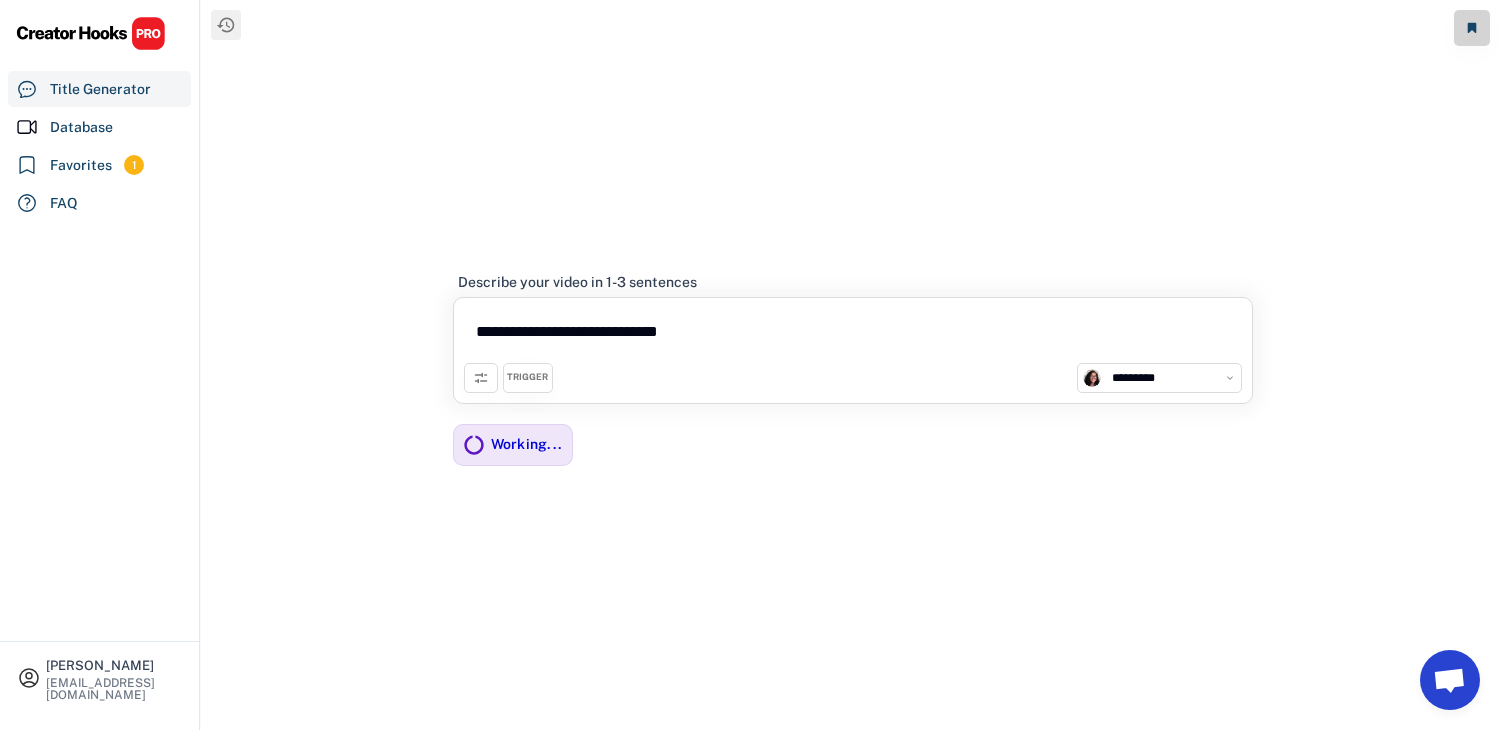 click at bounding box center (91, 33) 